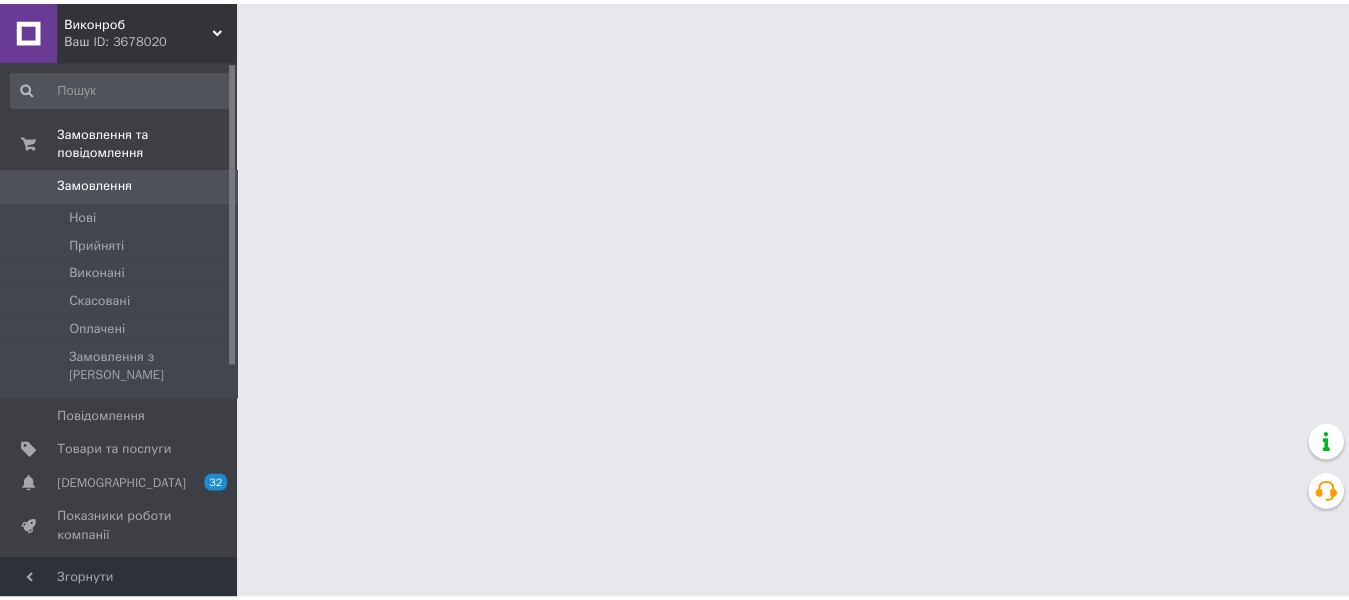 scroll, scrollTop: 0, scrollLeft: 0, axis: both 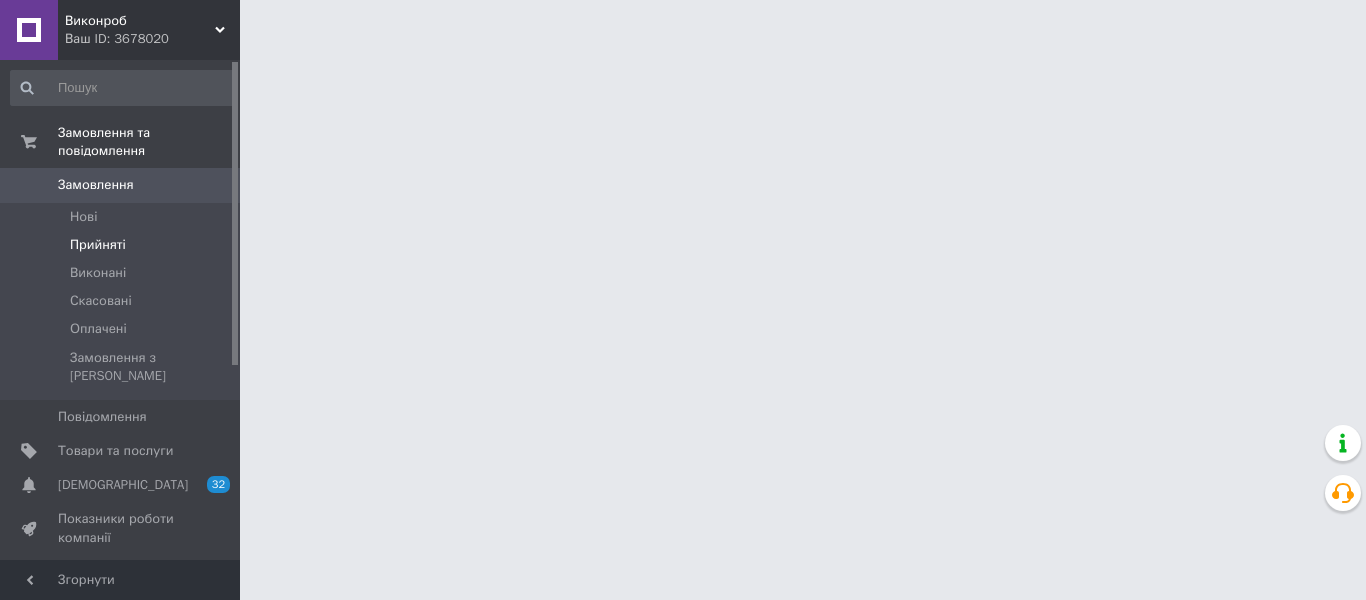 click on "Прийняті" at bounding box center (123, 245) 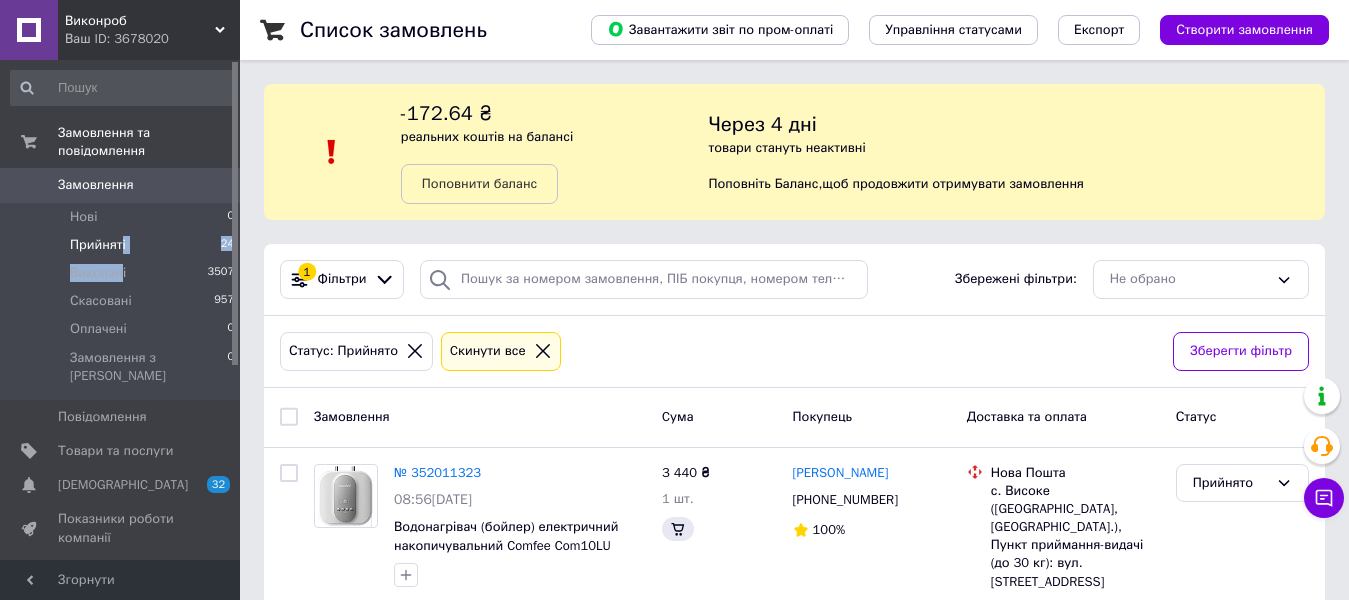 drag, startPoint x: 121, startPoint y: 240, endPoint x: 121, endPoint y: 229, distance: 11 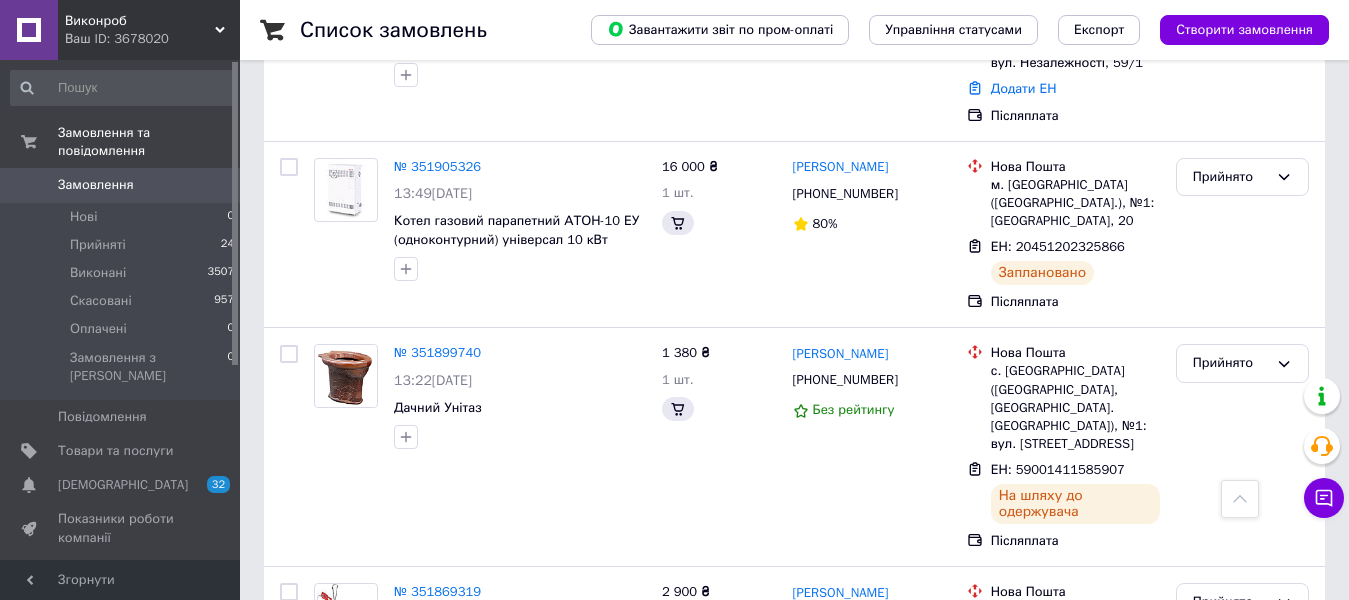 scroll, scrollTop: 3683, scrollLeft: 0, axis: vertical 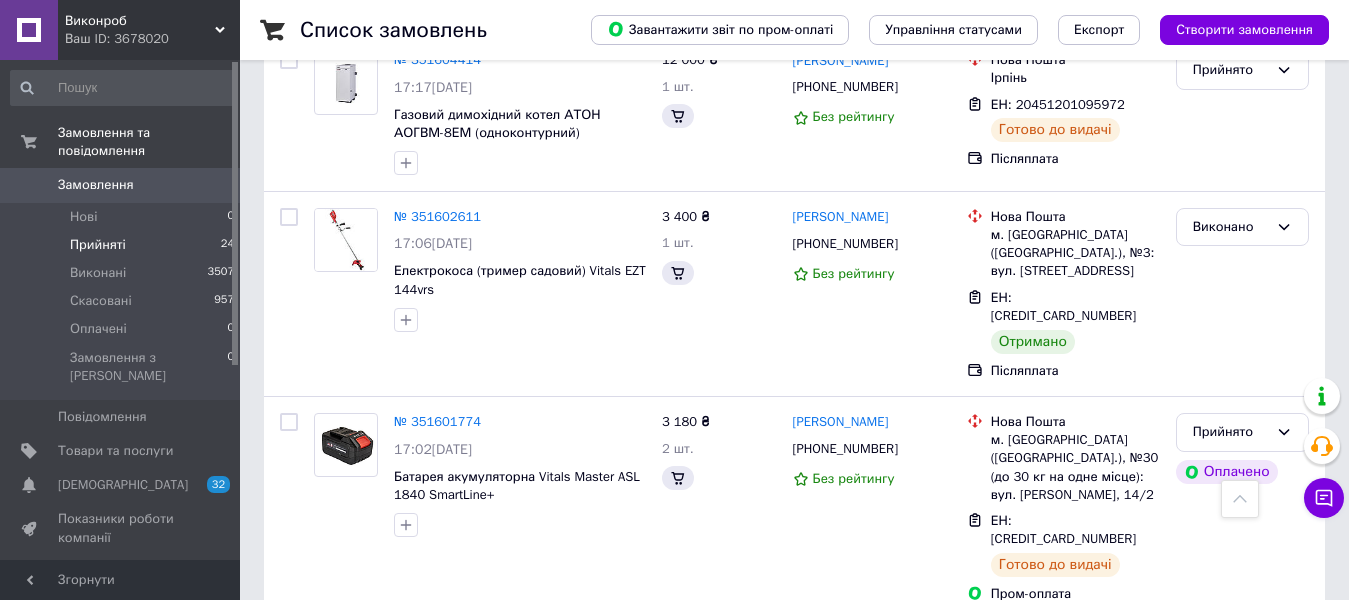 click on "24" at bounding box center [227, 245] 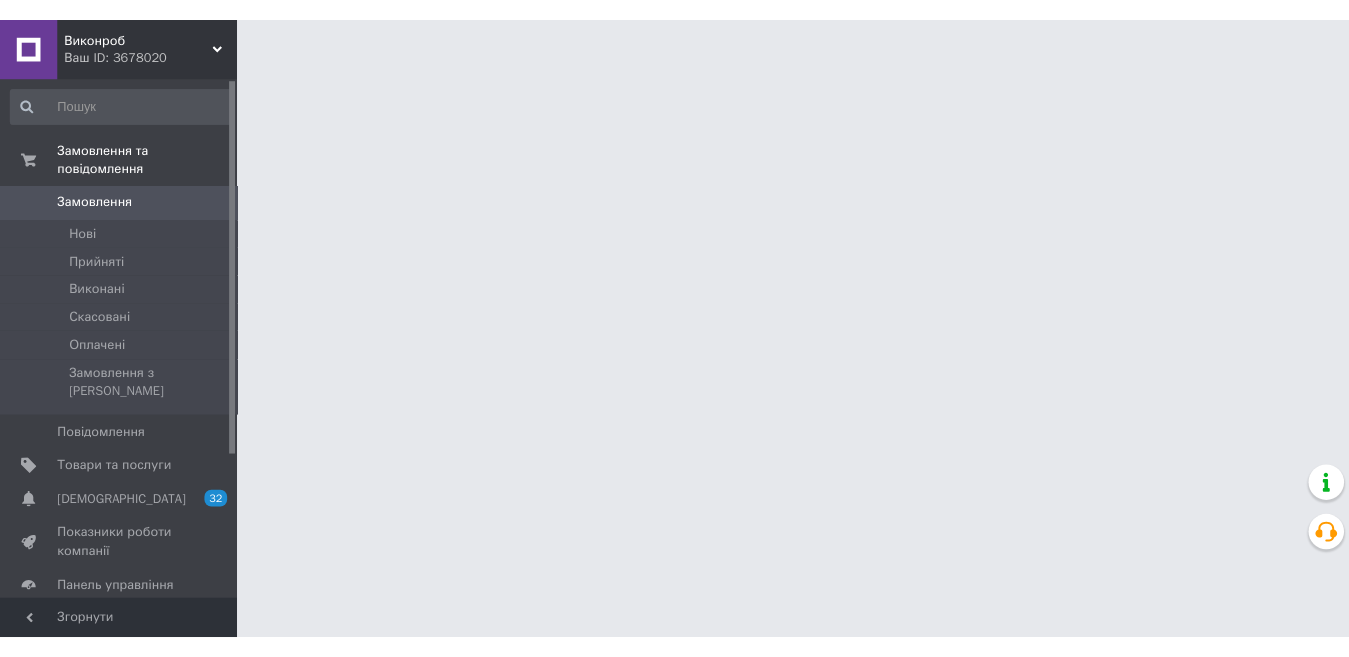 scroll, scrollTop: 0, scrollLeft: 0, axis: both 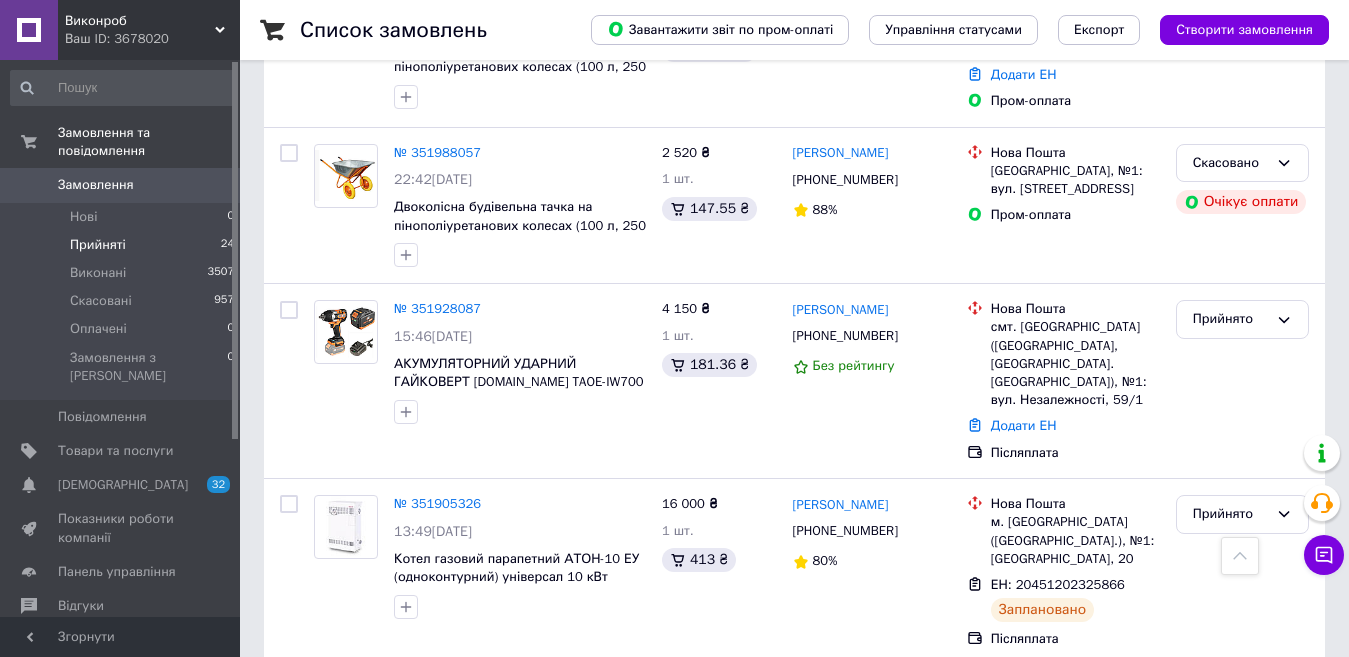click on "Прийняті 24" at bounding box center [123, 245] 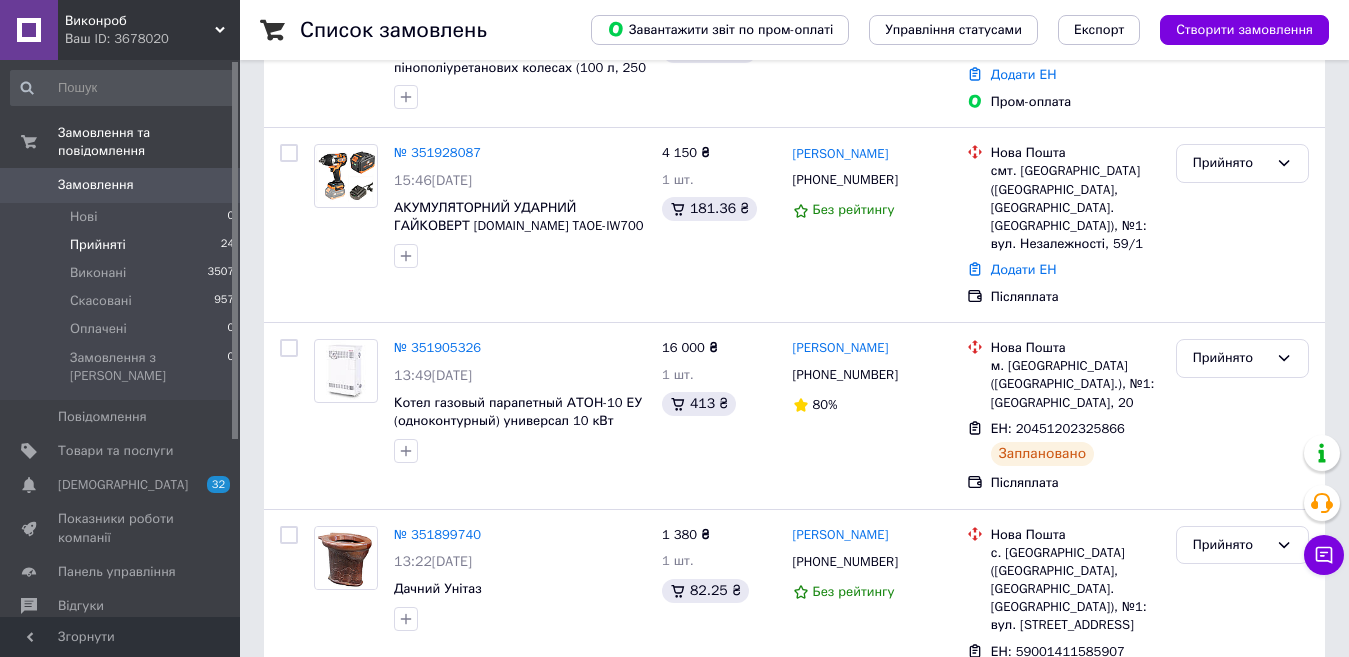 scroll, scrollTop: 0, scrollLeft: 0, axis: both 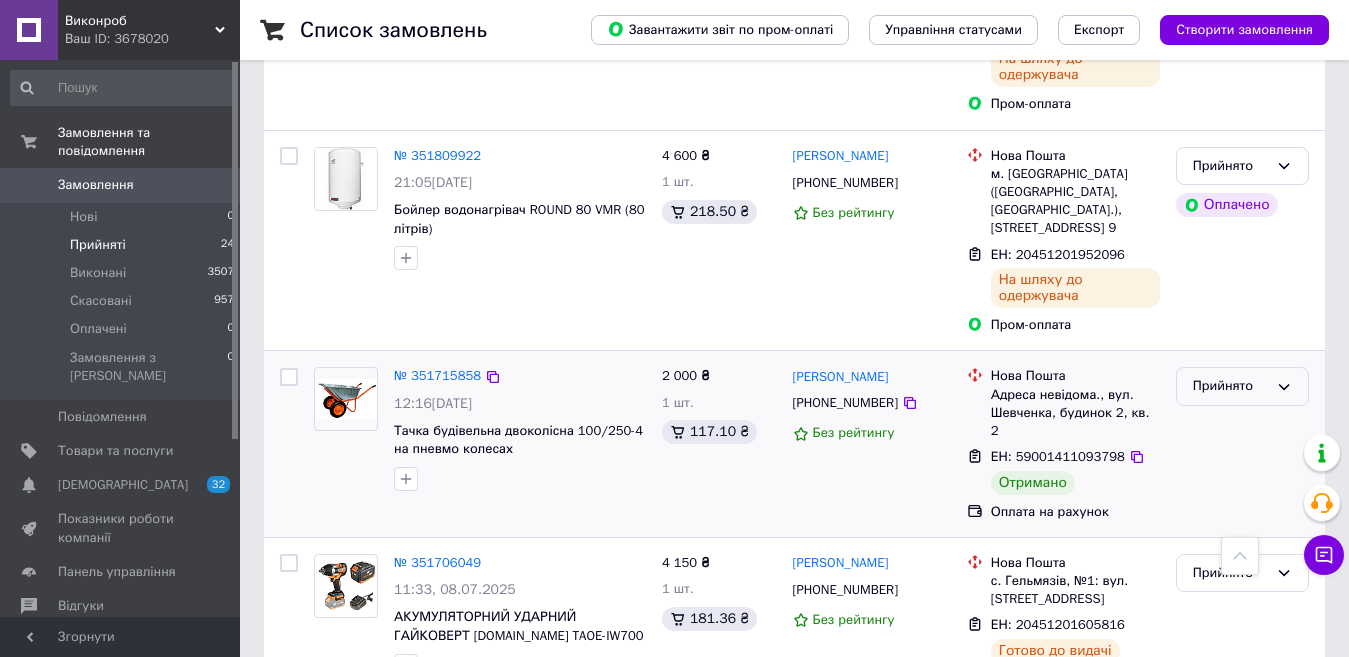 click on "Прийнято" at bounding box center (1242, 386) 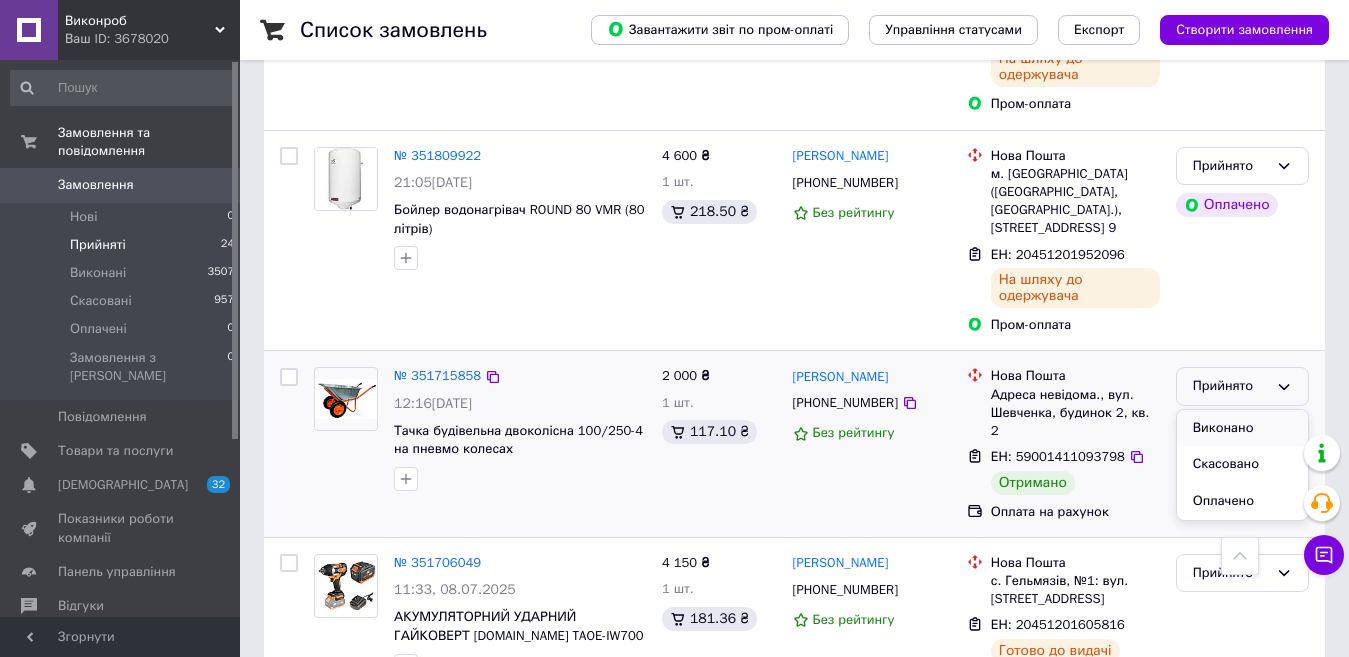 click on "Виконано" at bounding box center (1242, 428) 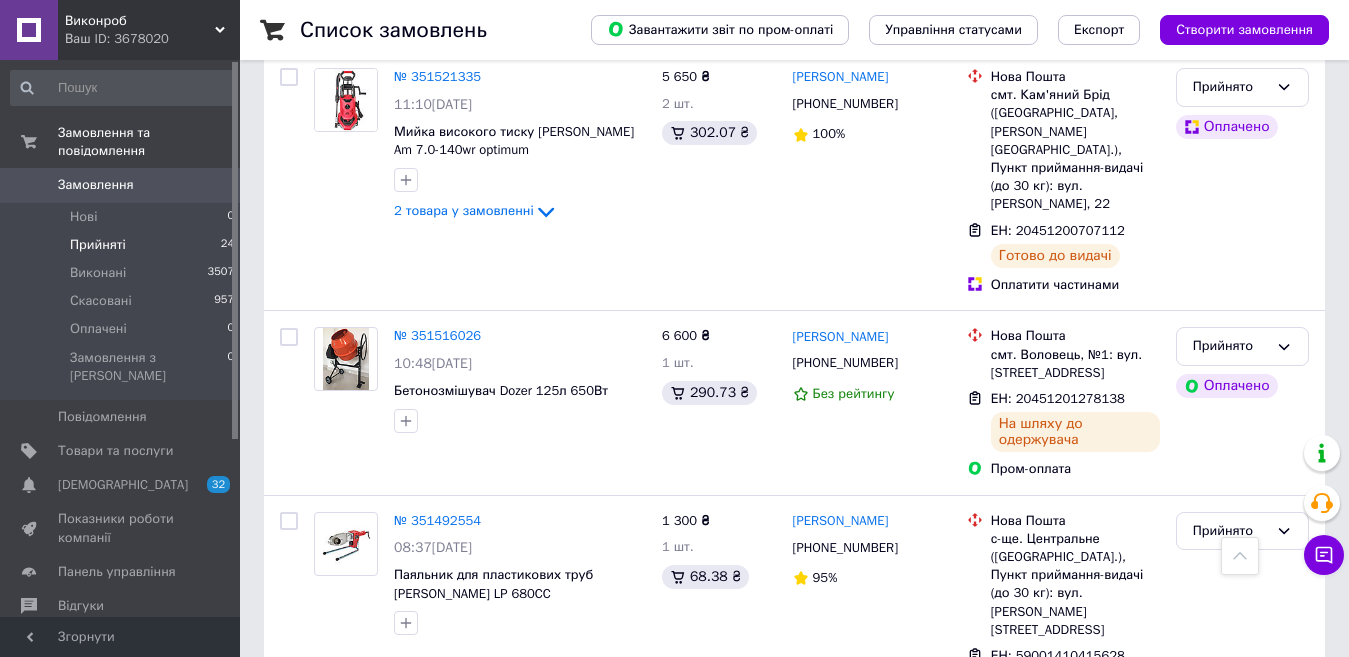 scroll, scrollTop: 3493, scrollLeft: 0, axis: vertical 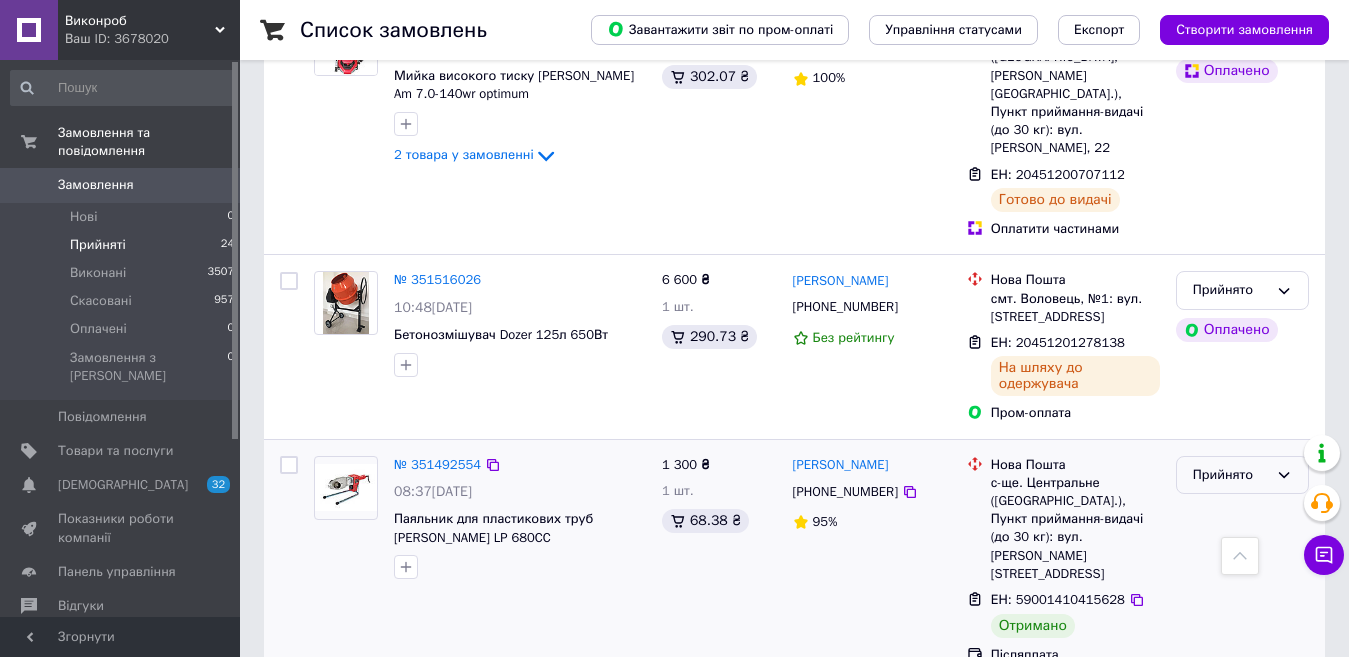 click on "Прийнято" at bounding box center [1242, 475] 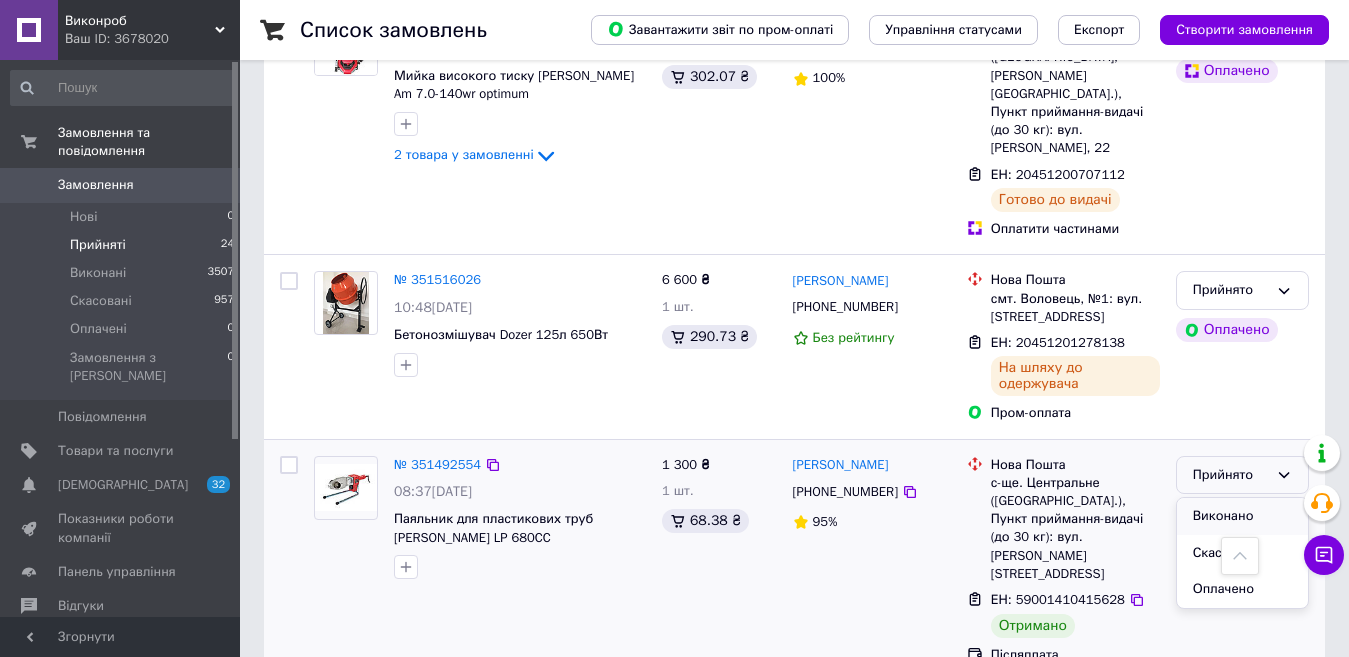 click on "Виконано" at bounding box center (1242, 516) 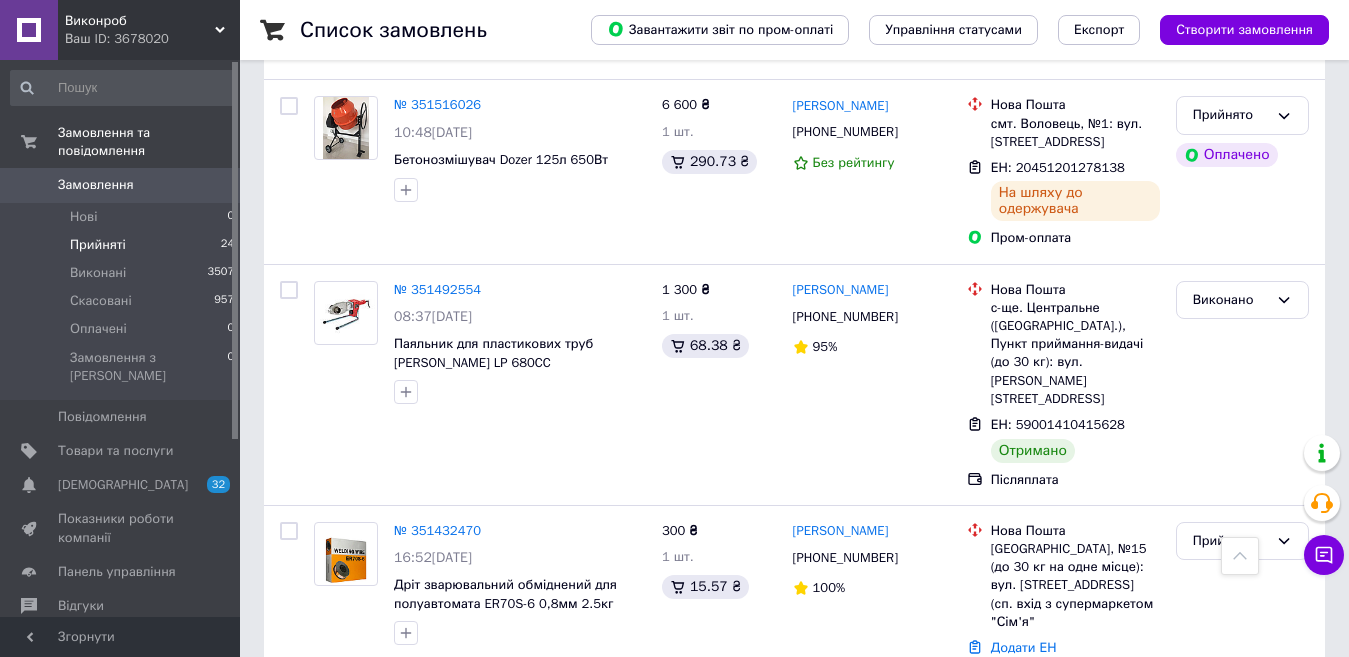 scroll, scrollTop: 3710, scrollLeft: 0, axis: vertical 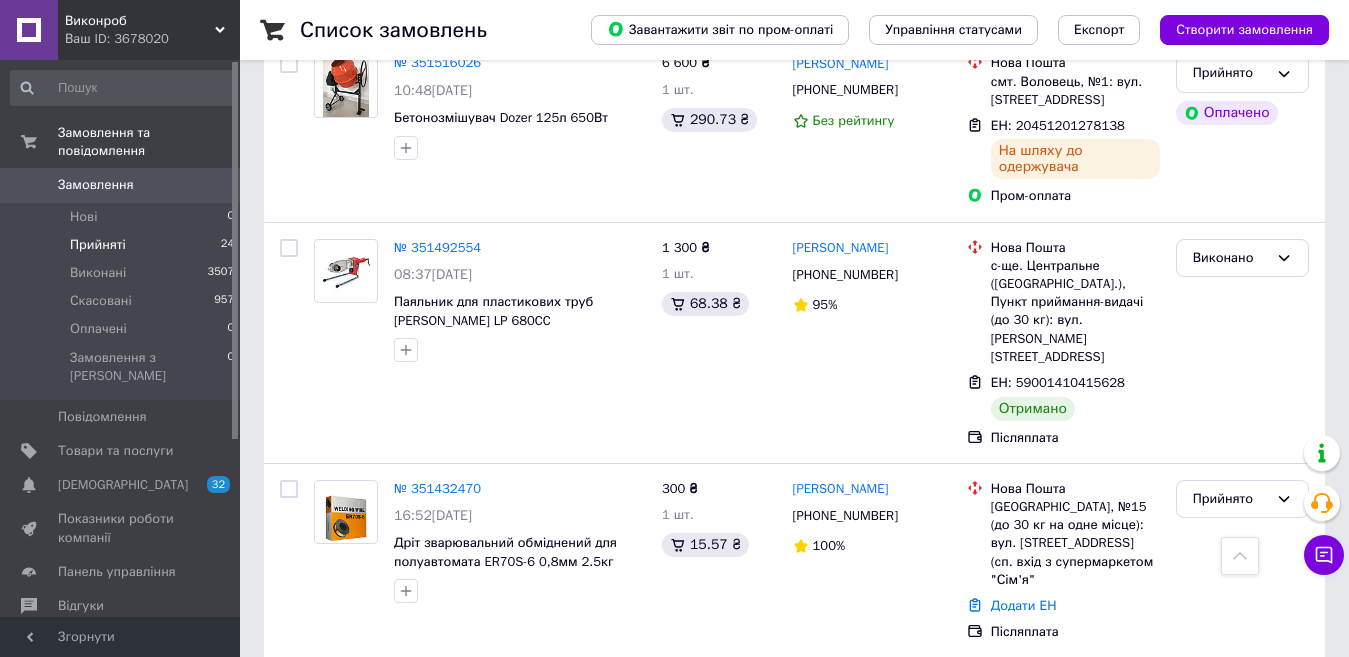 click on "2" at bounding box center [327, 889] 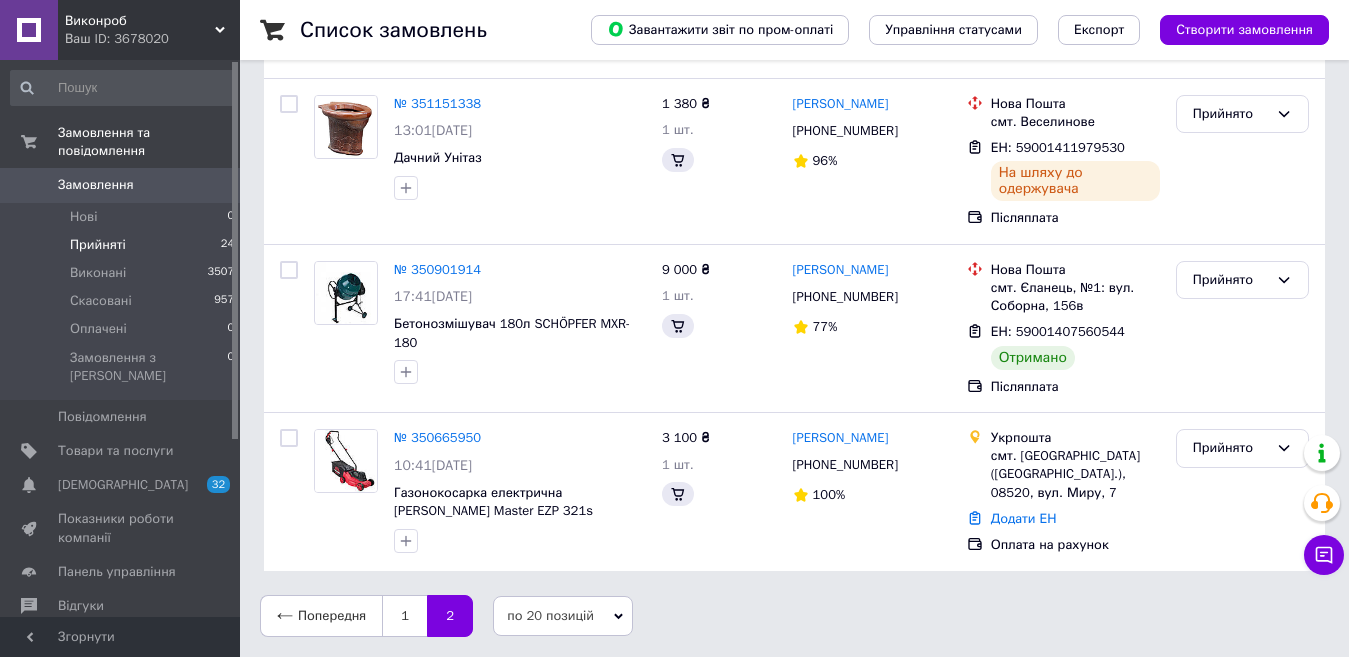 scroll, scrollTop: 0, scrollLeft: 0, axis: both 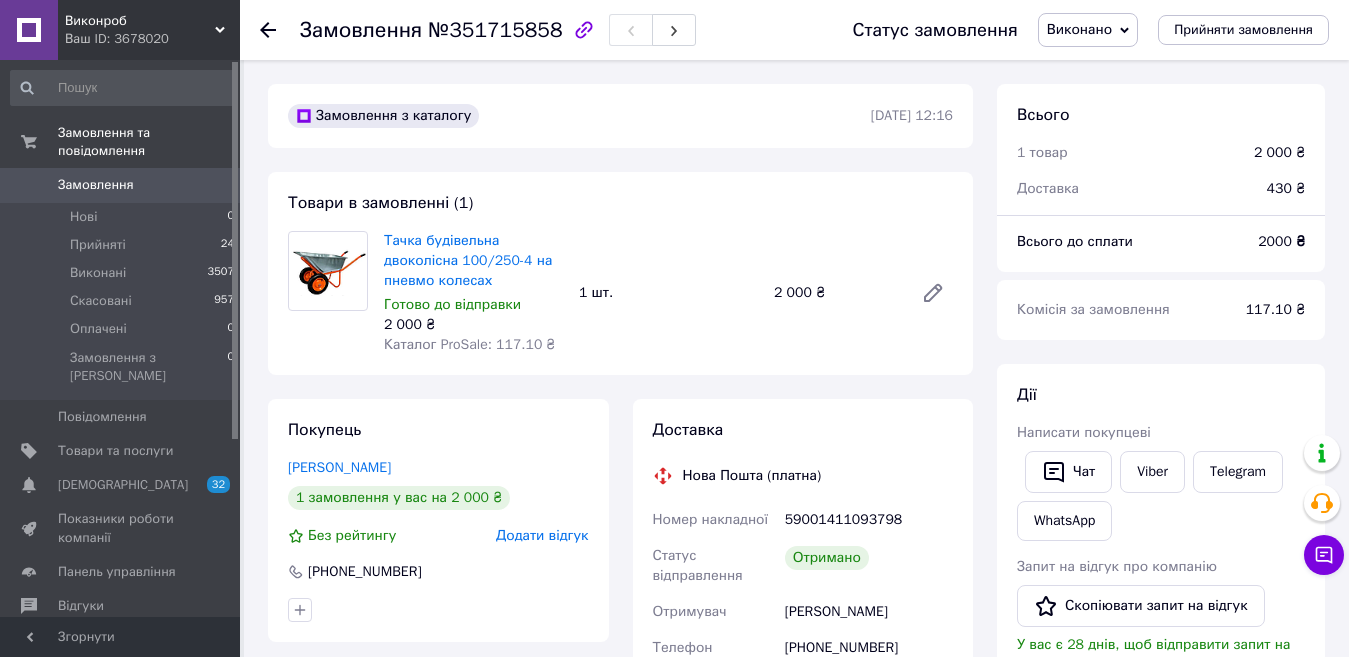 click on "Додати відгук" at bounding box center [542, 535] 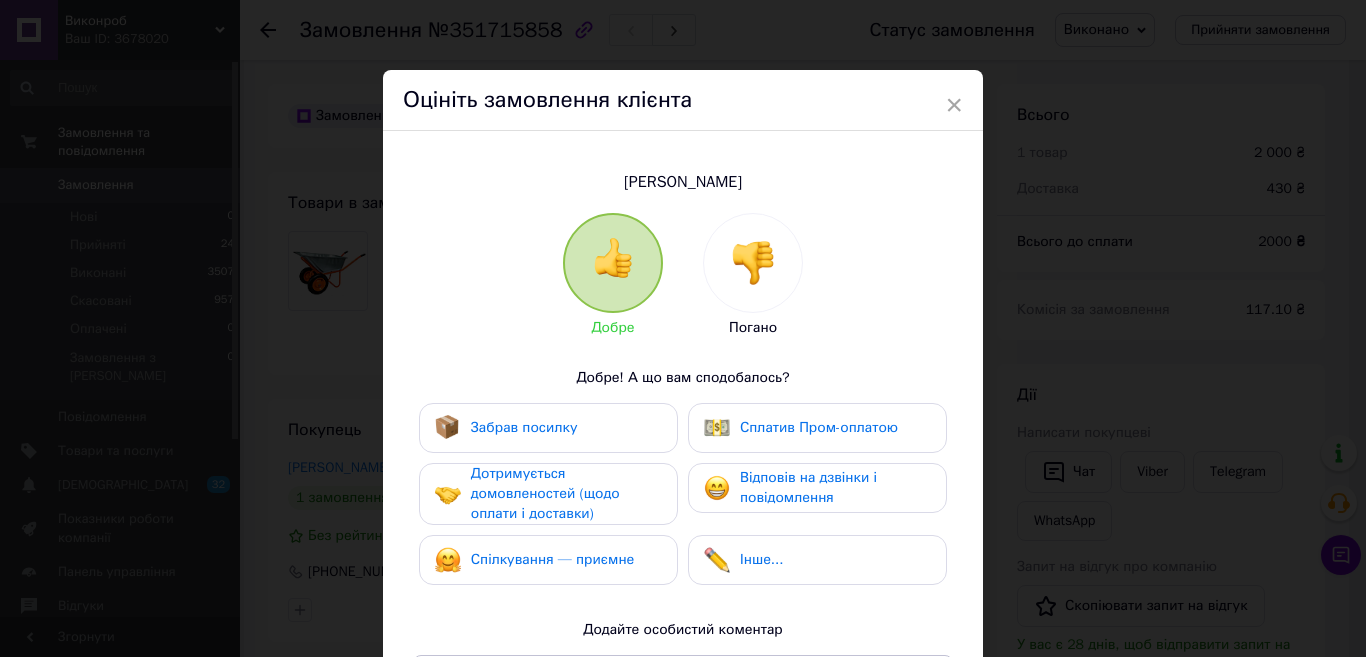 click on "Забрав посилку" at bounding box center [548, 428] 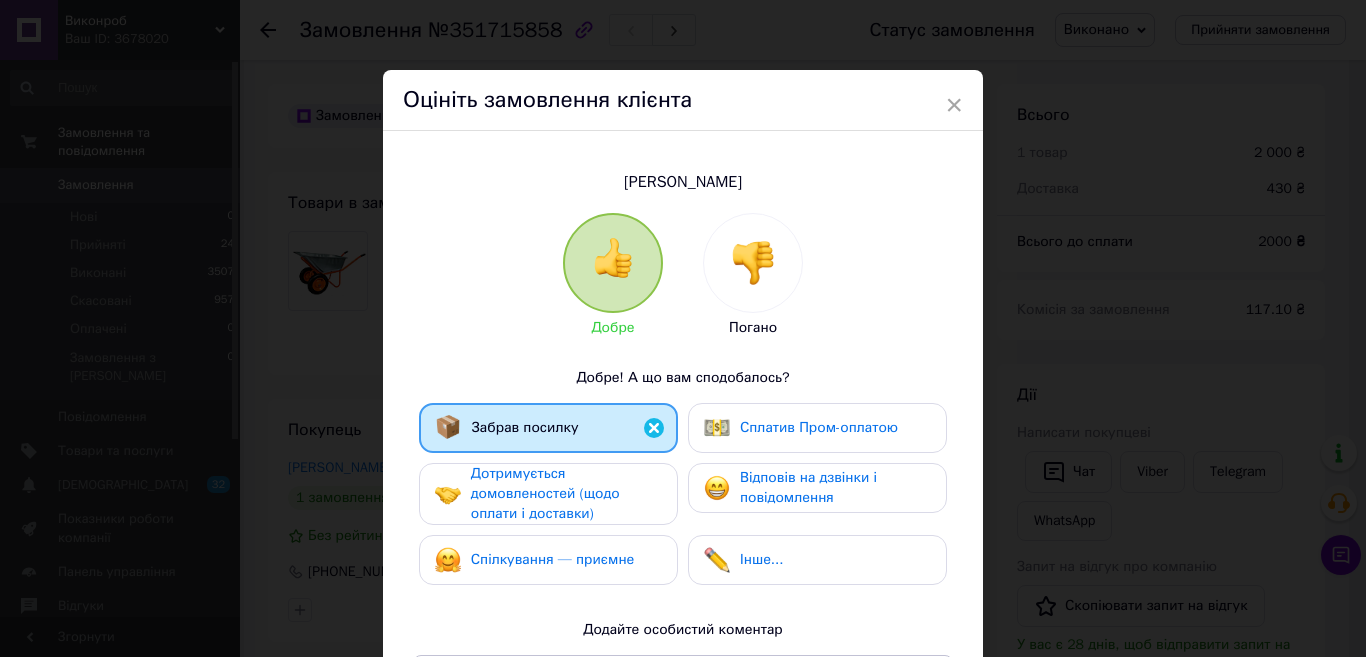 click on "Дотримується домовленостей (щодо оплати і доставки)" at bounding box center [545, 493] 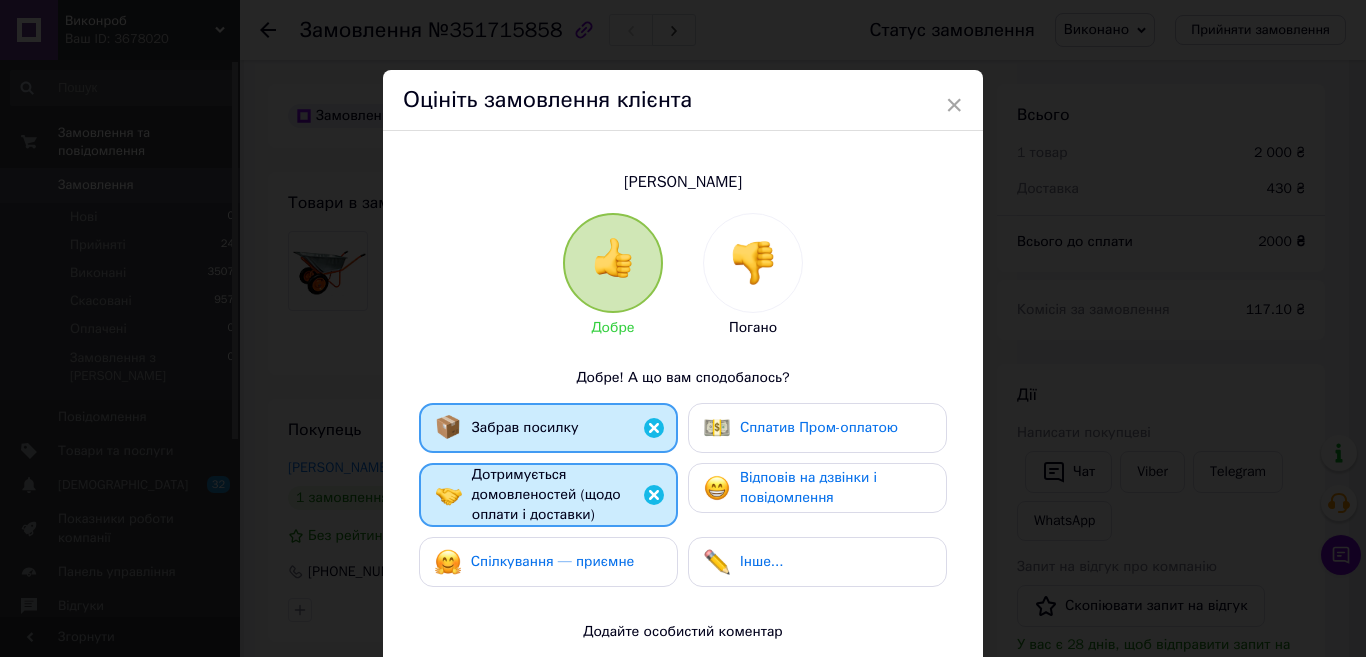 click on "Забрав посилку Сплатив Пром-оплатою Дотримується домовленостей (щодо оплати і доставки) Відповів на дзвінки і повідомлення Спілкування — приємне Інше..." at bounding box center [683, 500] 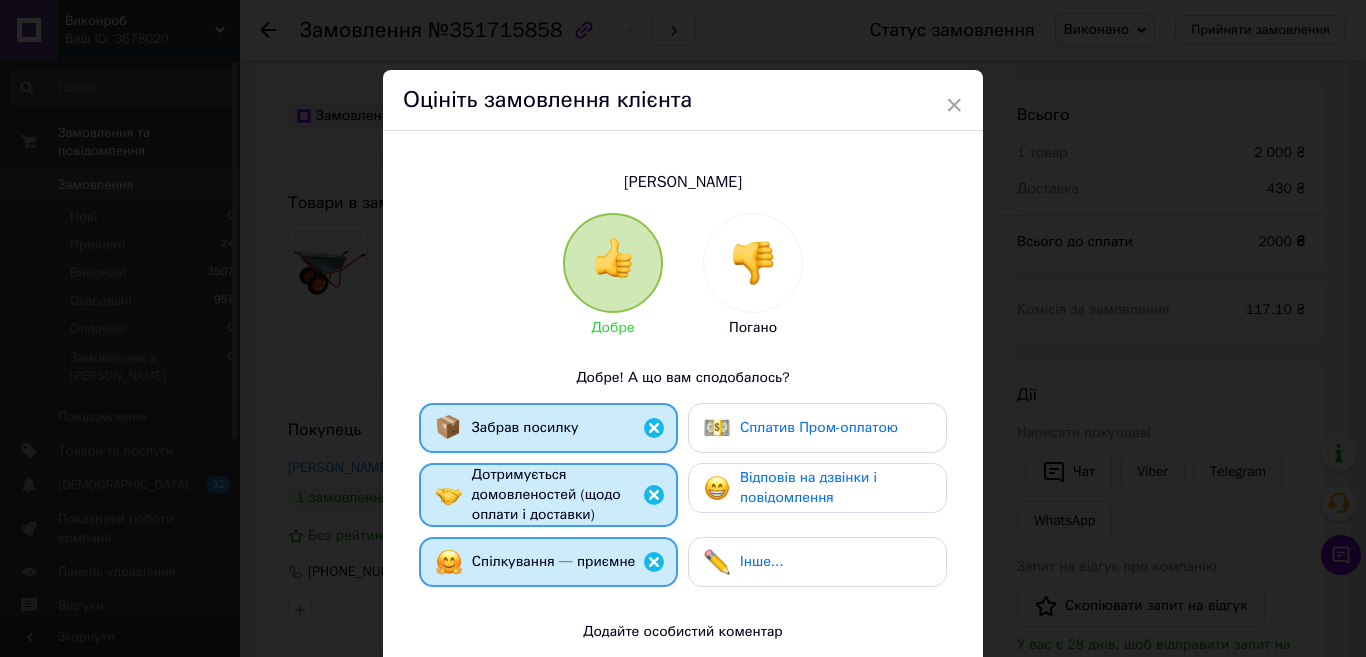 click on "Відповів на дзвінки і повідомлення" at bounding box center [808, 487] 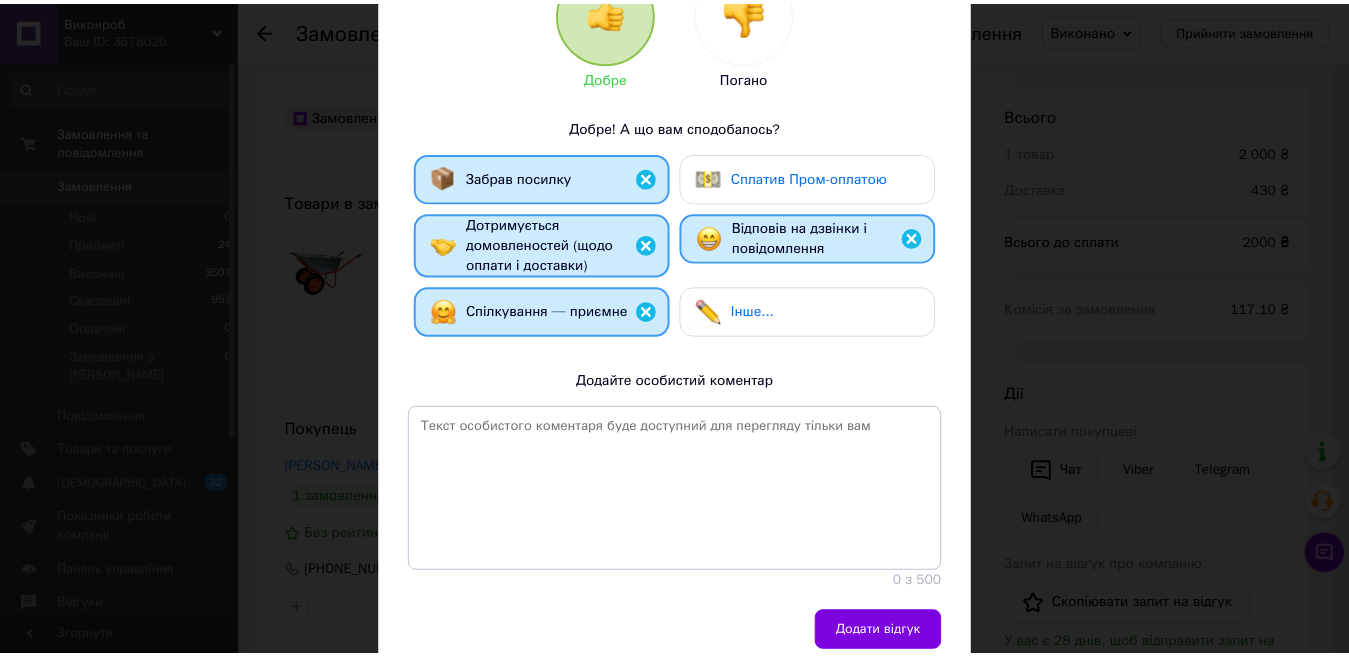 scroll, scrollTop: 328, scrollLeft: 0, axis: vertical 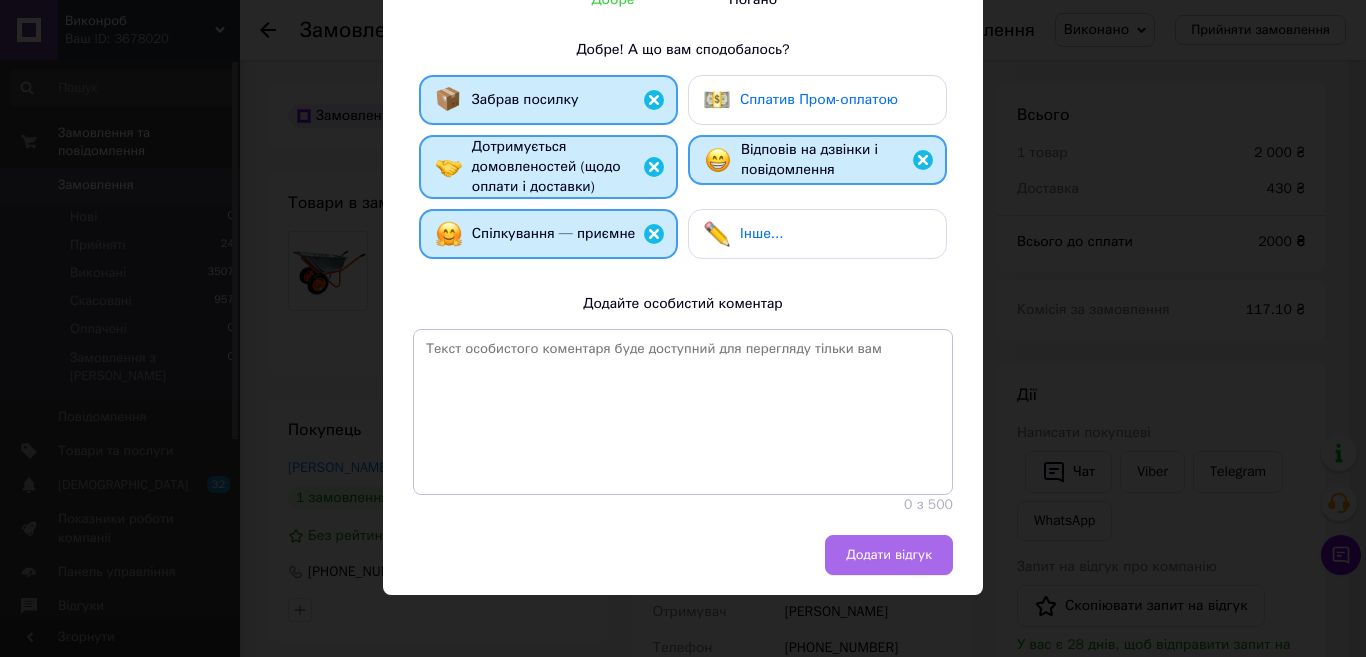 click on "Додати відгук" at bounding box center (889, 555) 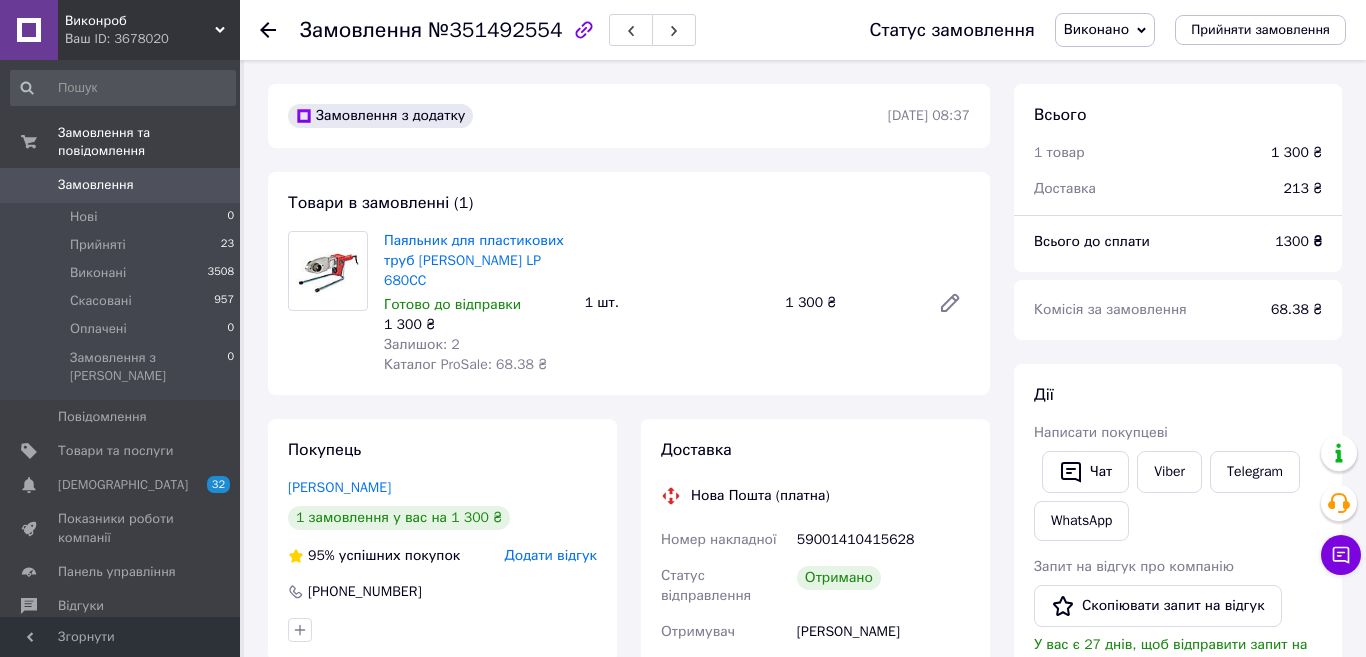 scroll, scrollTop: 0, scrollLeft: 0, axis: both 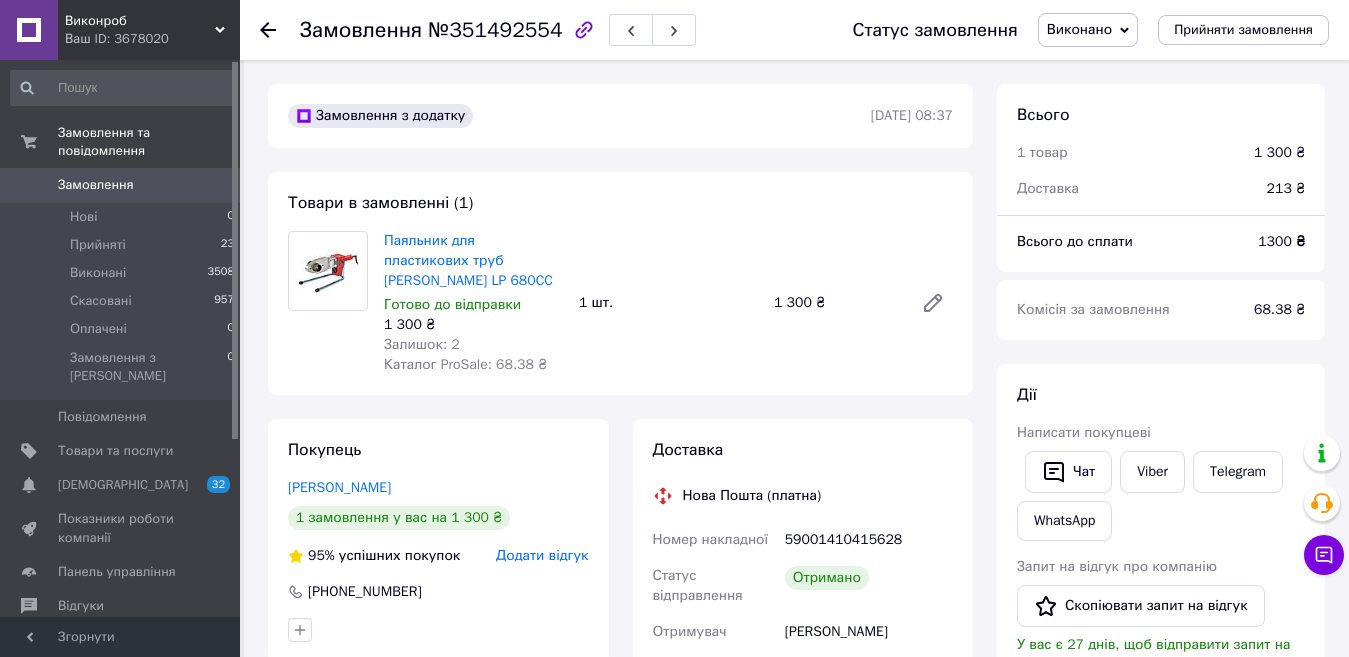 click on "Додати відгук" at bounding box center [542, 555] 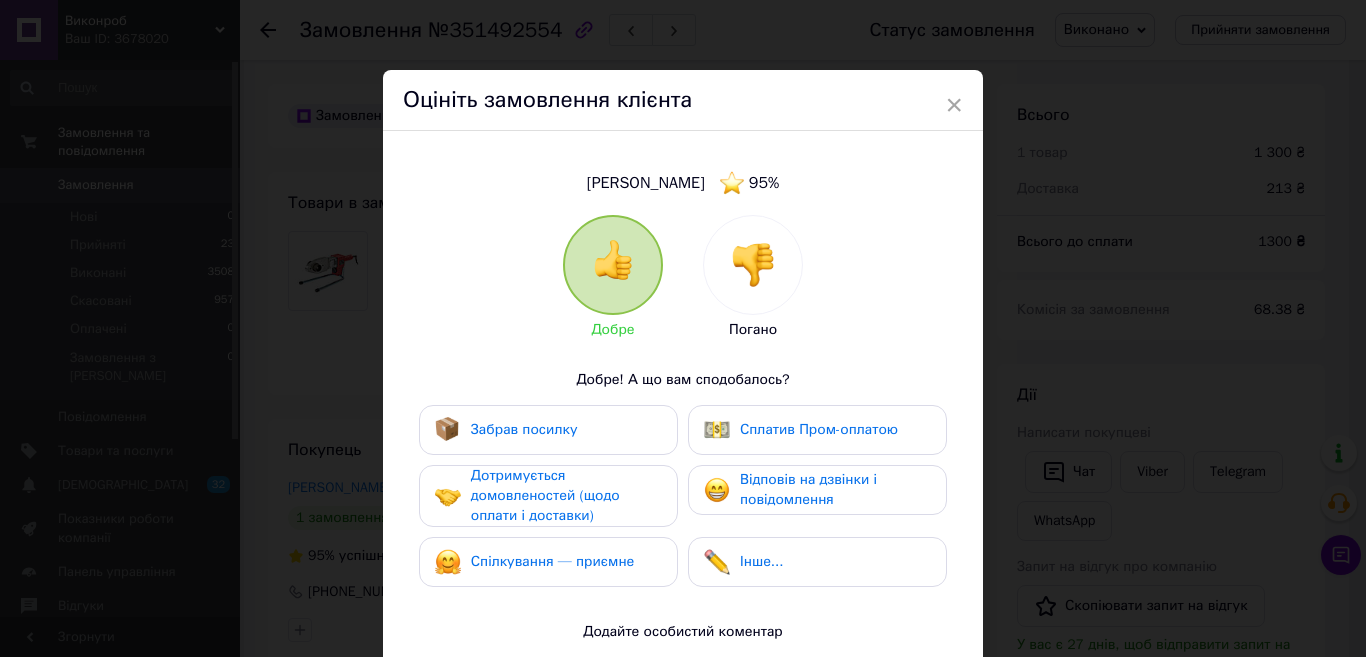 click on "Забрав посилку" at bounding box center [524, 429] 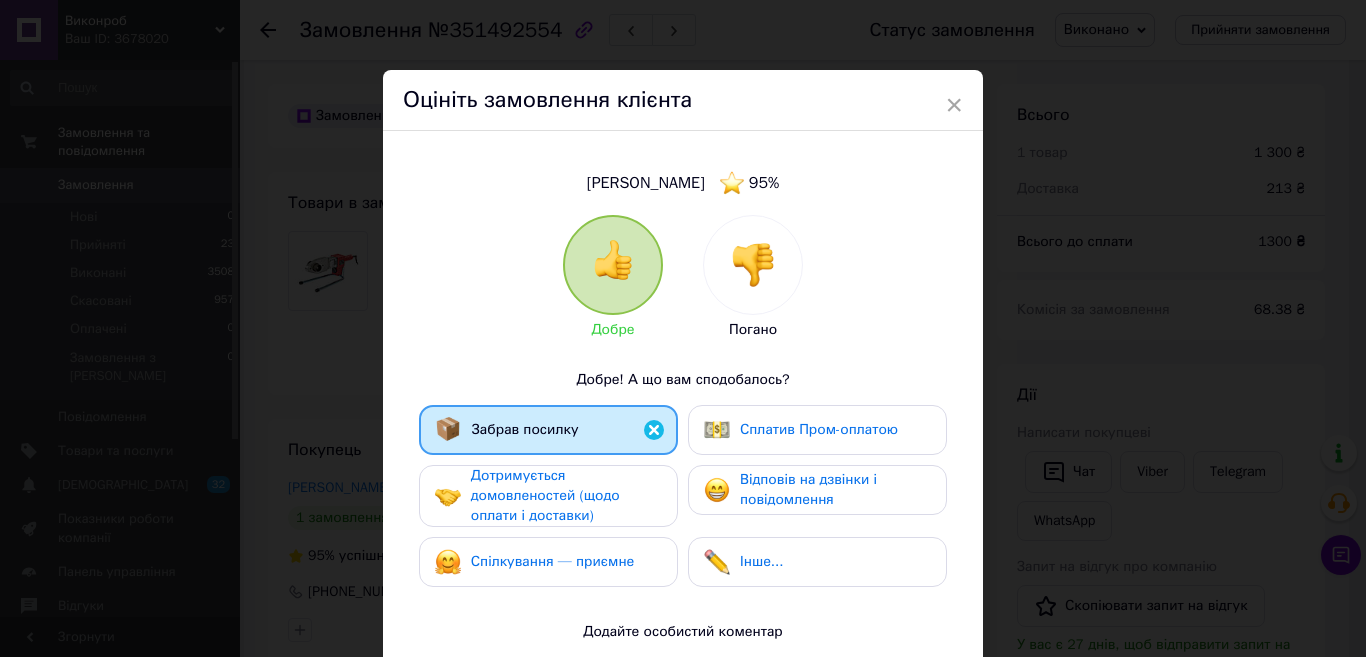 click on "Дотримується домовленостей (щодо оплати і доставки)" at bounding box center (545, 495) 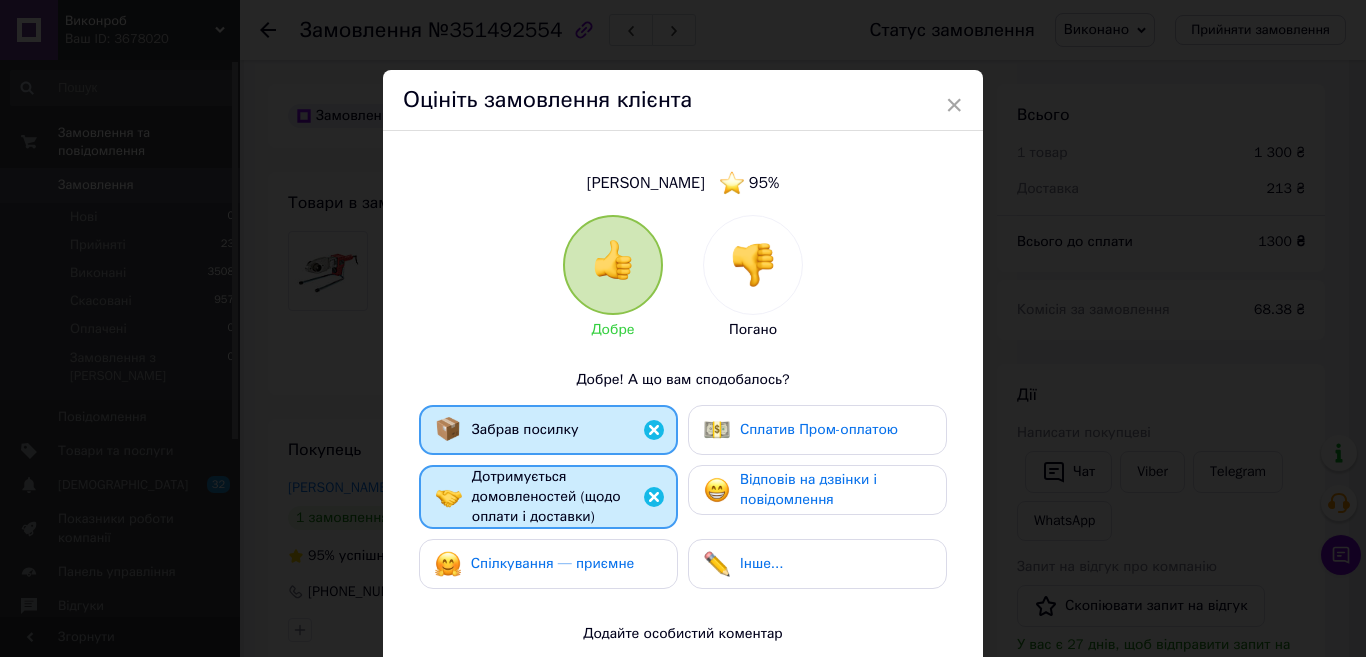 click on "Спілкування — приємне" at bounding box center [548, 564] 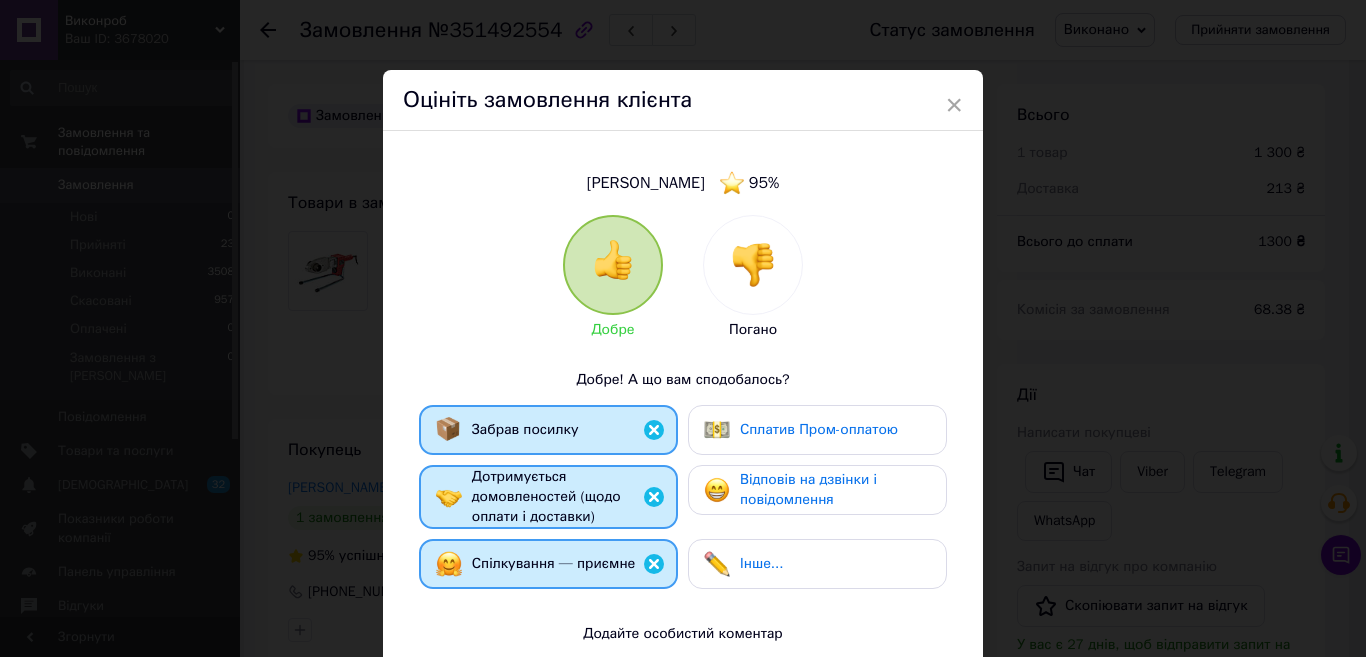 click on "Відповів на дзвінки і повідомлення" at bounding box center [817, 490] 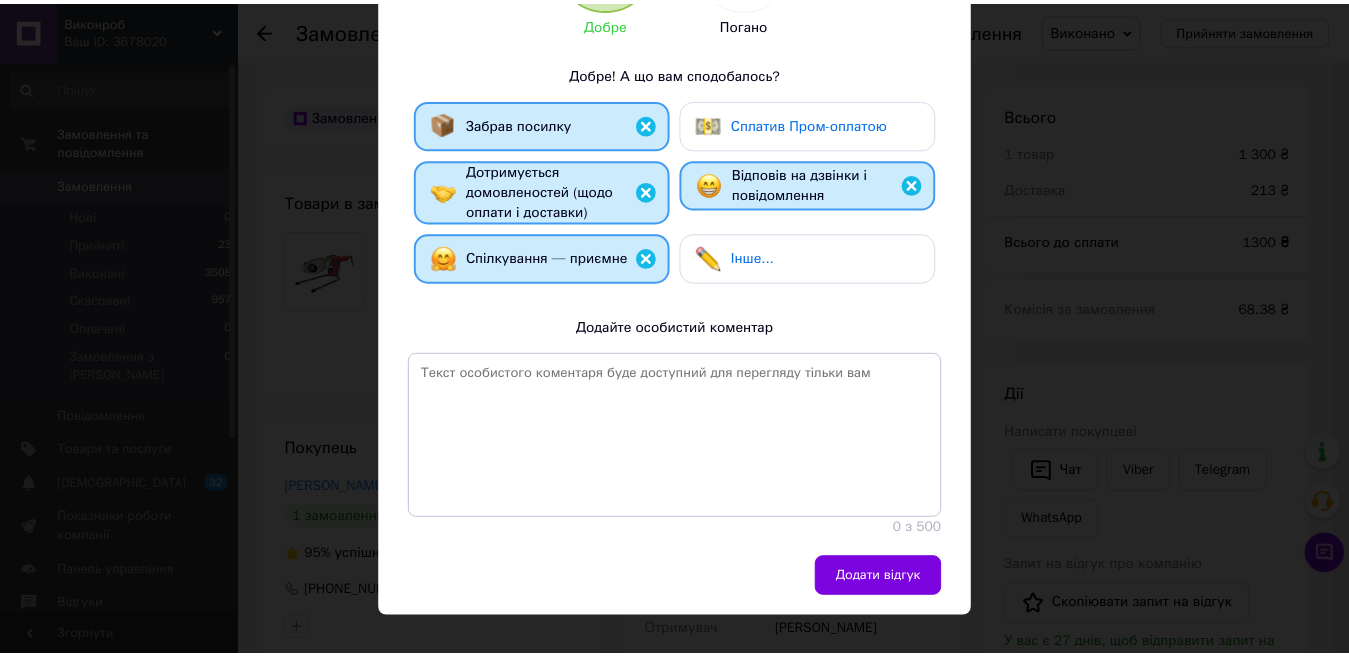 scroll, scrollTop: 316, scrollLeft: 0, axis: vertical 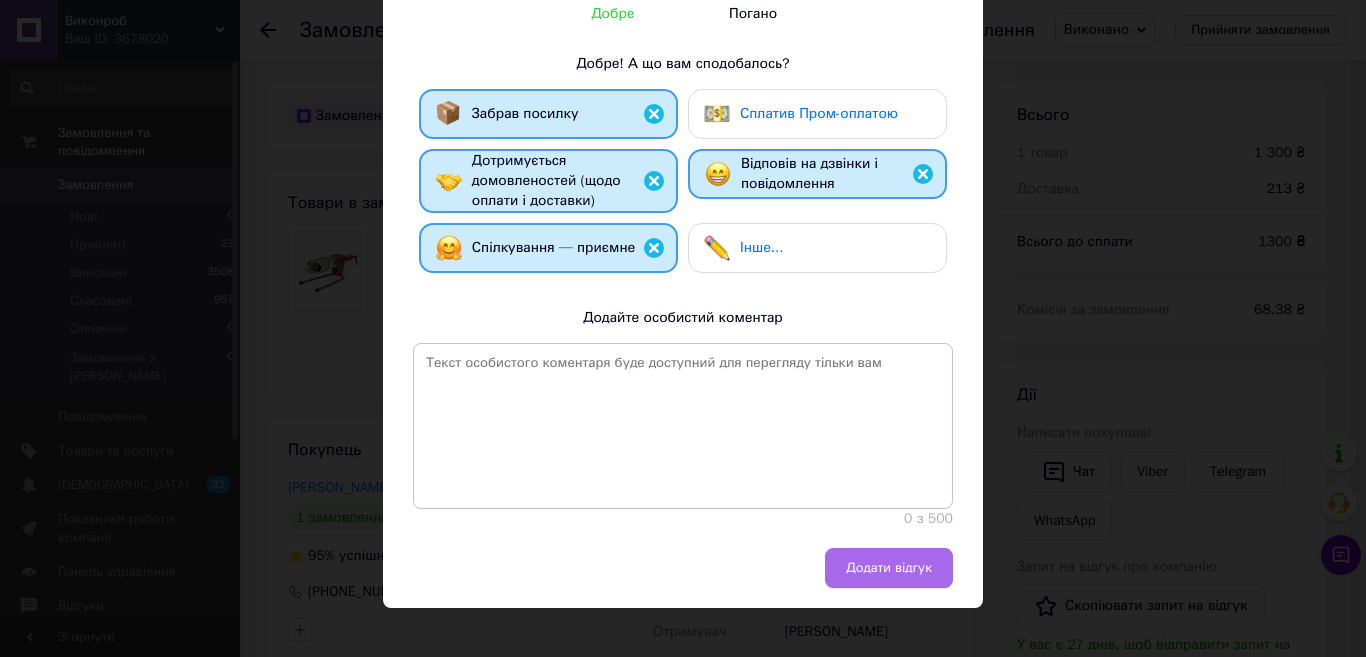 click on "Додати відгук" at bounding box center (889, 568) 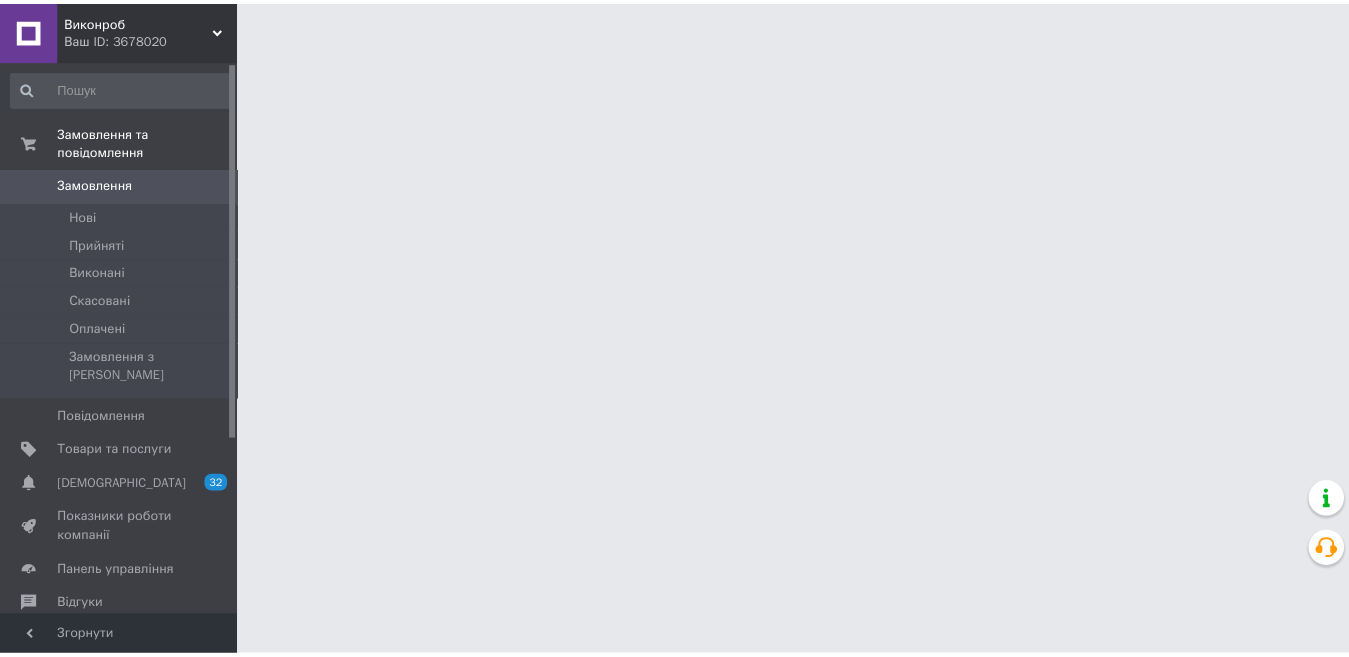 scroll, scrollTop: 0, scrollLeft: 0, axis: both 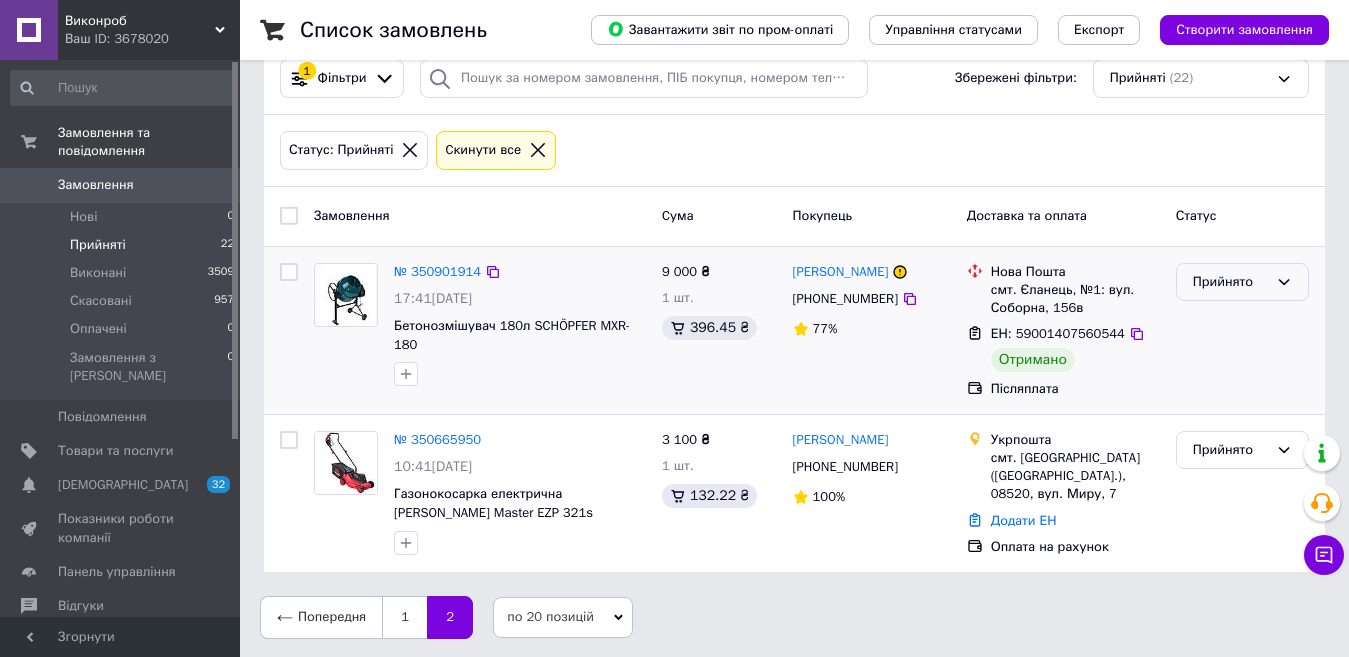 click on "Прийнято" at bounding box center [1230, 282] 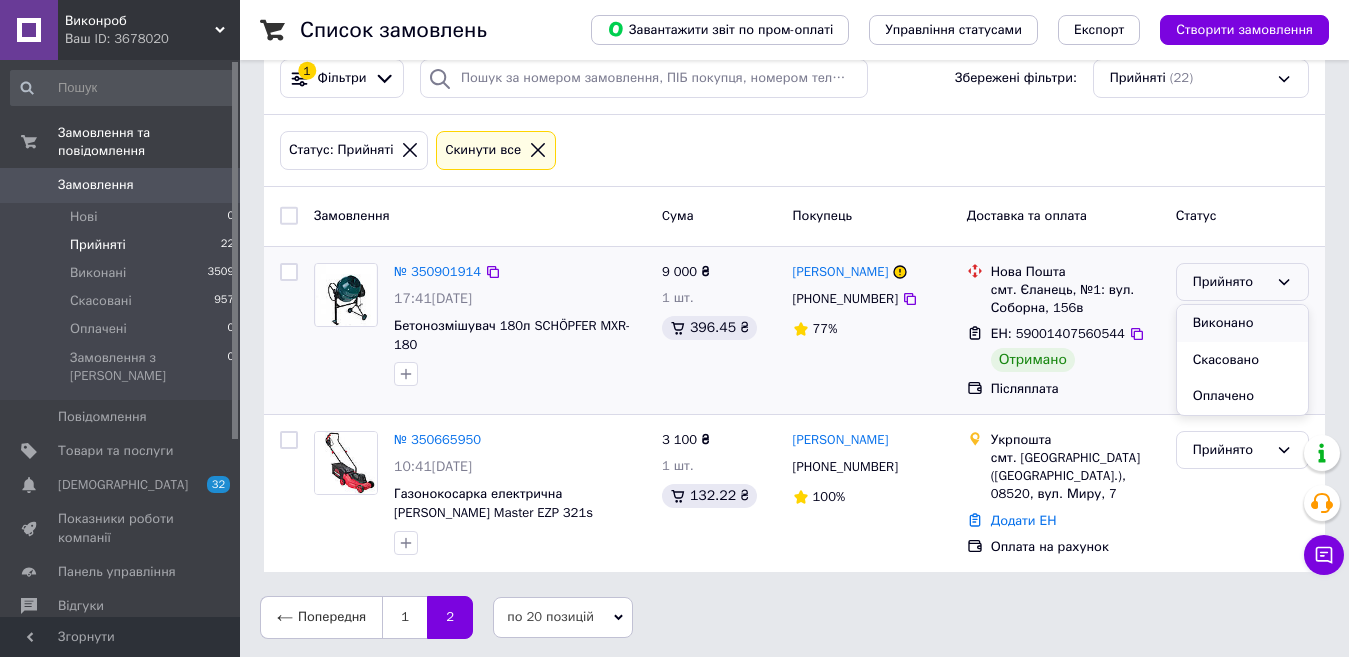 click on "Виконано" at bounding box center (1242, 323) 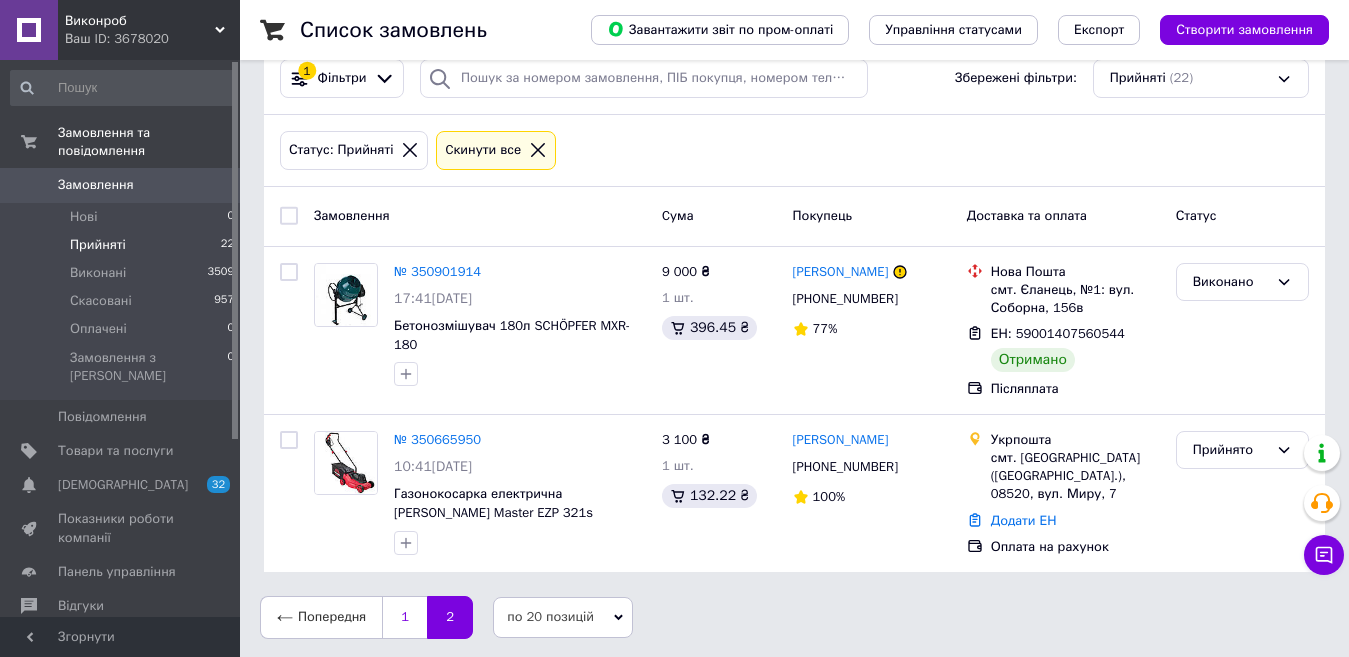 click on "1" at bounding box center (404, 617) 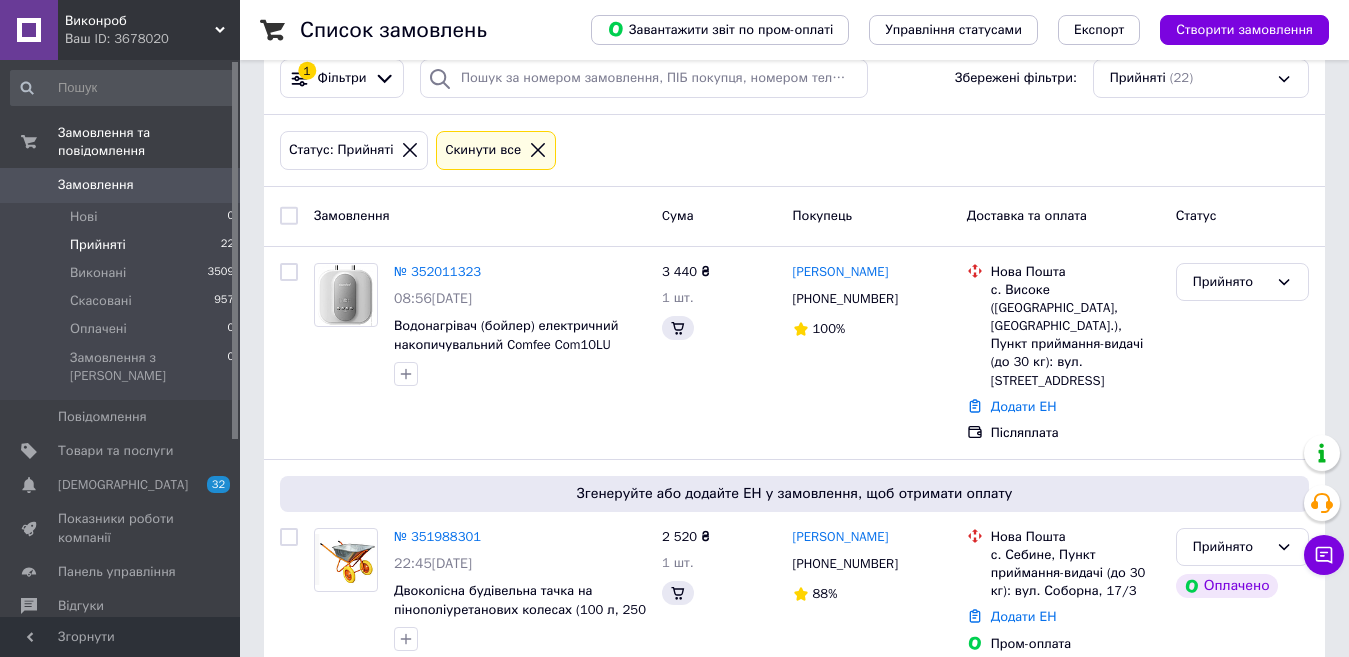 scroll, scrollTop: 0, scrollLeft: 0, axis: both 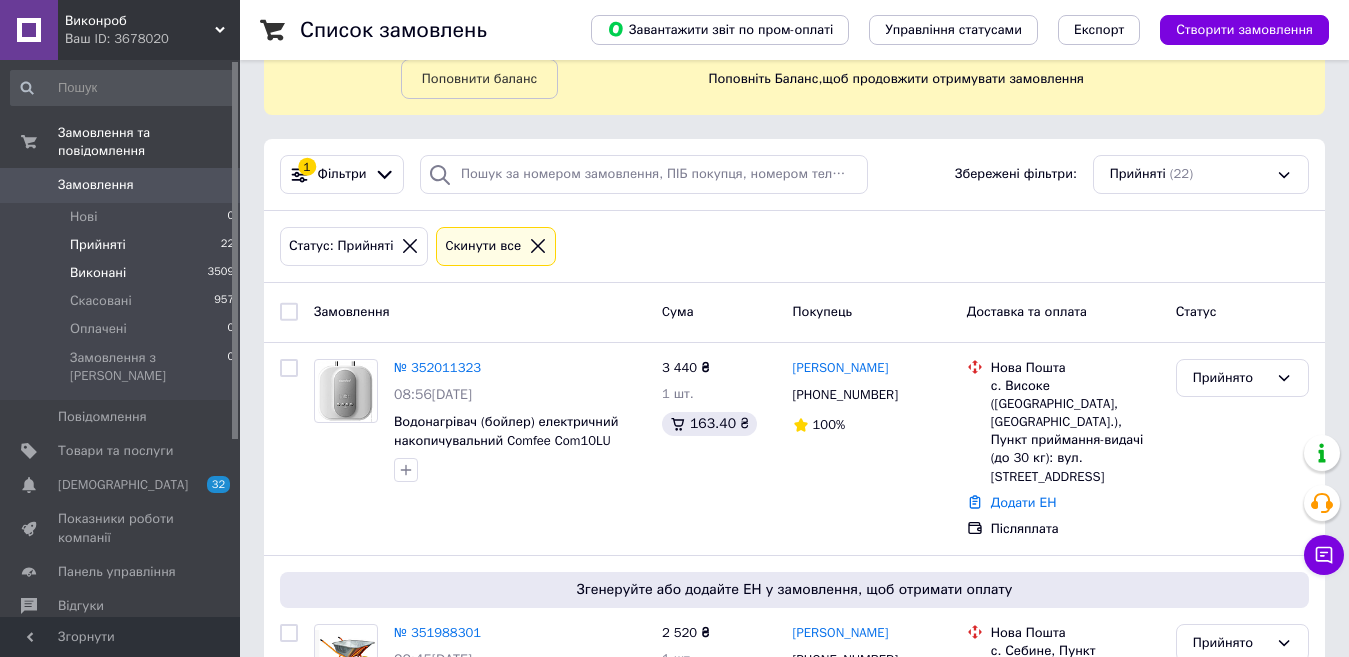 click on "3509" at bounding box center [221, 273] 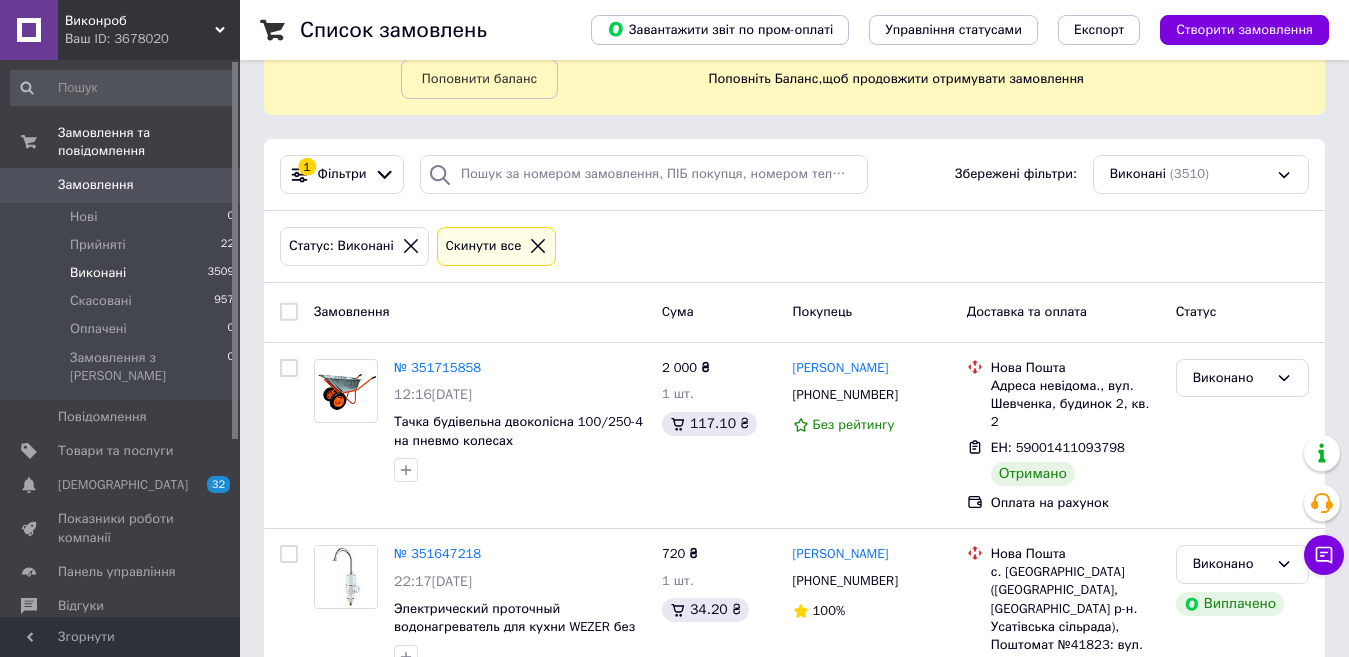 scroll, scrollTop: 0, scrollLeft: 0, axis: both 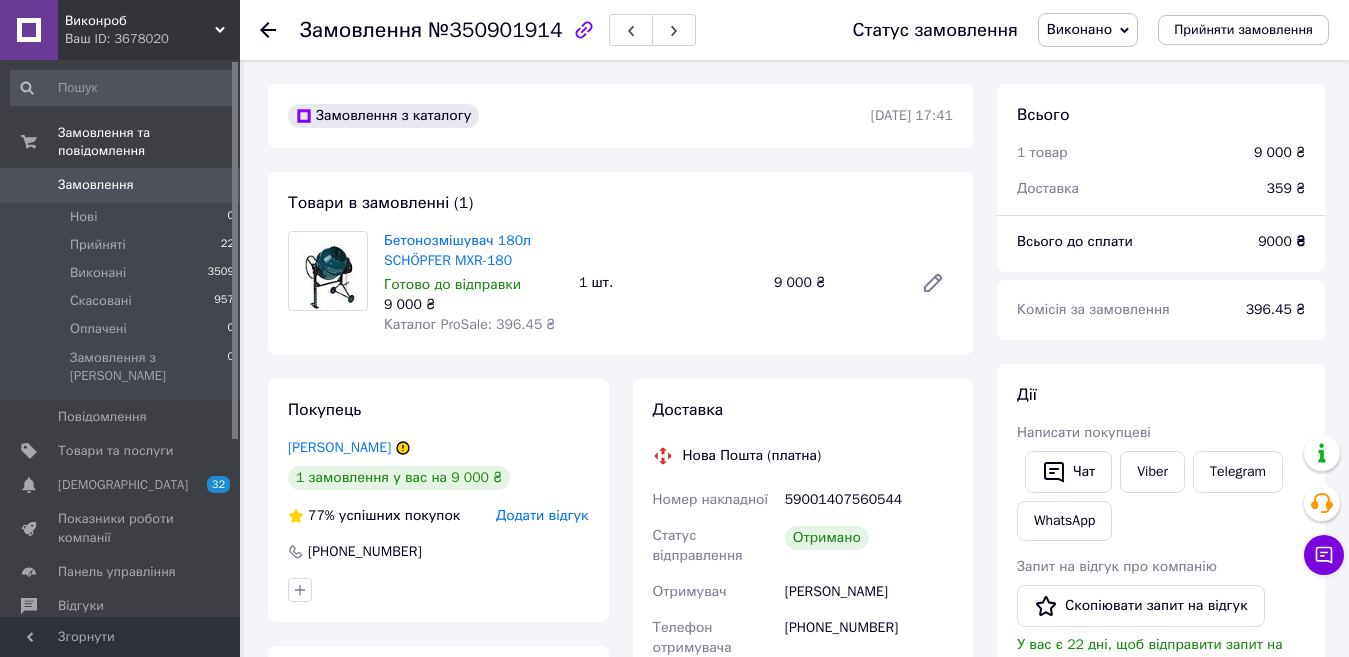 click on "Додати відгук" at bounding box center (542, 515) 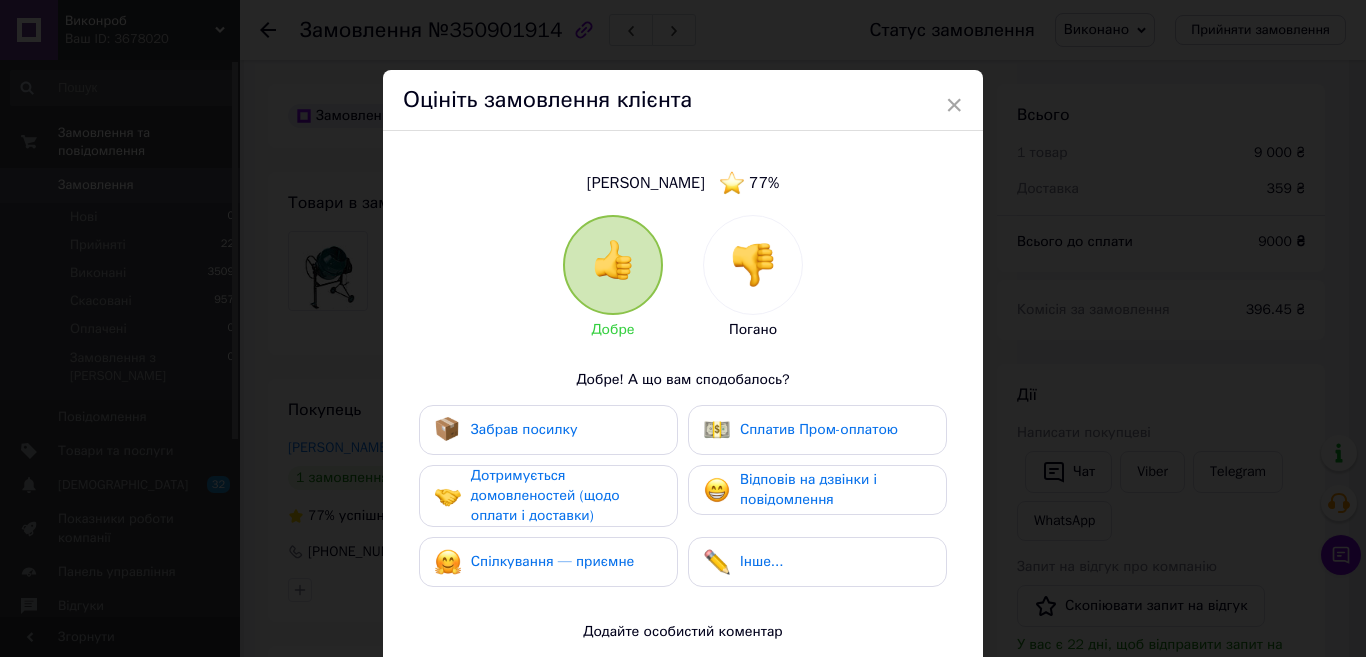 click on "Забрав посилку" at bounding box center [548, 430] 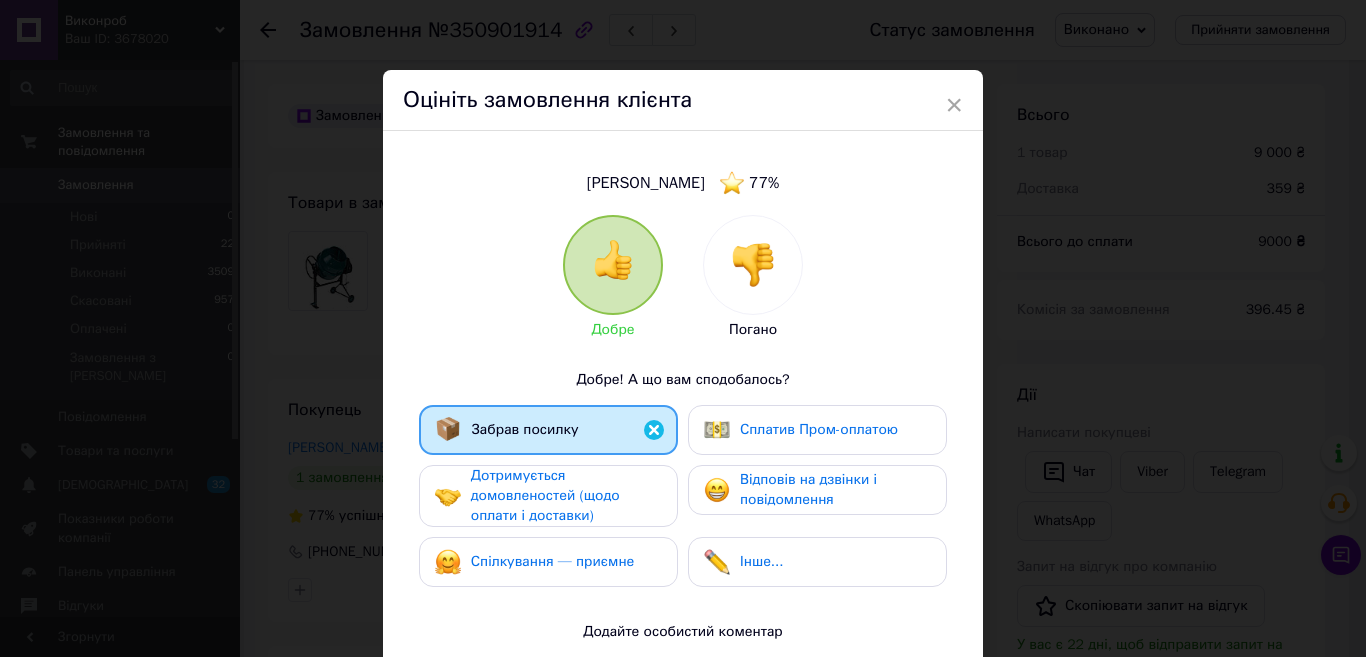 click on "Дотримується домовленостей (щодо оплати і доставки)" at bounding box center (566, 496) 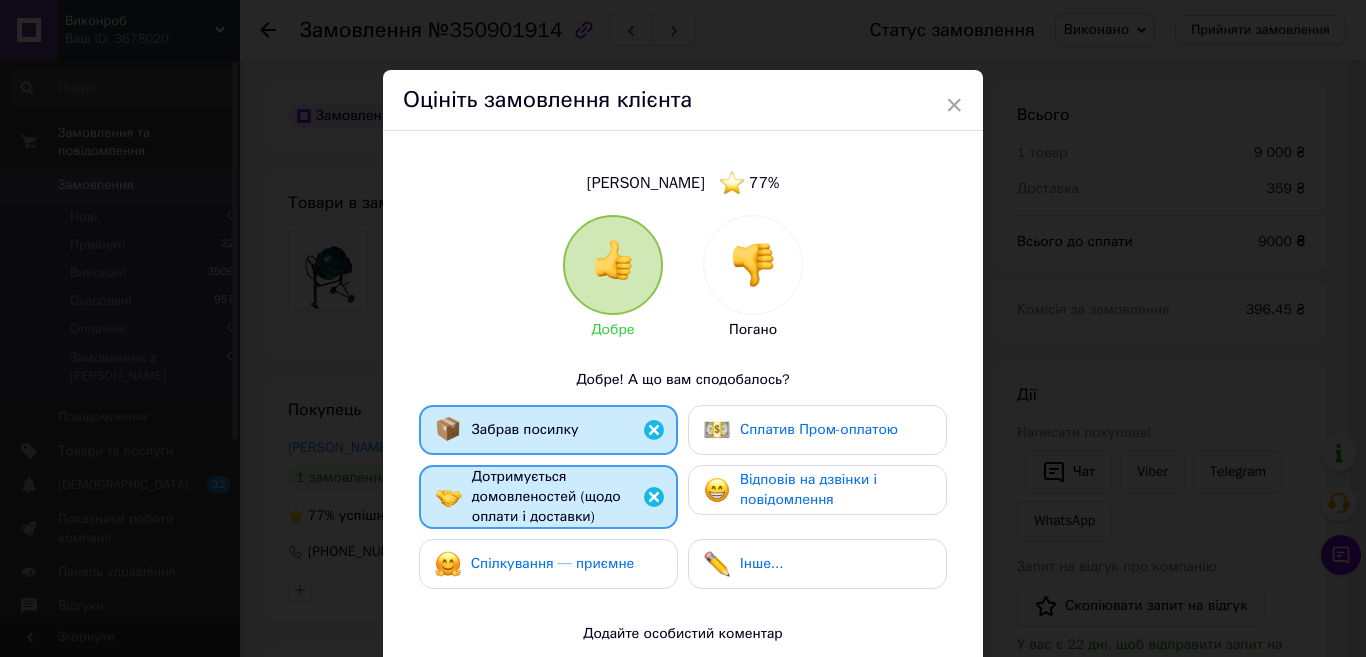 click on "Спілкування — приємне" at bounding box center (548, 564) 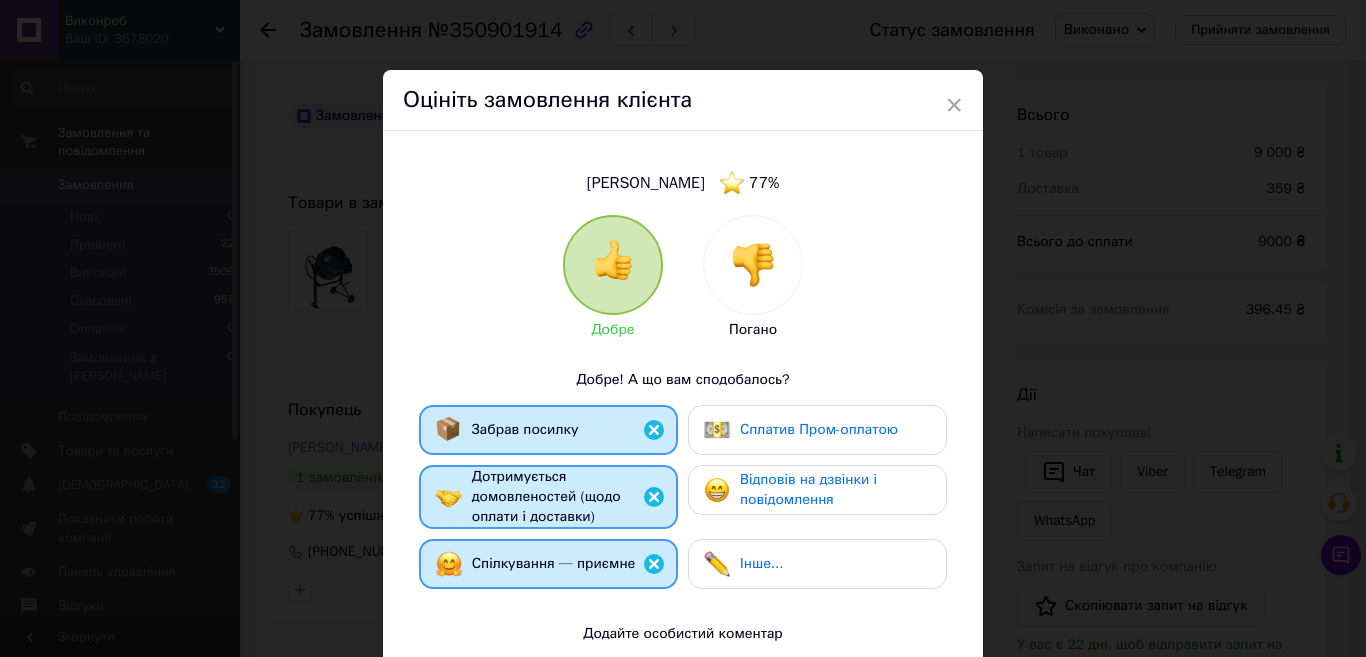 click on "Відповів на дзвінки і повідомлення" at bounding box center [808, 489] 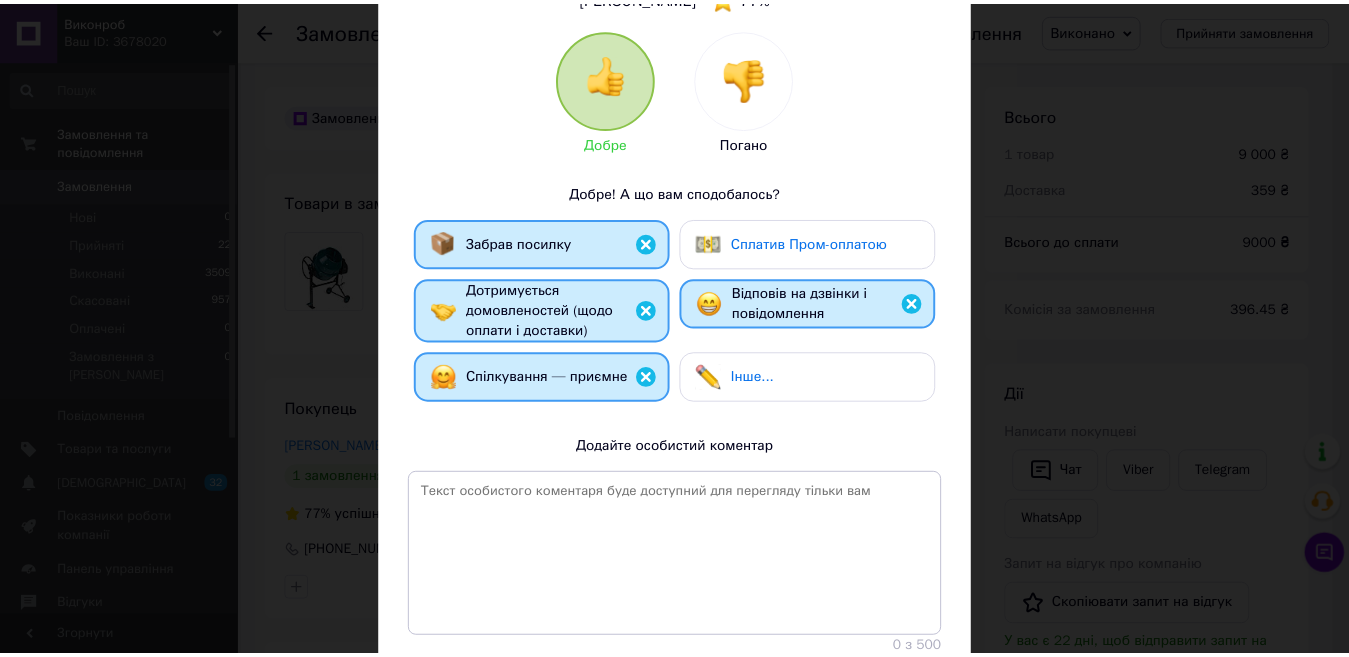 scroll, scrollTop: 329, scrollLeft: 0, axis: vertical 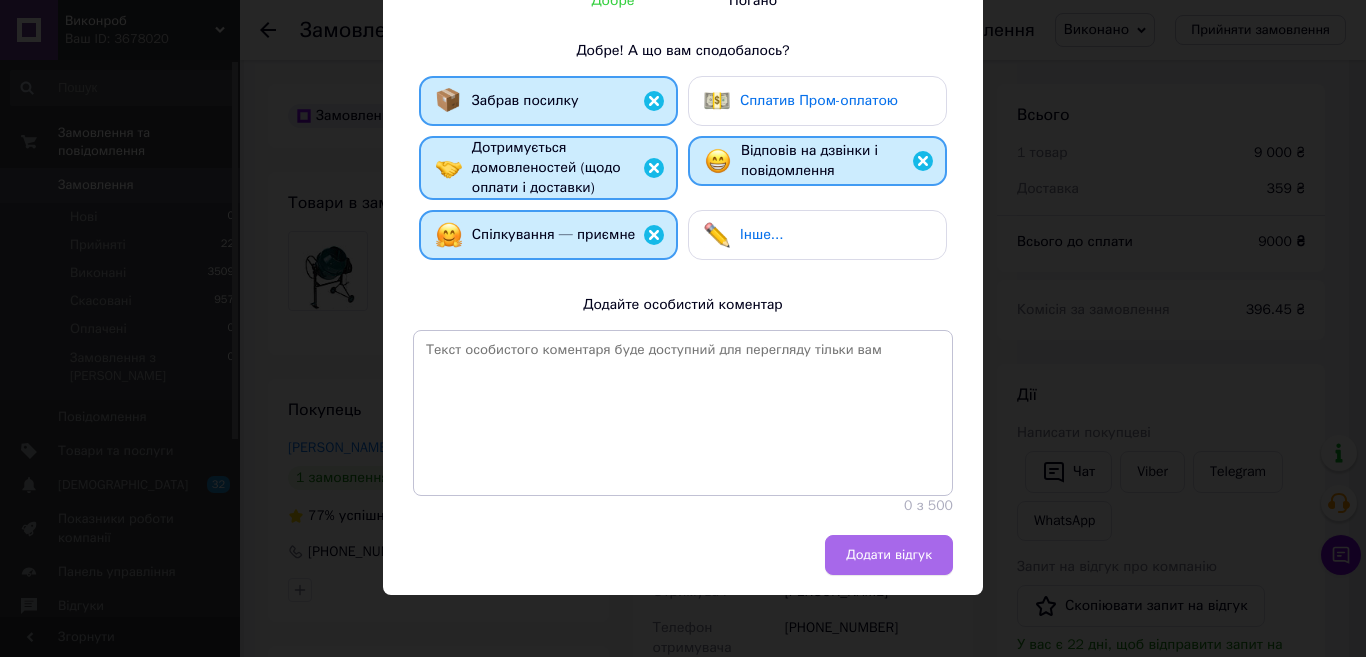 click on "Додати відгук" at bounding box center (889, 555) 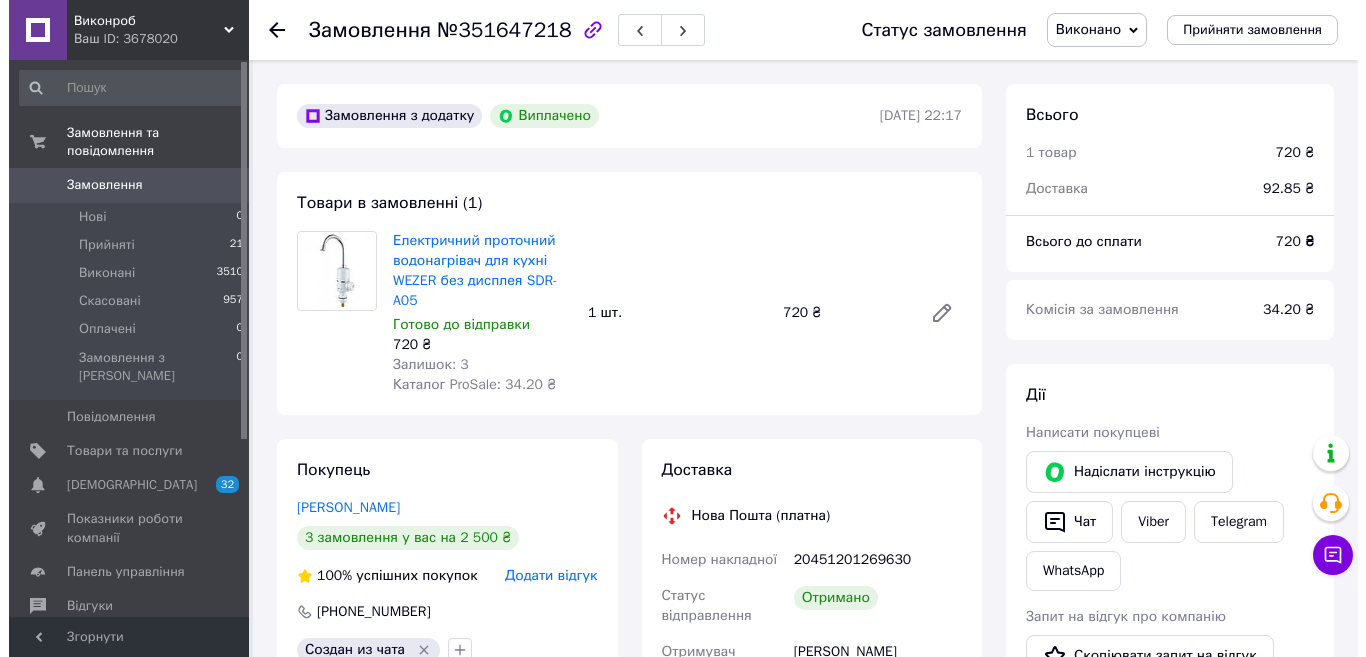 scroll, scrollTop: 0, scrollLeft: 0, axis: both 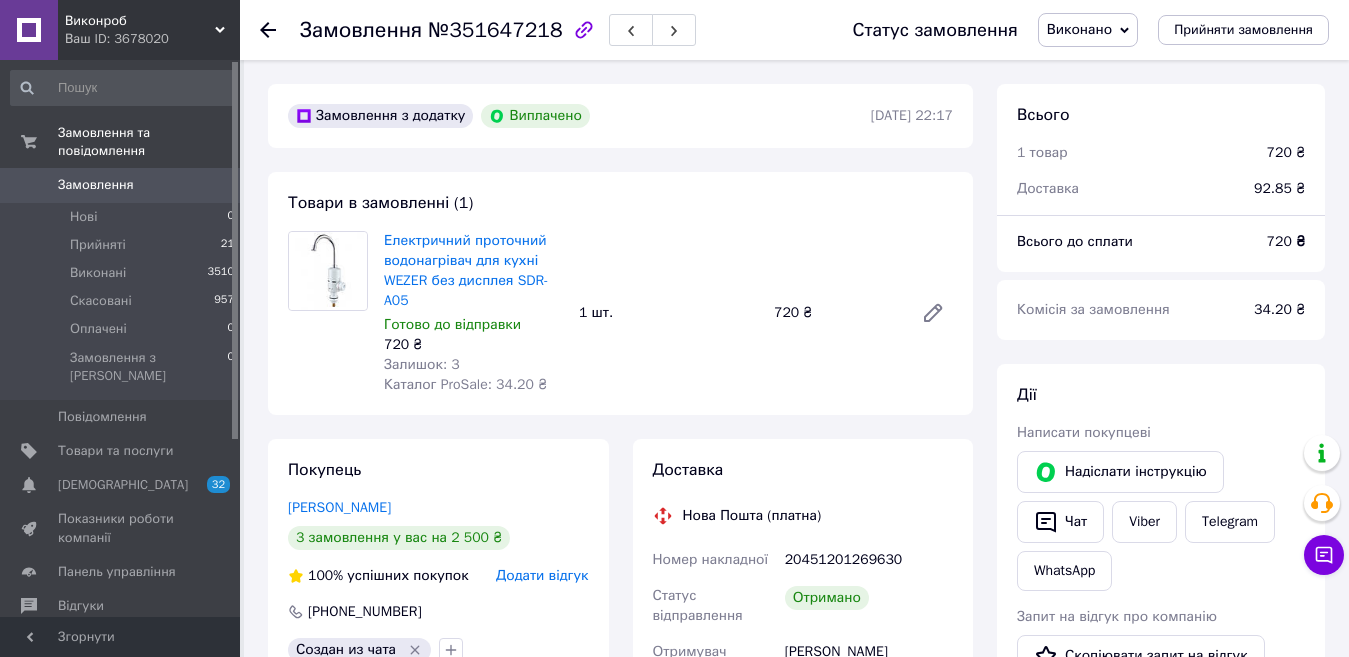 click on "Додати відгук" at bounding box center (542, 576) 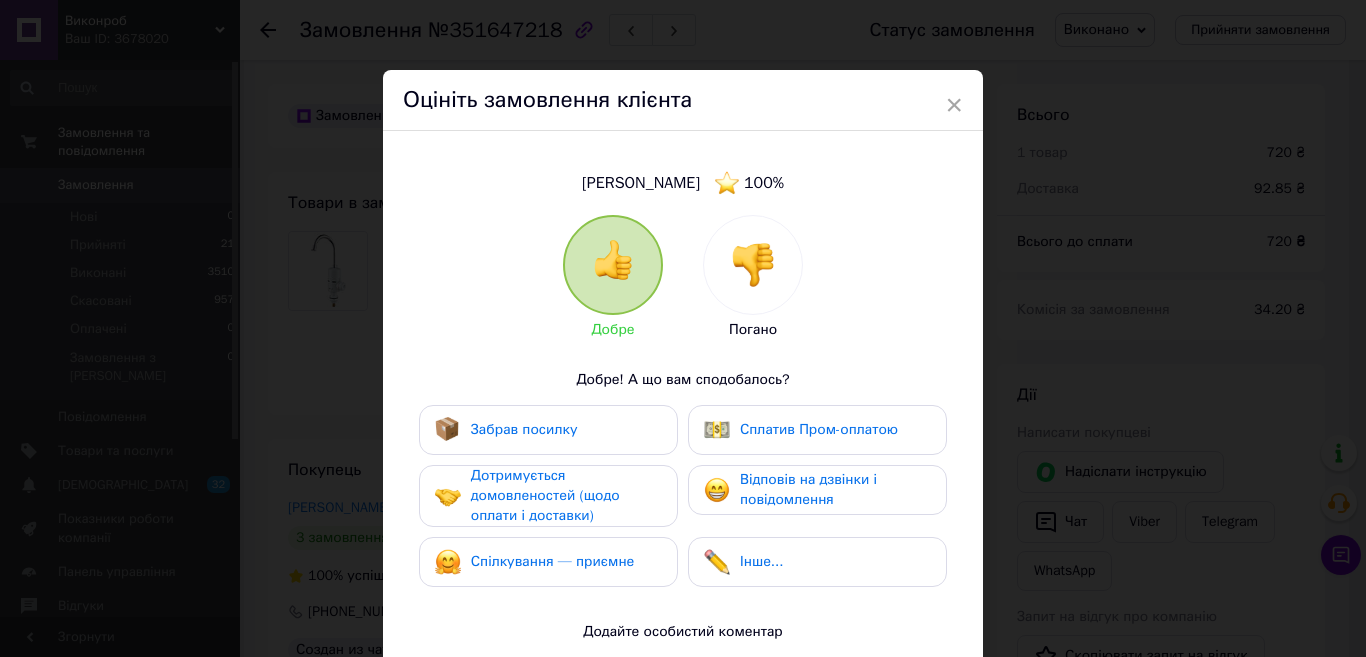 click on "Забрав посилку" at bounding box center (548, 430) 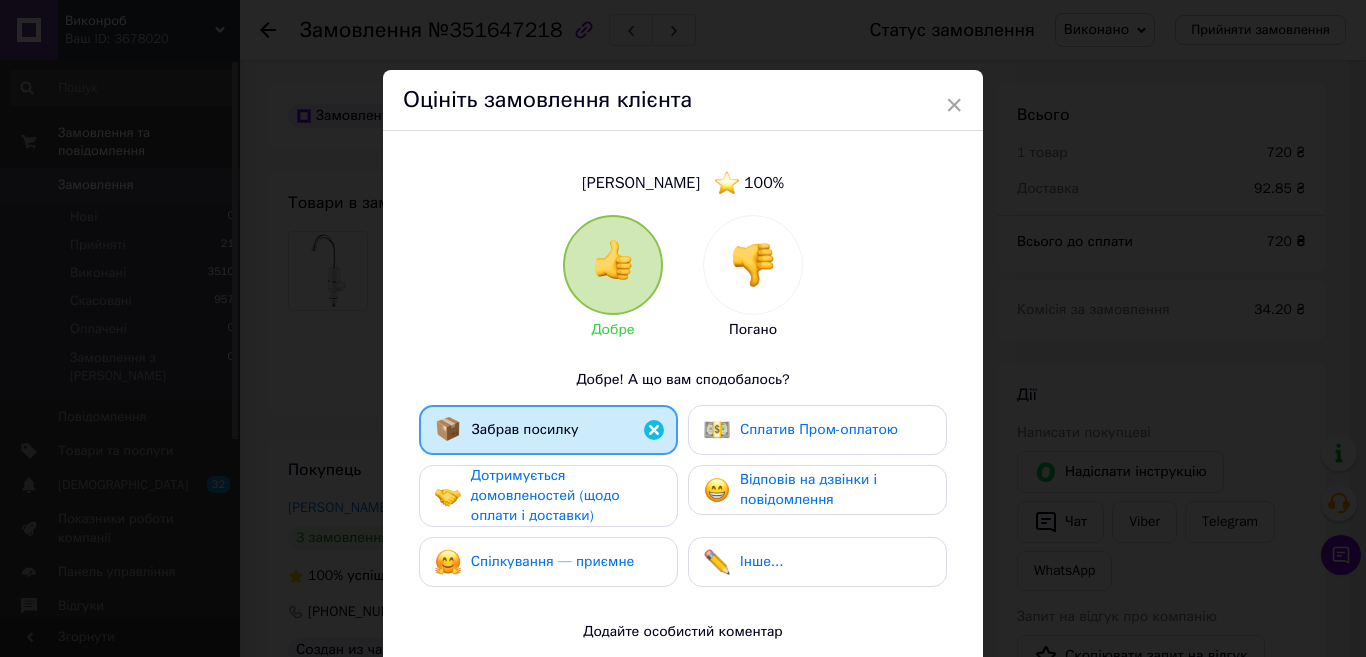 click on "Дотримується домовленостей (щодо оплати і доставки)" at bounding box center [566, 496] 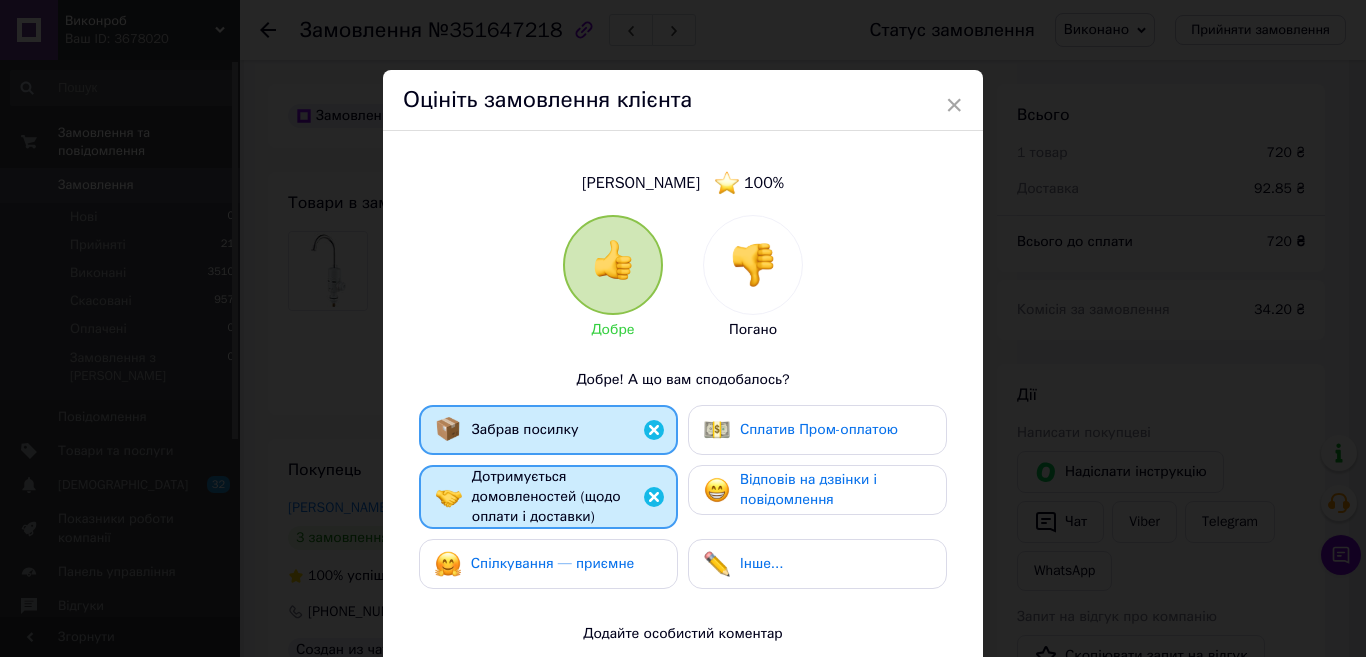 click on "Спілкування — приємне" at bounding box center [548, 564] 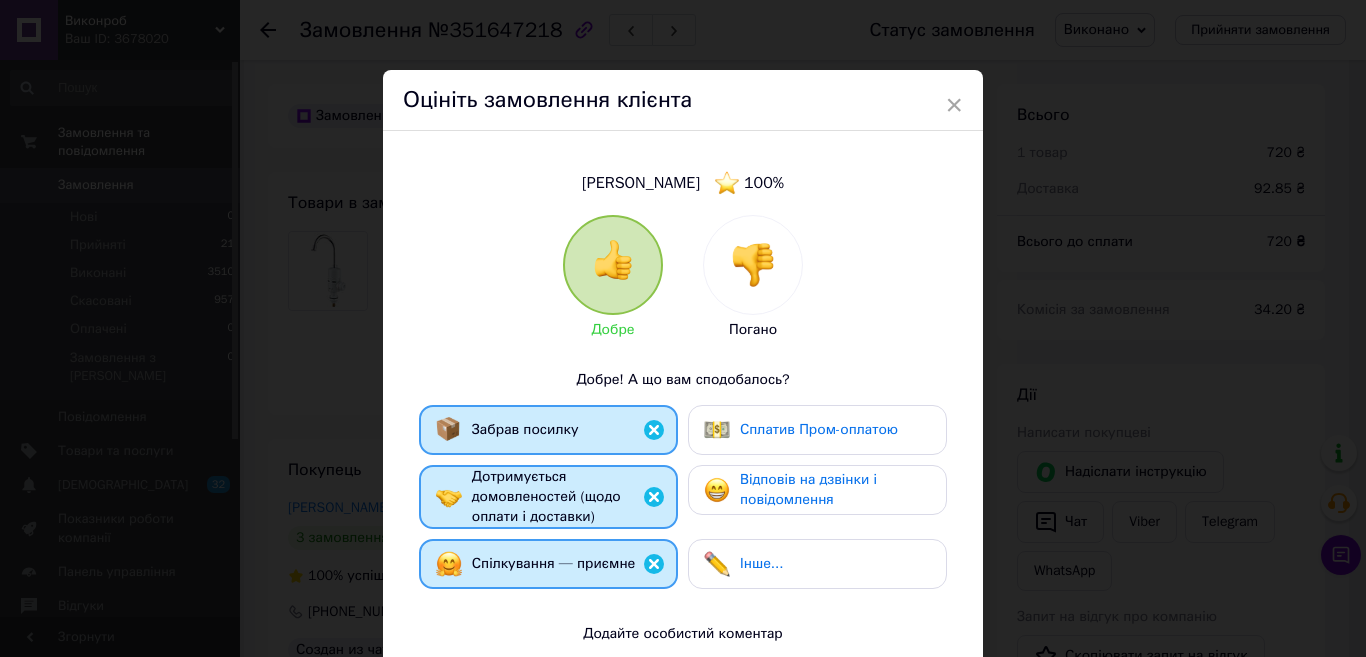 click on "Відповів на дзвінки і повідомлення" at bounding box center (808, 489) 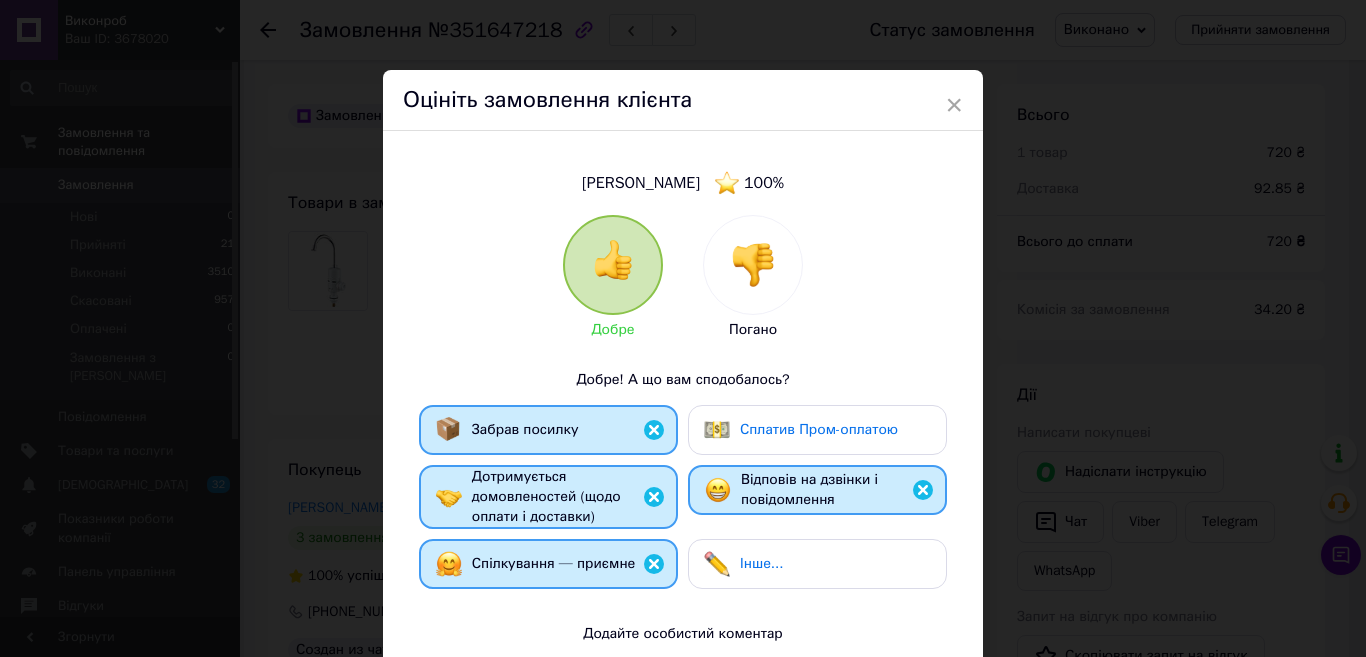 click on "Сплатив Пром-оплатою" at bounding box center (819, 429) 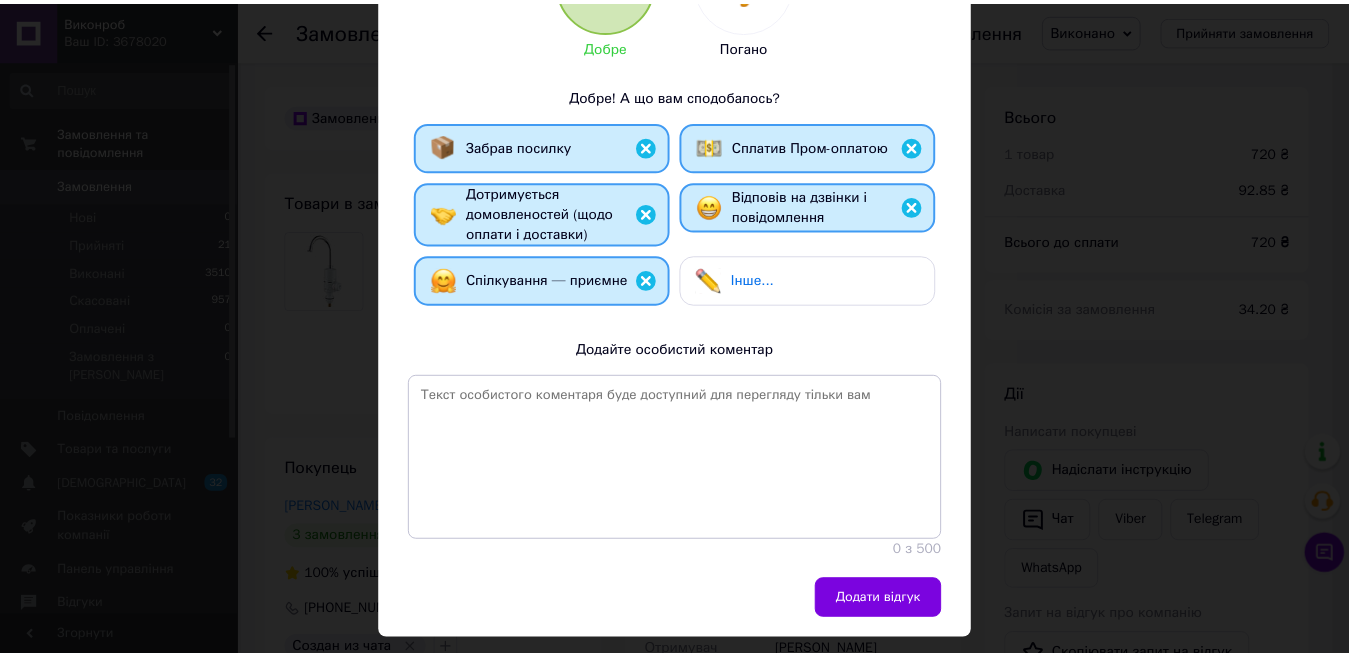 scroll, scrollTop: 286, scrollLeft: 0, axis: vertical 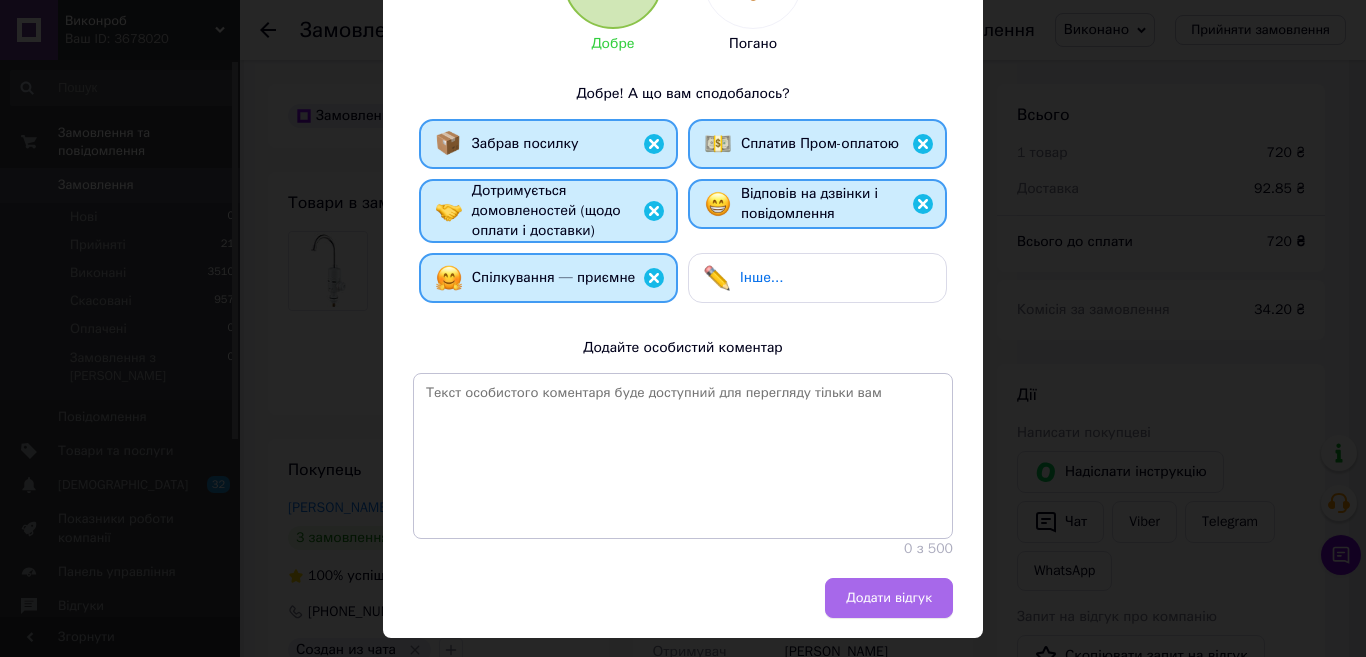 click on "Додати відгук" at bounding box center [889, 598] 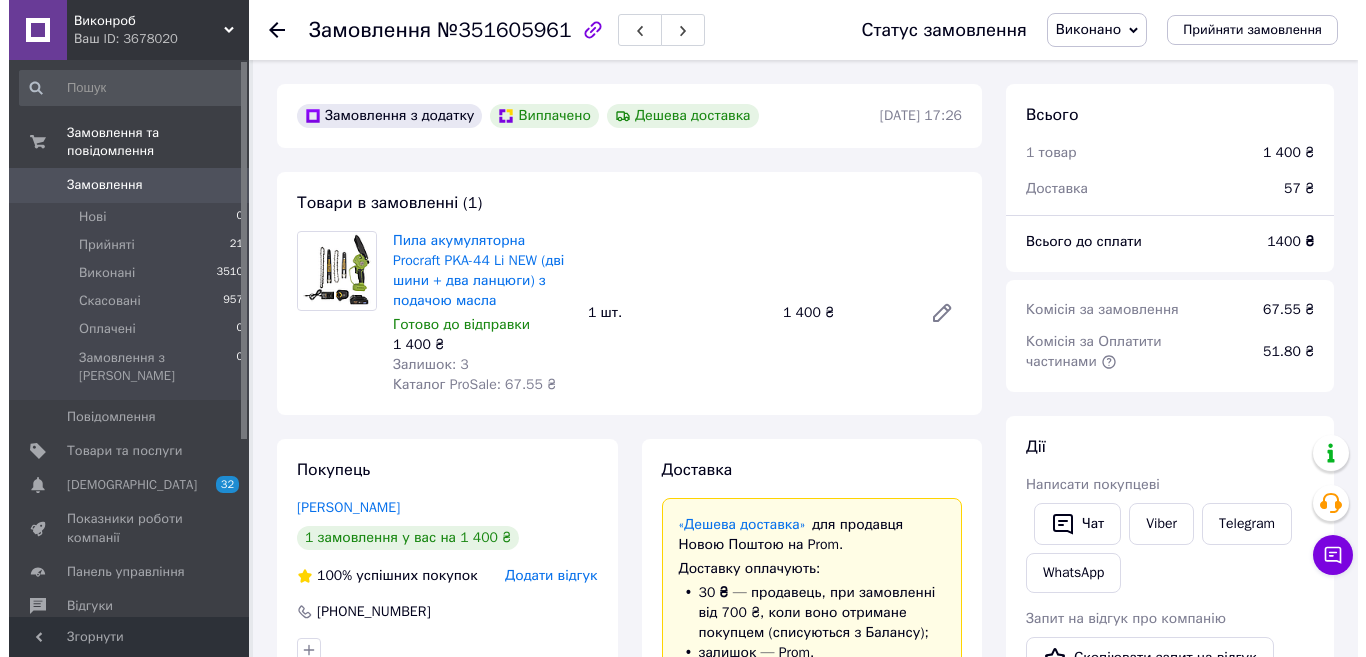 scroll, scrollTop: 0, scrollLeft: 0, axis: both 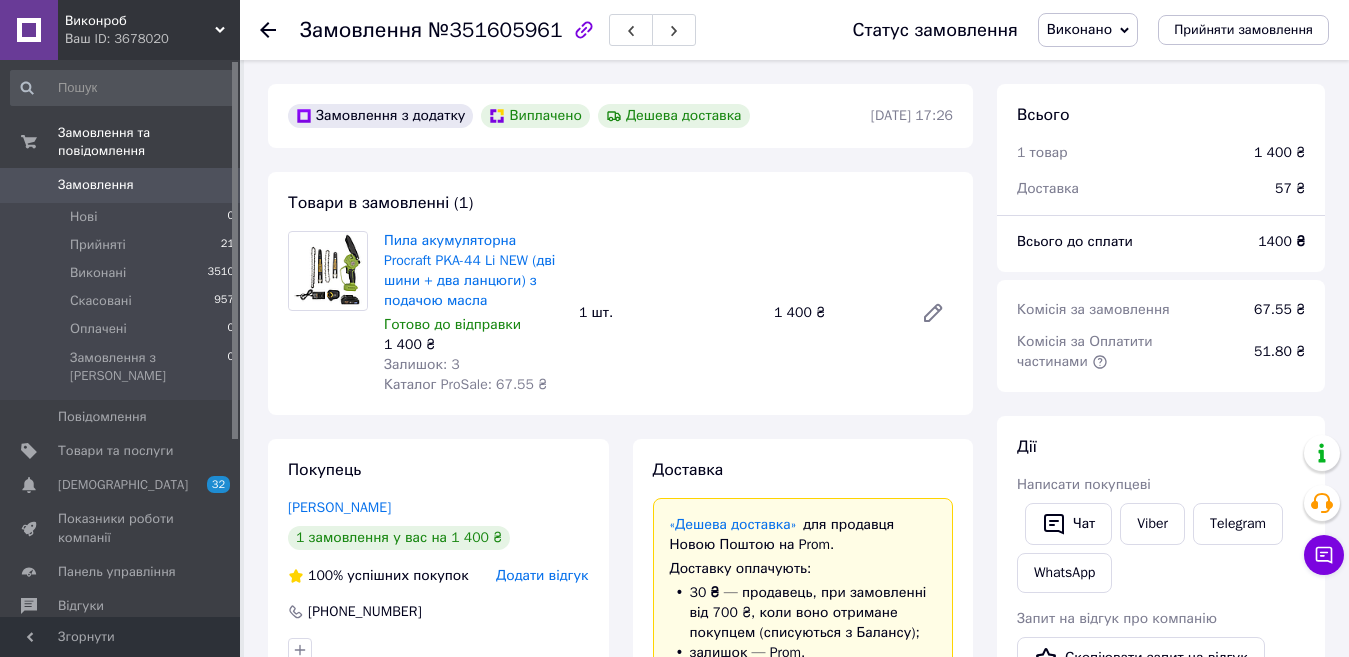 click on "Додати відгук" at bounding box center [542, 575] 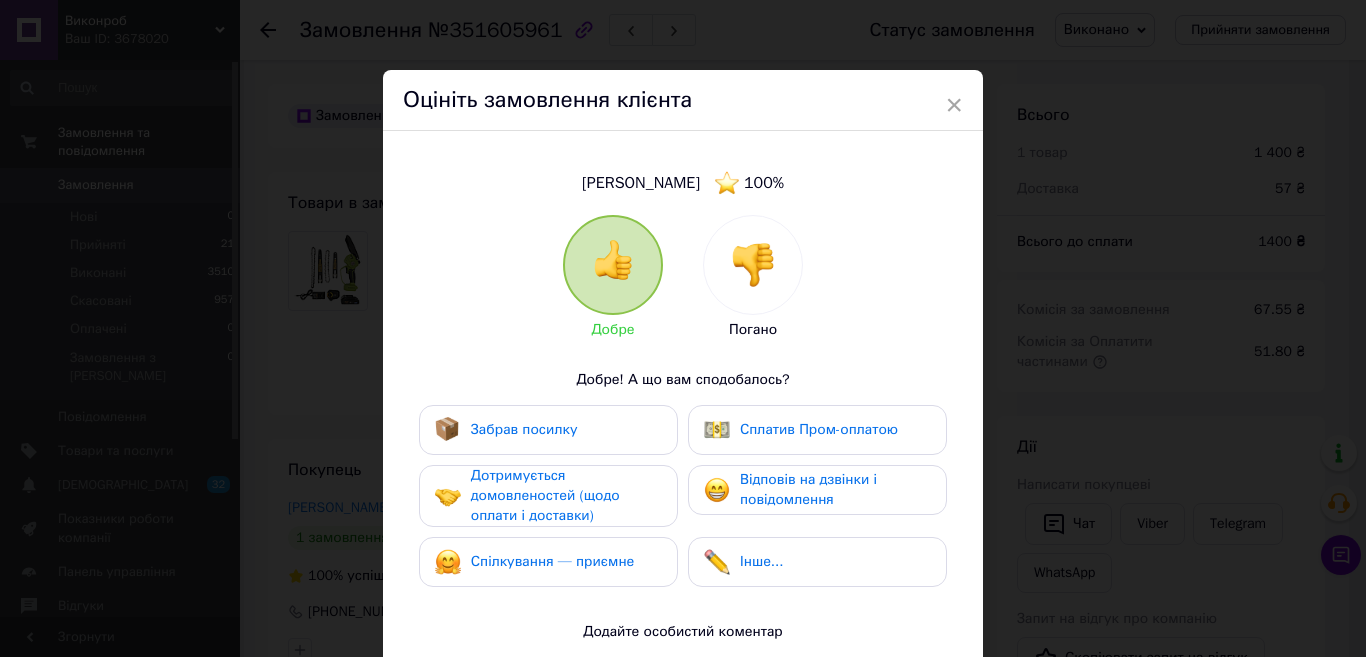 click on "Забрав посилку" at bounding box center [506, 430] 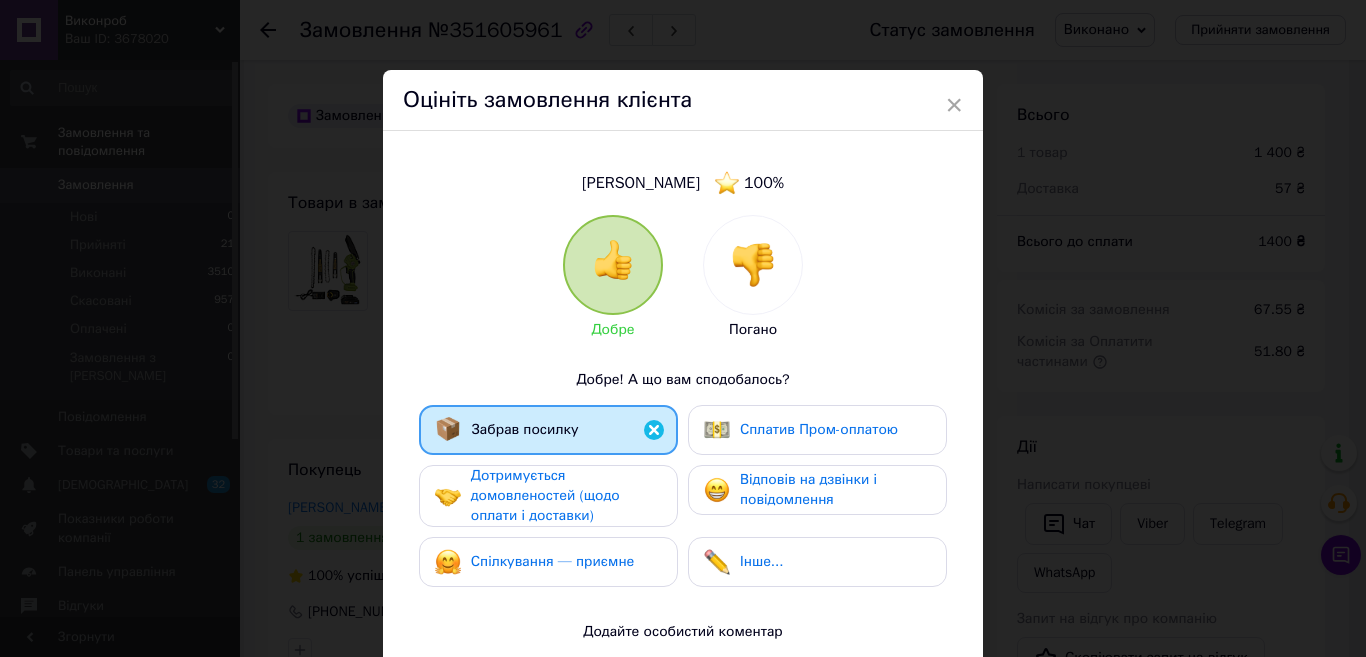 click on "Дотримується домовленостей (щодо оплати і доставки)" at bounding box center (545, 495) 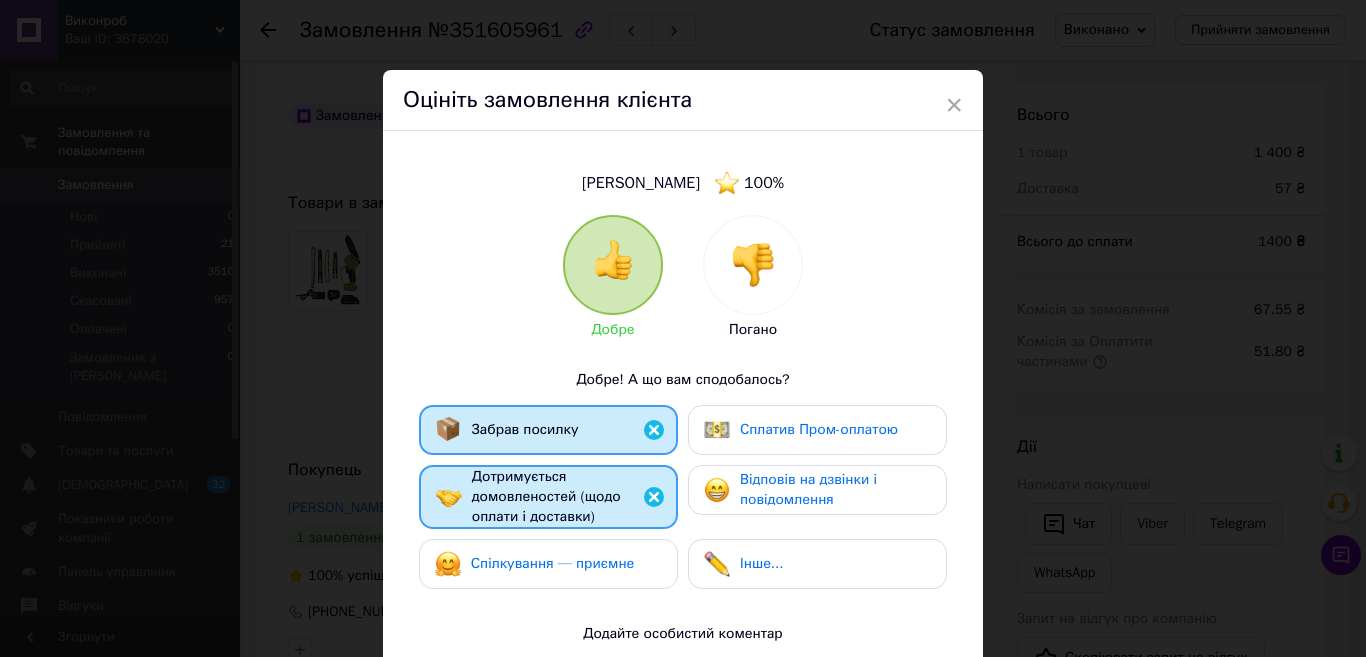 click on "Спілкування — приємне" at bounding box center (535, 564) 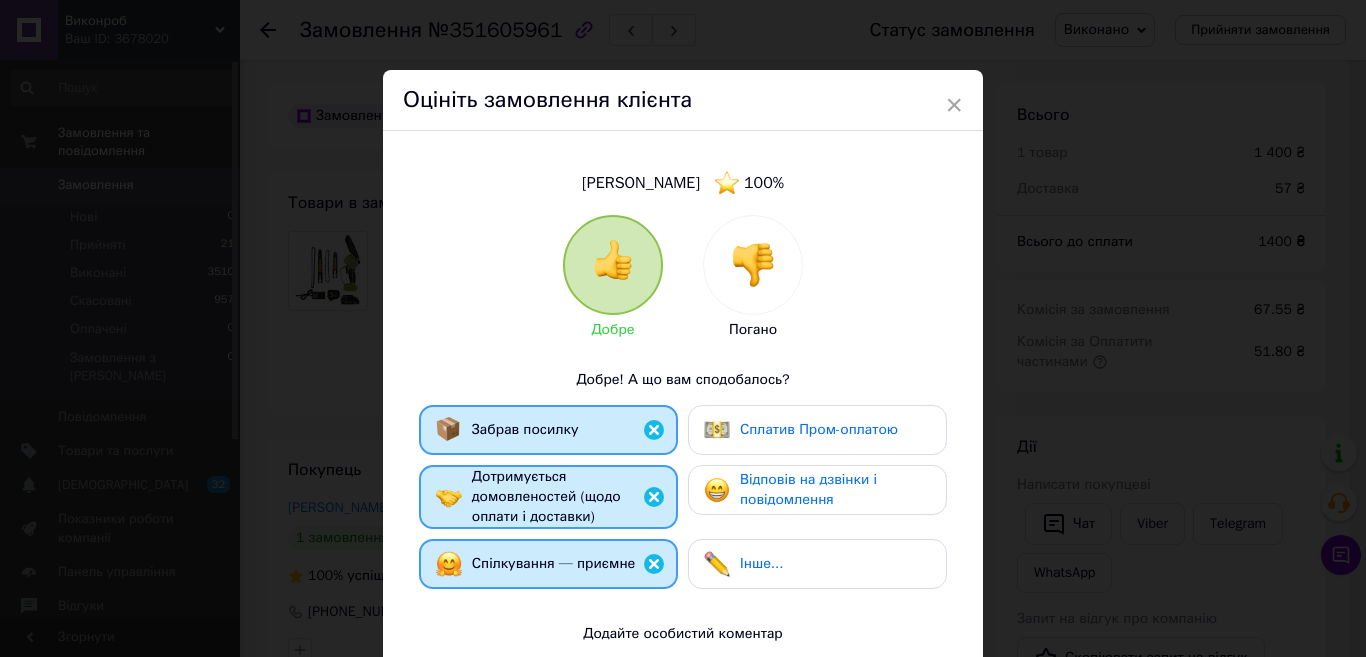 click on "Відповів на дзвінки і повідомлення" at bounding box center (817, 490) 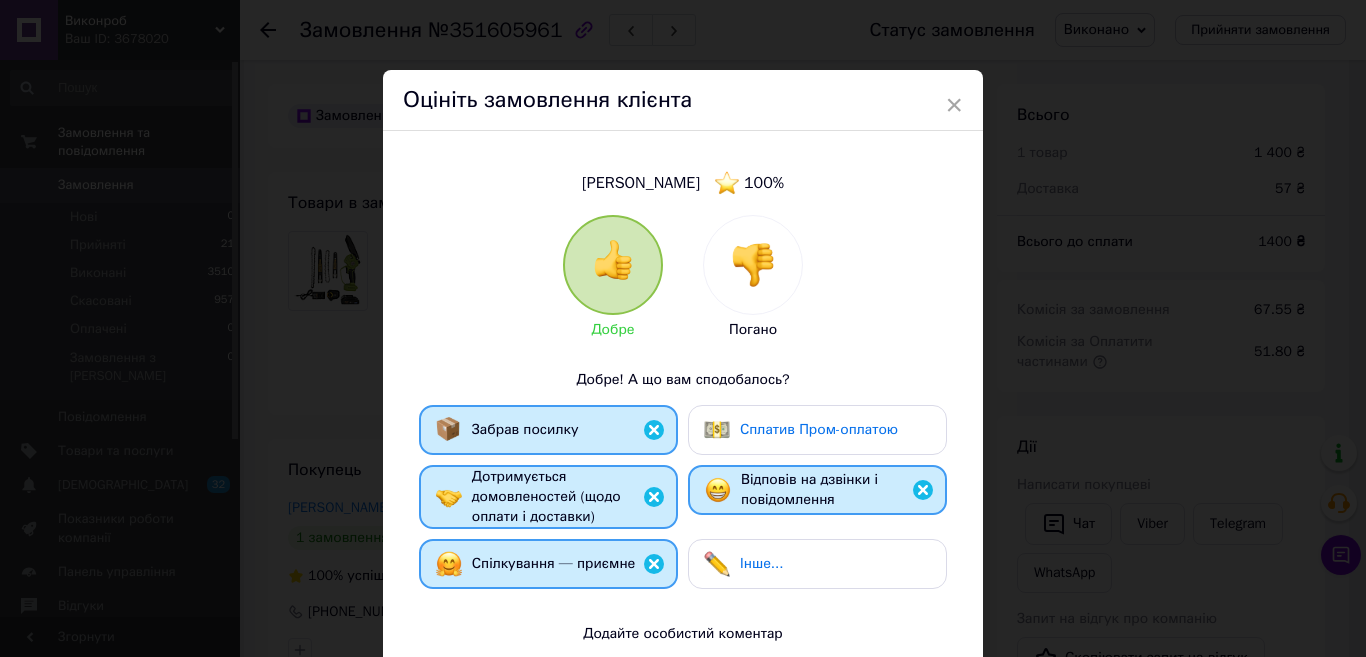 click on "Відповів на дзвінки і повідомлення" at bounding box center [809, 489] 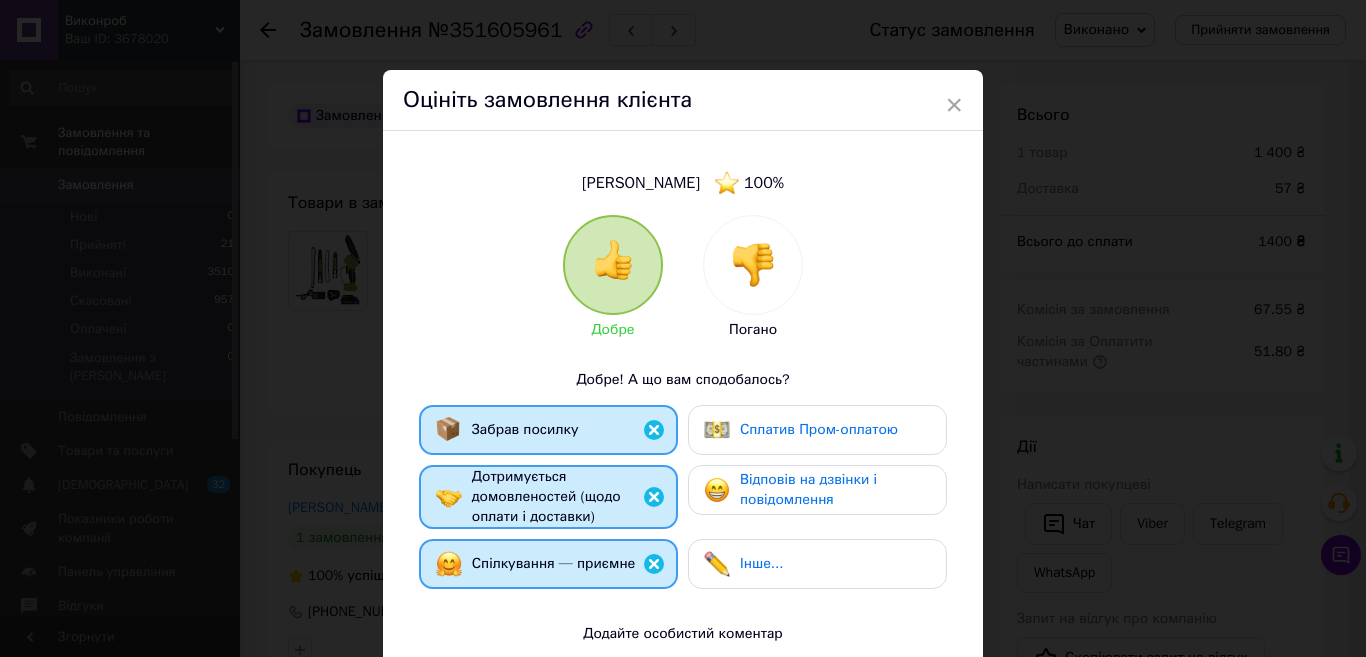 click on "Відповів на дзвінки і повідомлення" at bounding box center [808, 489] 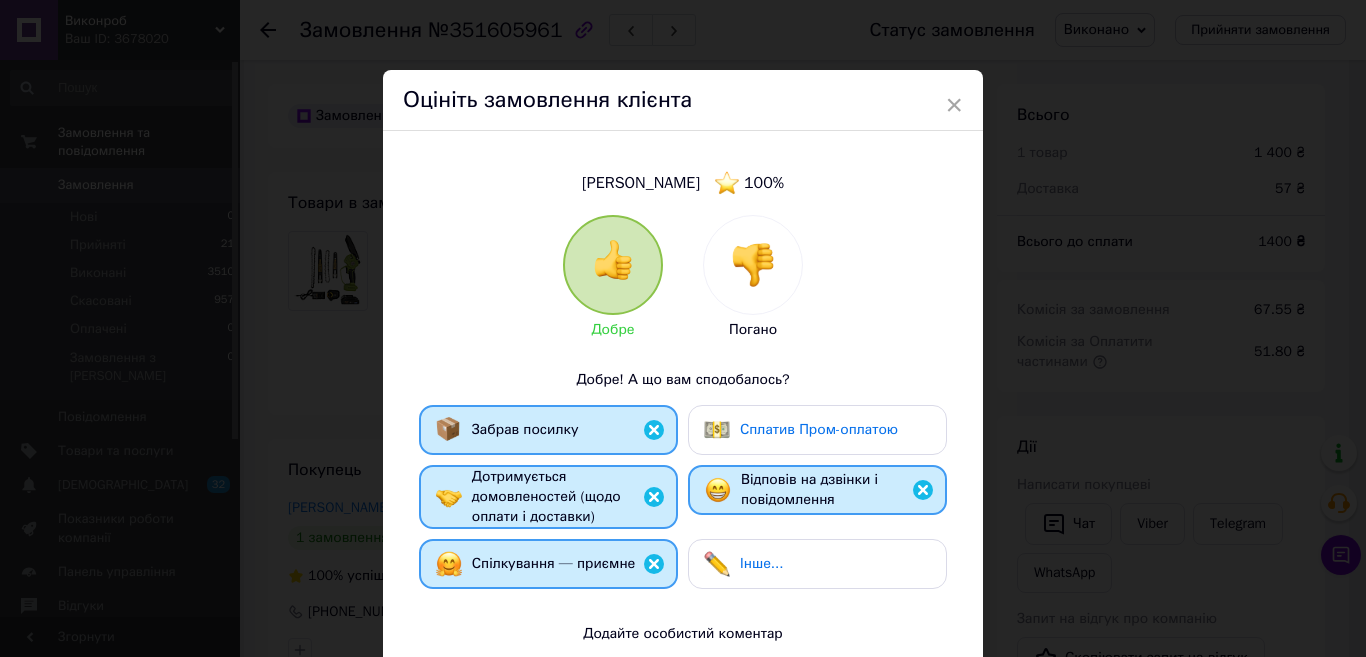 click on "Сплатив Пром-оплатою" at bounding box center (819, 429) 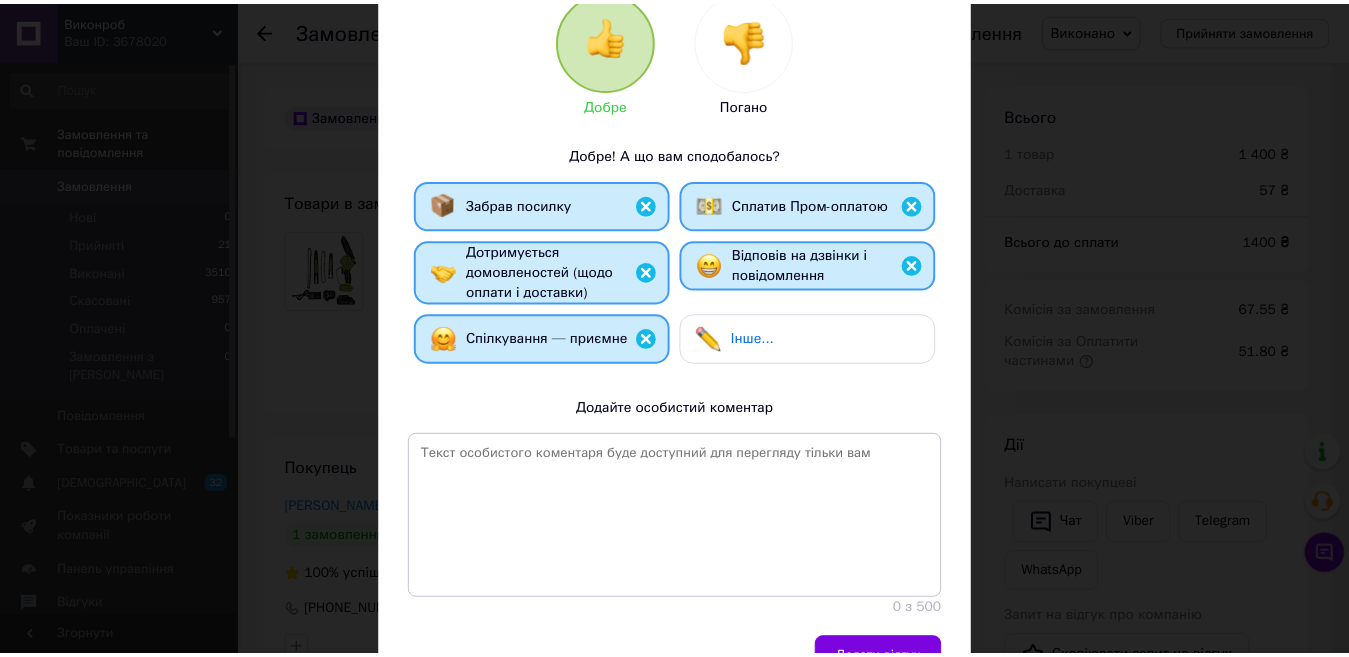 scroll, scrollTop: 329, scrollLeft: 0, axis: vertical 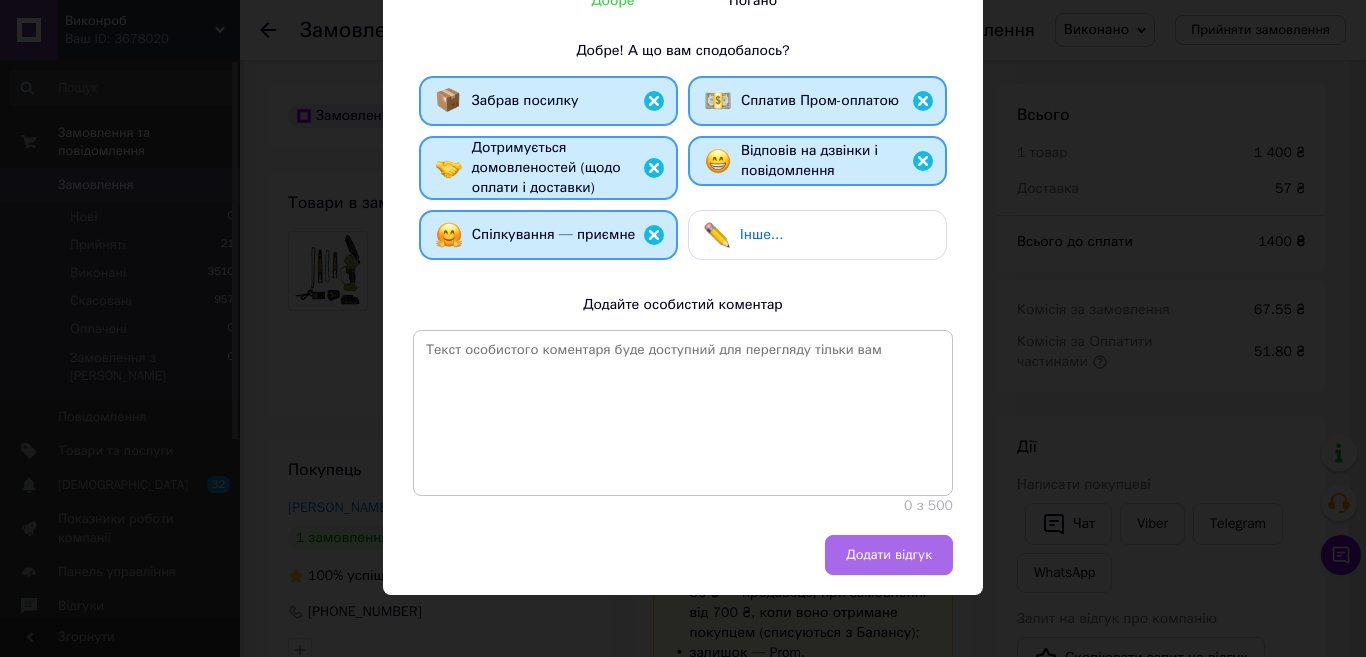 click on "Додати відгук" at bounding box center (889, 555) 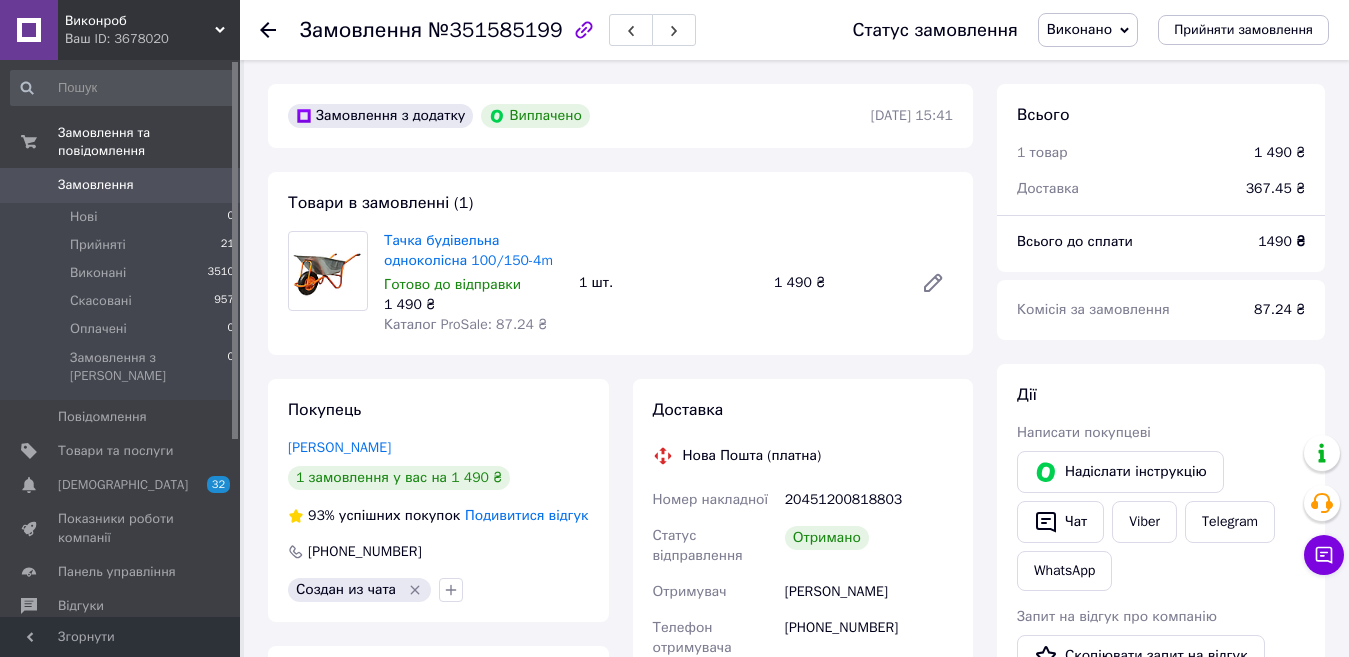 scroll, scrollTop: 0, scrollLeft: 0, axis: both 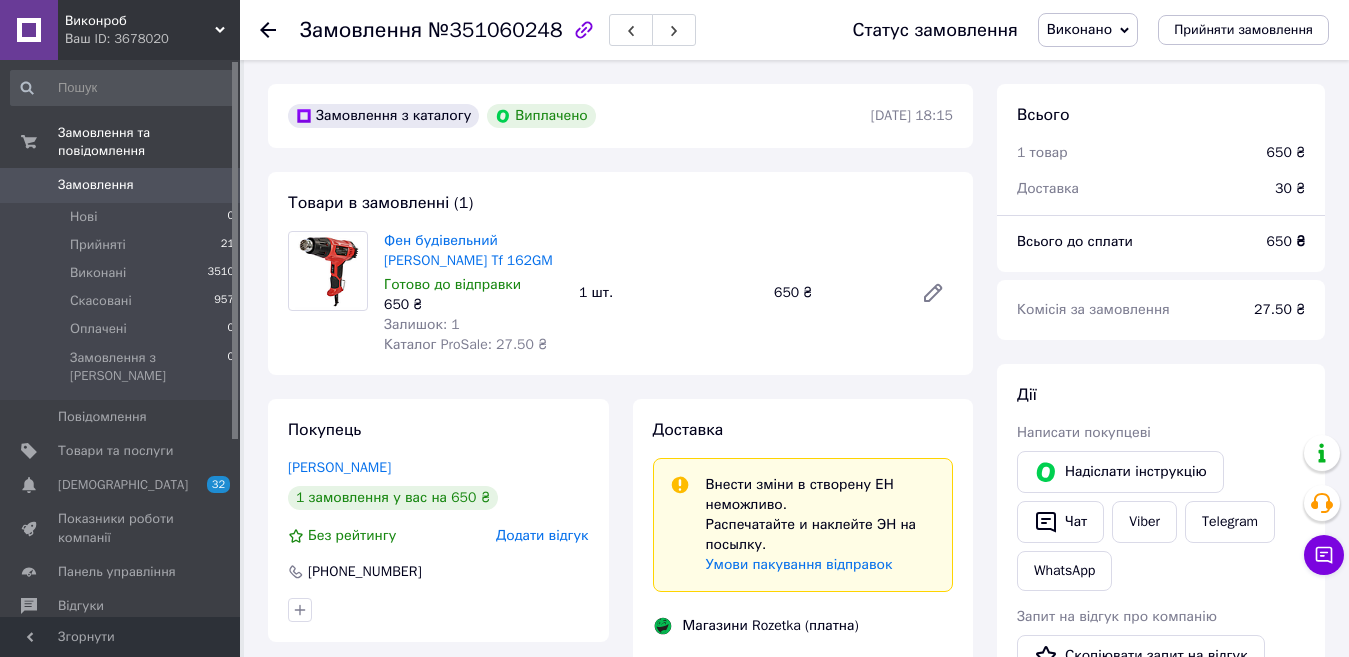 click on "Додати відгук" at bounding box center (542, 535) 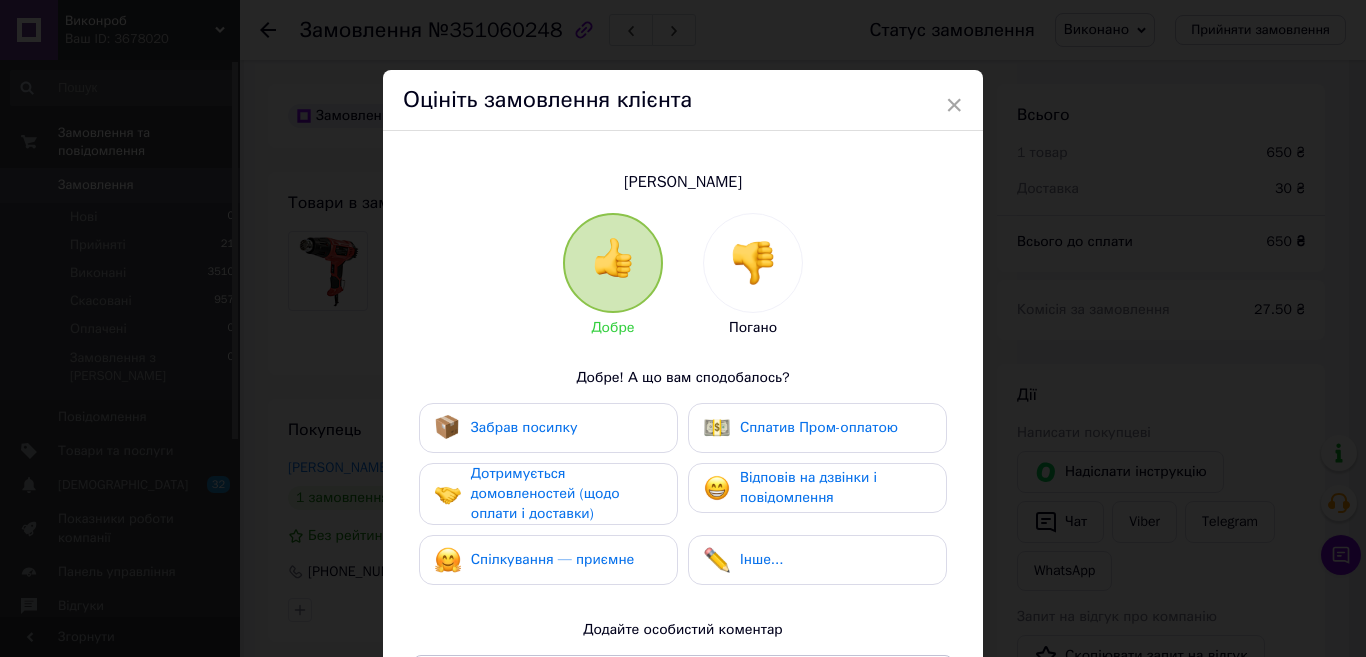 click on "Забрав посилку" at bounding box center (548, 428) 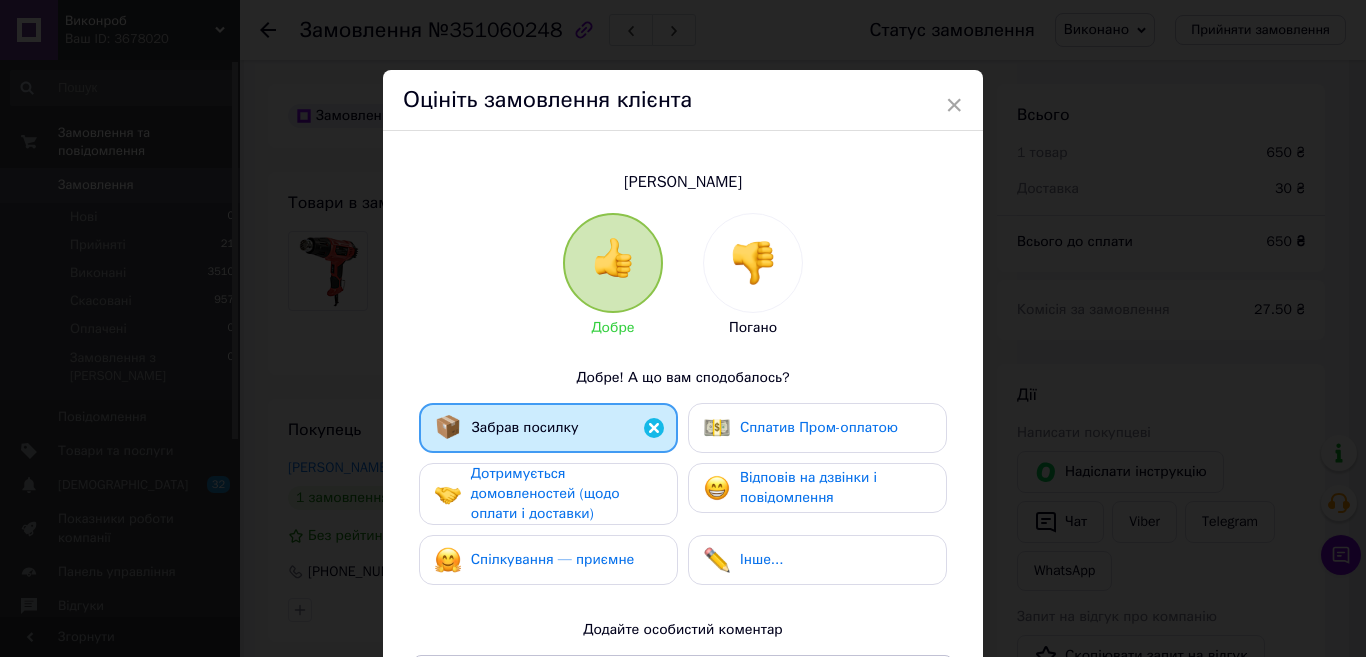 click on "Дотримується домовленостей (щодо оплати і доставки)" at bounding box center [545, 493] 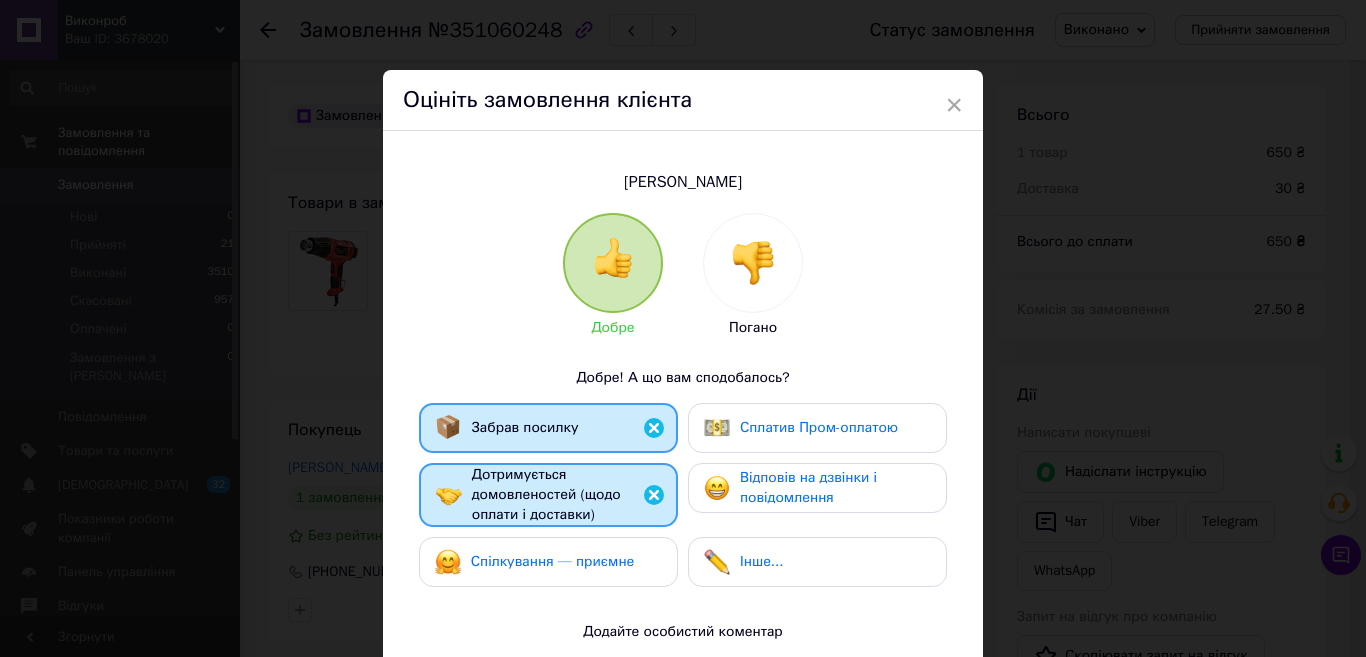 click on "Забрав посилку Сплатив Пром-оплатою Дотримується домовленостей (щодо оплати і доставки) Відповів на дзвінки і повідомлення Спілкування — приємне Інше..." at bounding box center (683, 500) 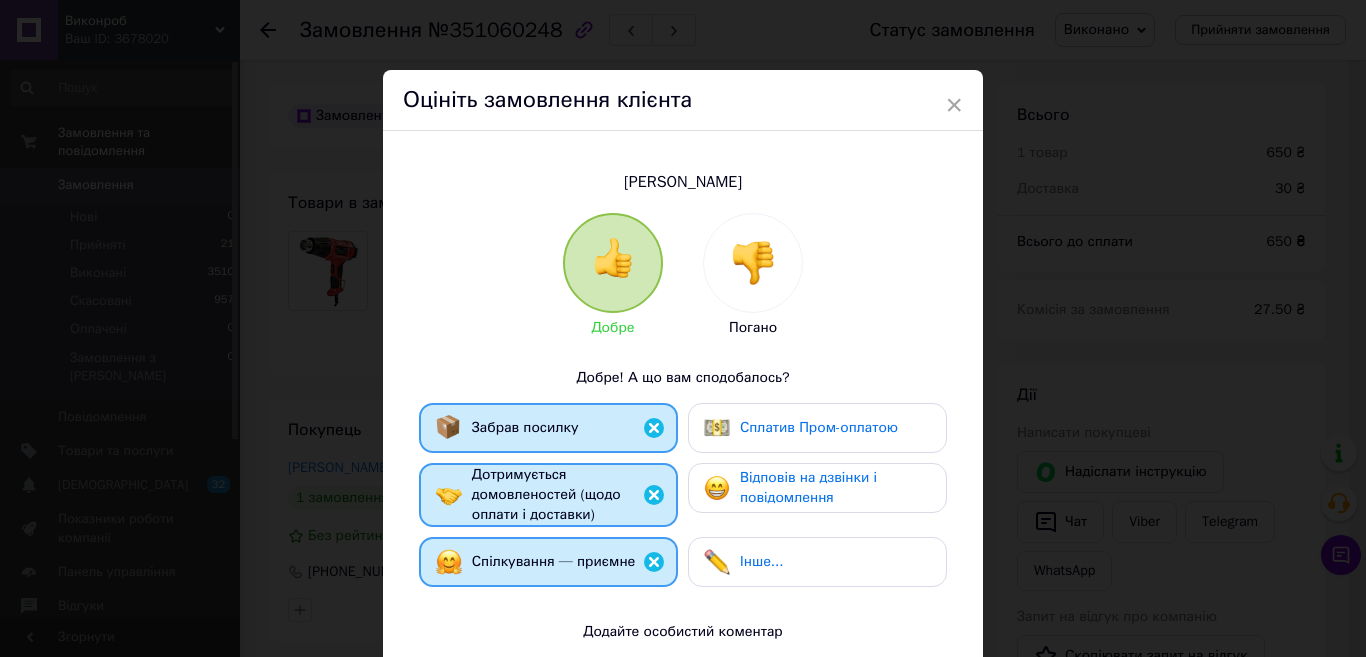 click on "Відповів на дзвінки і повідомлення" at bounding box center (817, 488) 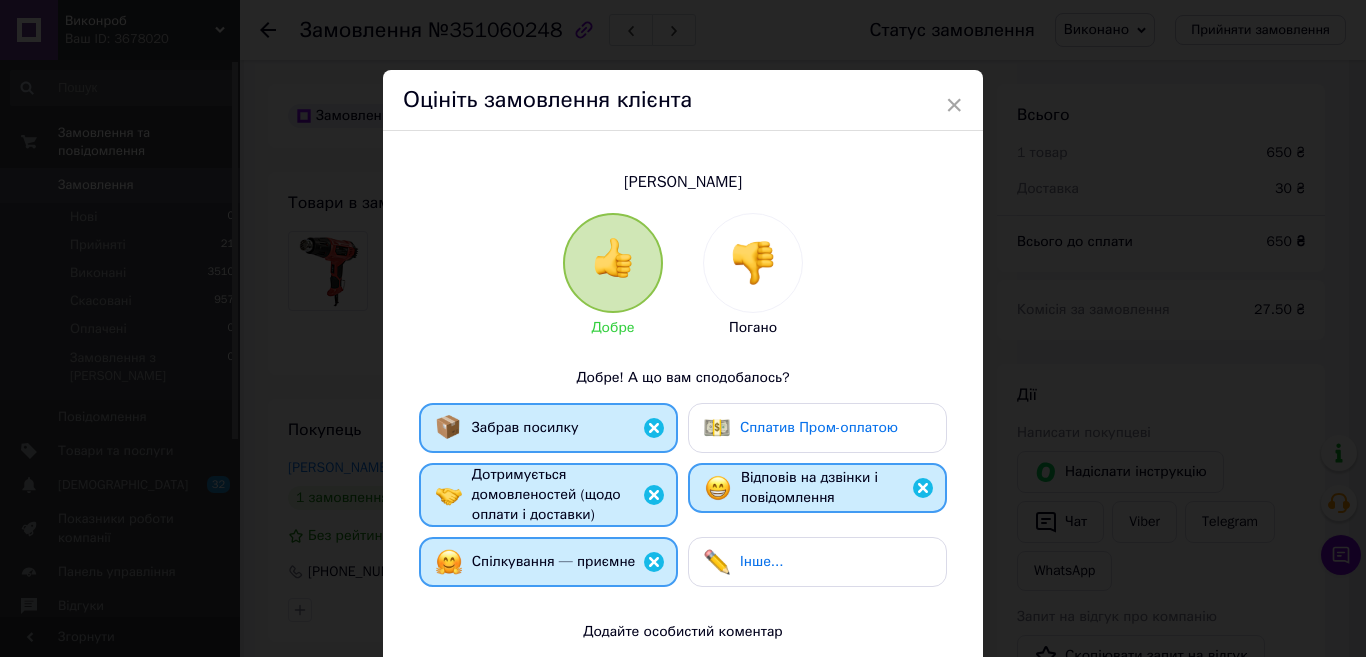 click on "Сплатив Пром-оплатою" at bounding box center (817, 428) 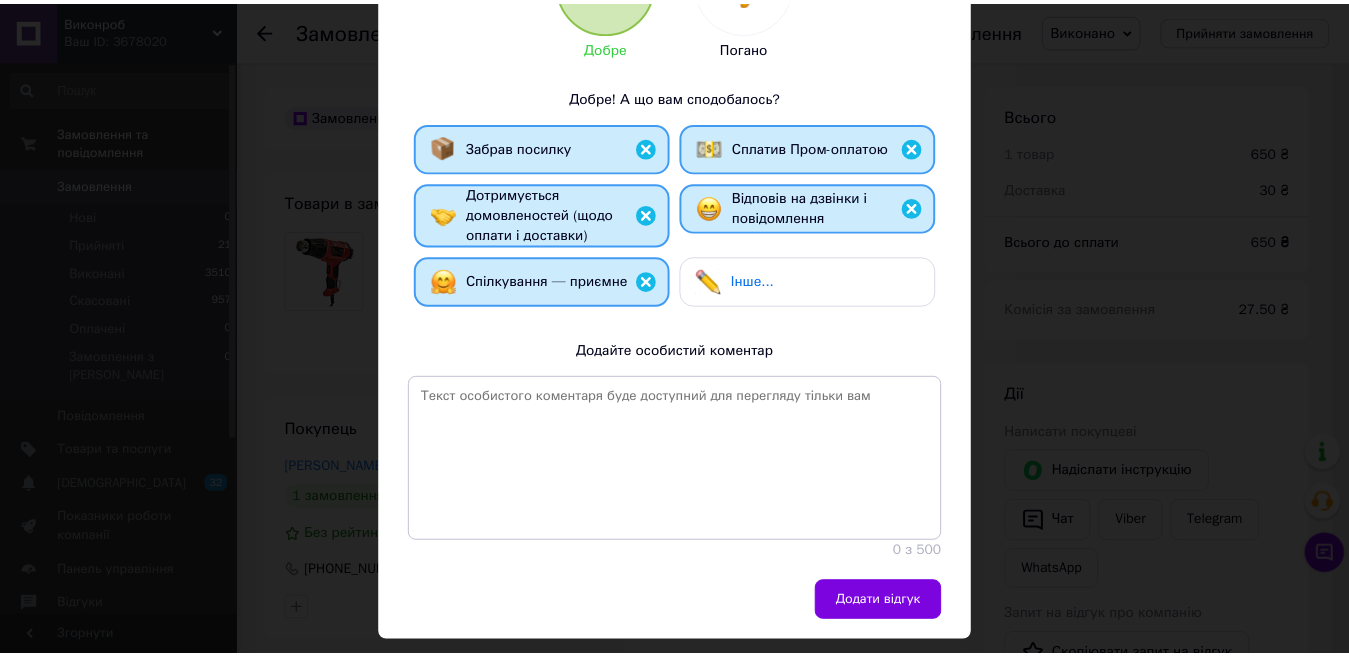 scroll, scrollTop: 328, scrollLeft: 0, axis: vertical 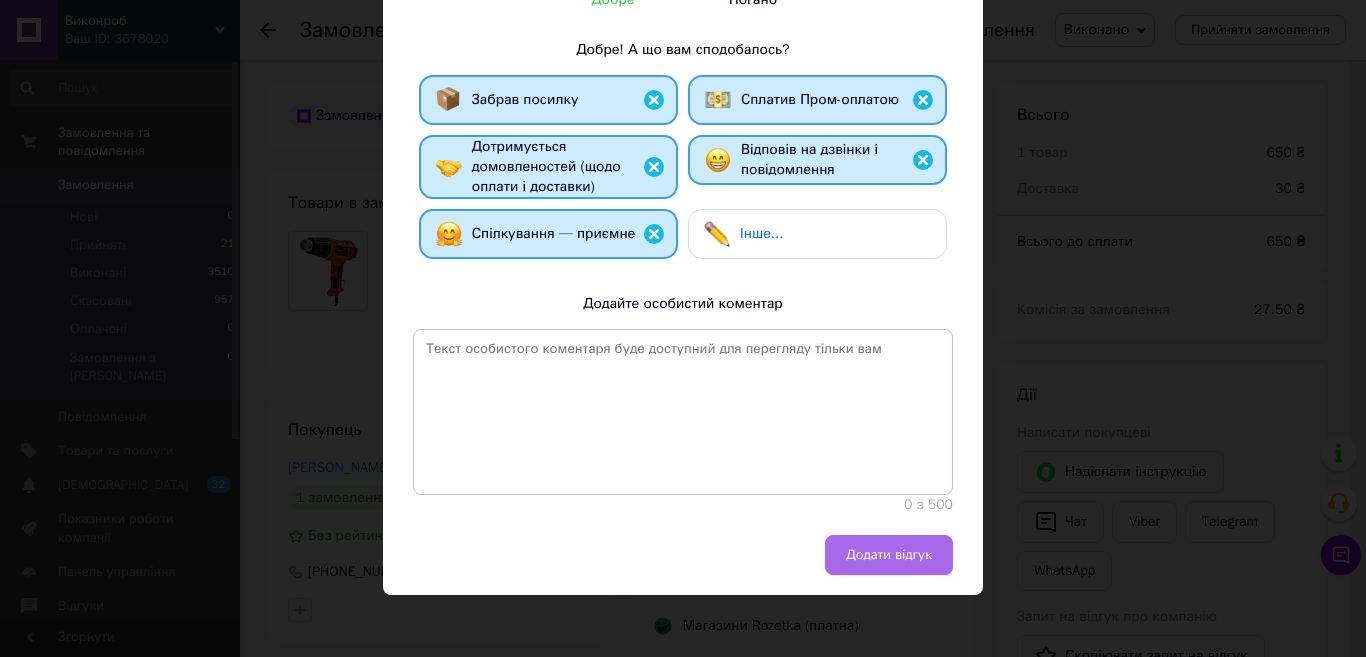 click on "Додати відгук" at bounding box center [889, 555] 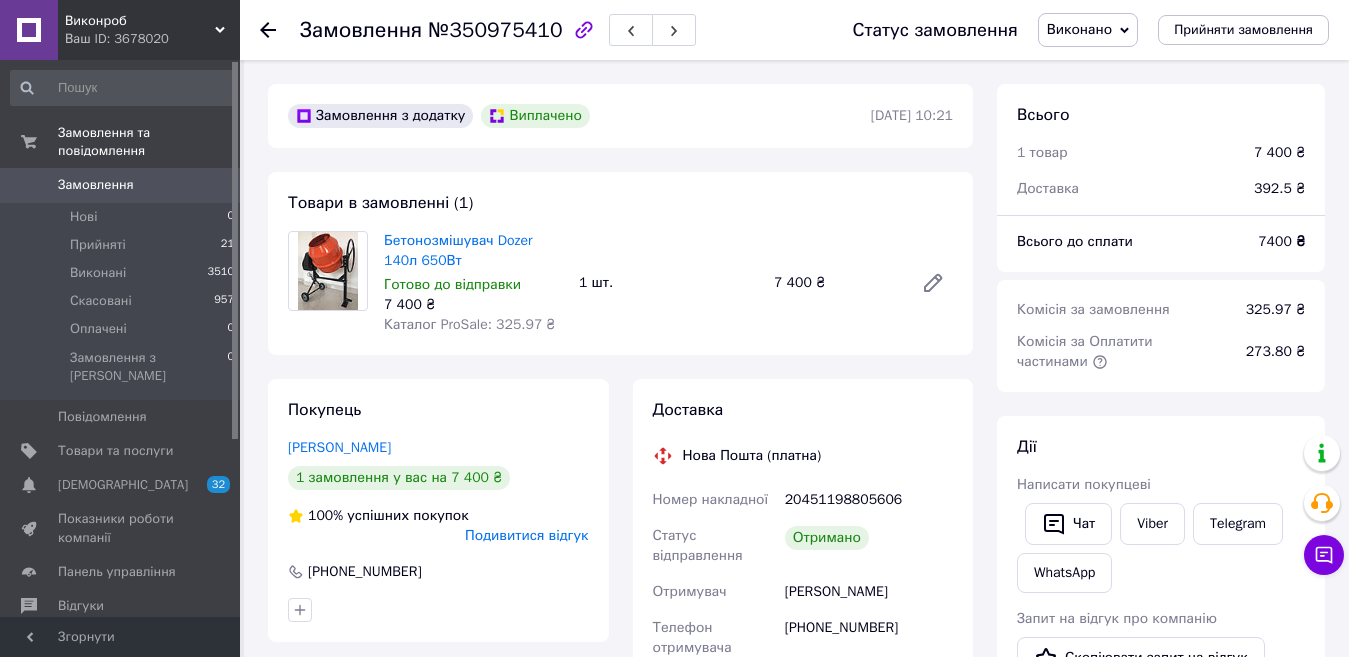 scroll, scrollTop: 0, scrollLeft: 0, axis: both 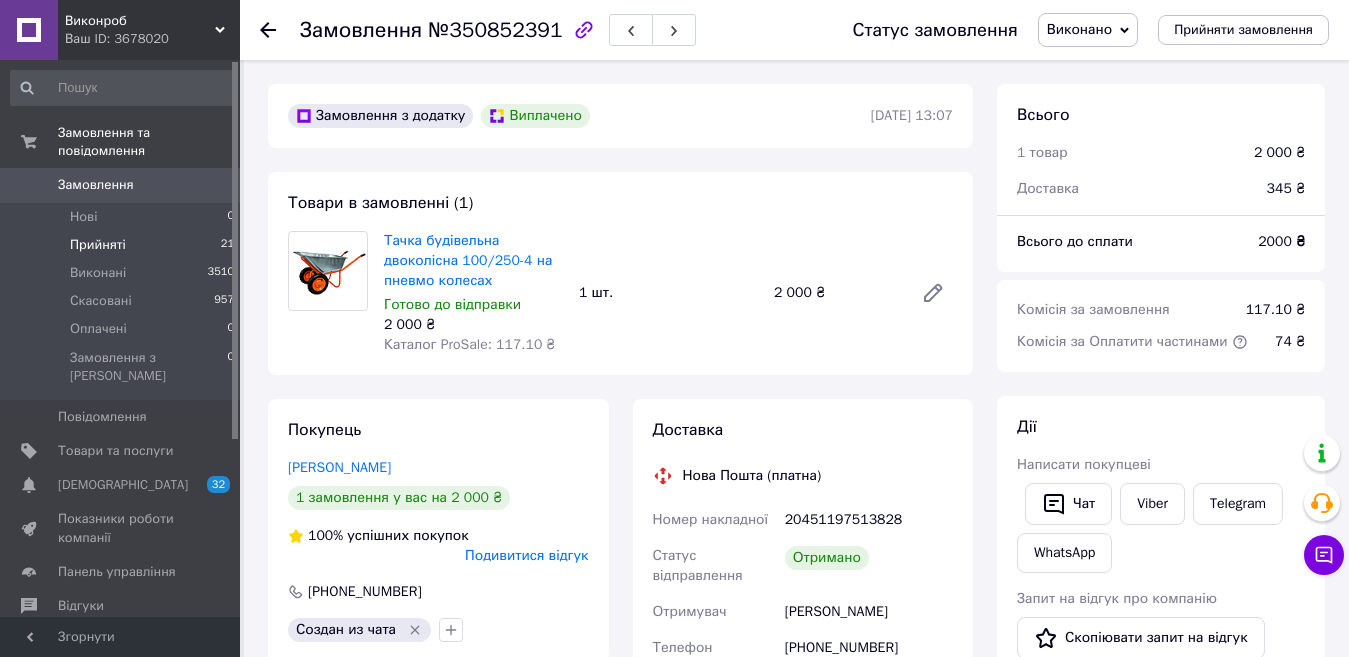 click on "Прийняті 21" at bounding box center (123, 245) 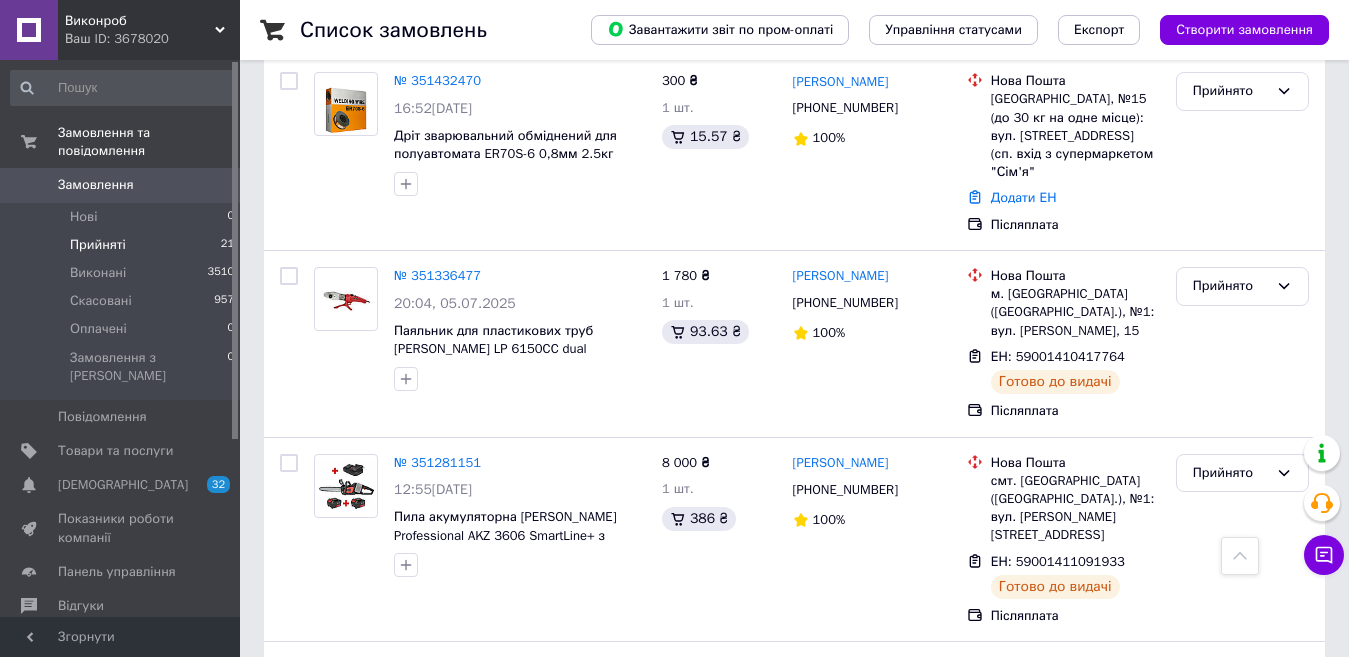 scroll, scrollTop: 2874, scrollLeft: 0, axis: vertical 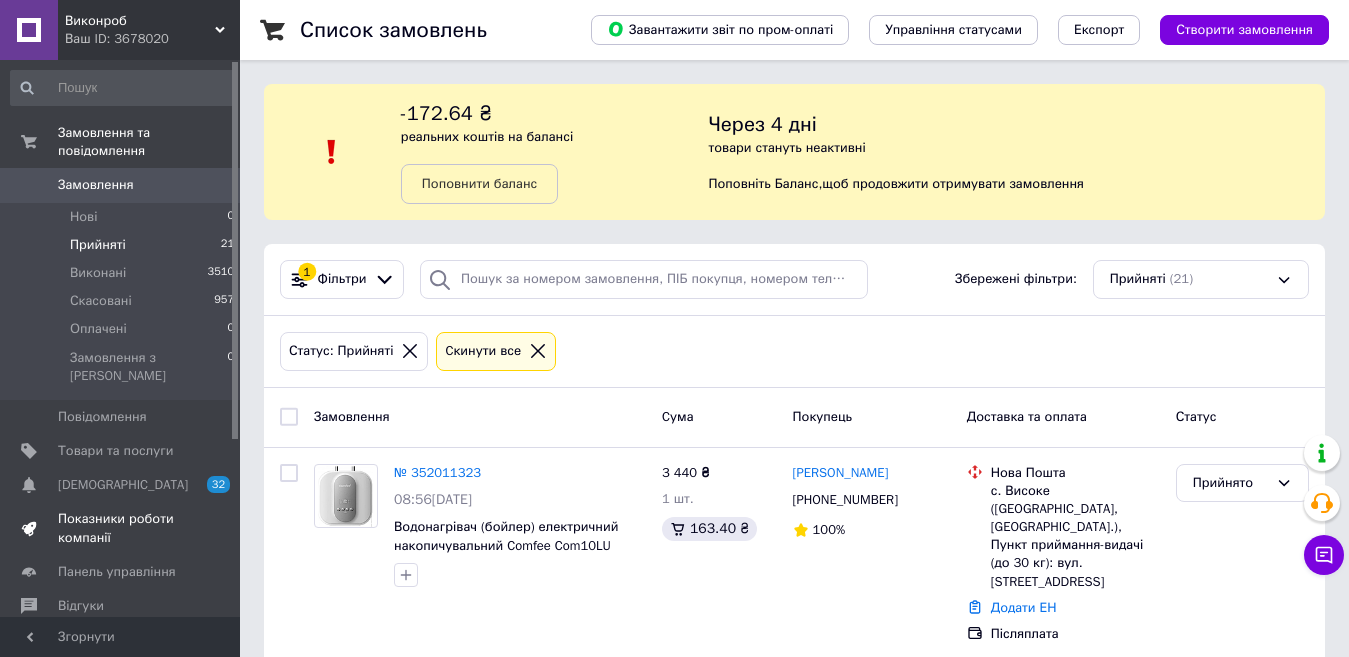 click on "Показники роботи компанії" at bounding box center (121, 528) 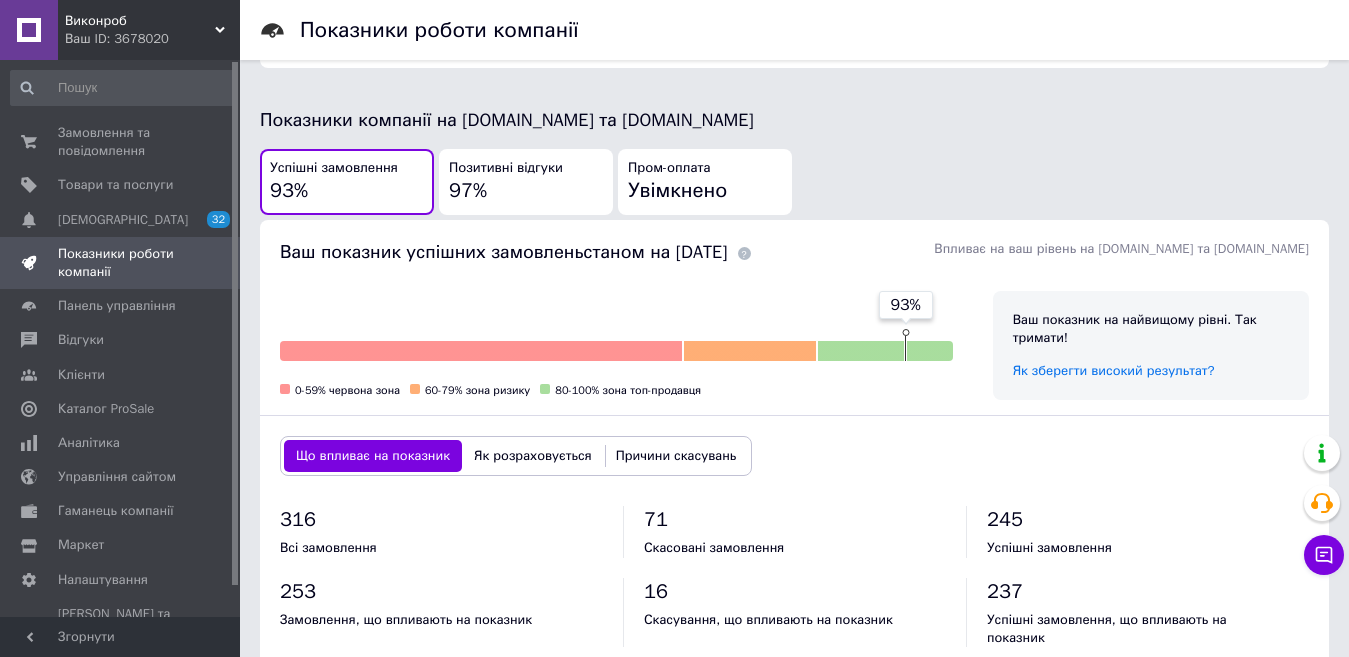 scroll, scrollTop: 454, scrollLeft: 0, axis: vertical 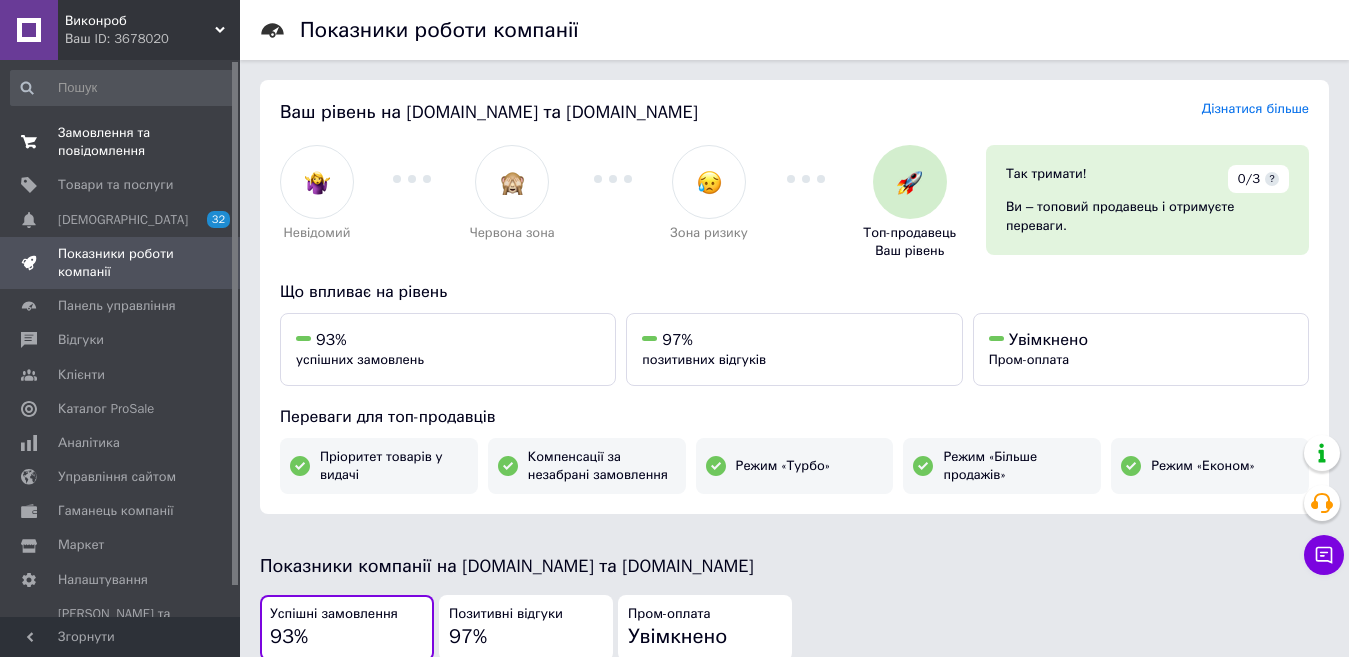 click on "Замовлення та повідомлення" at bounding box center (121, 142) 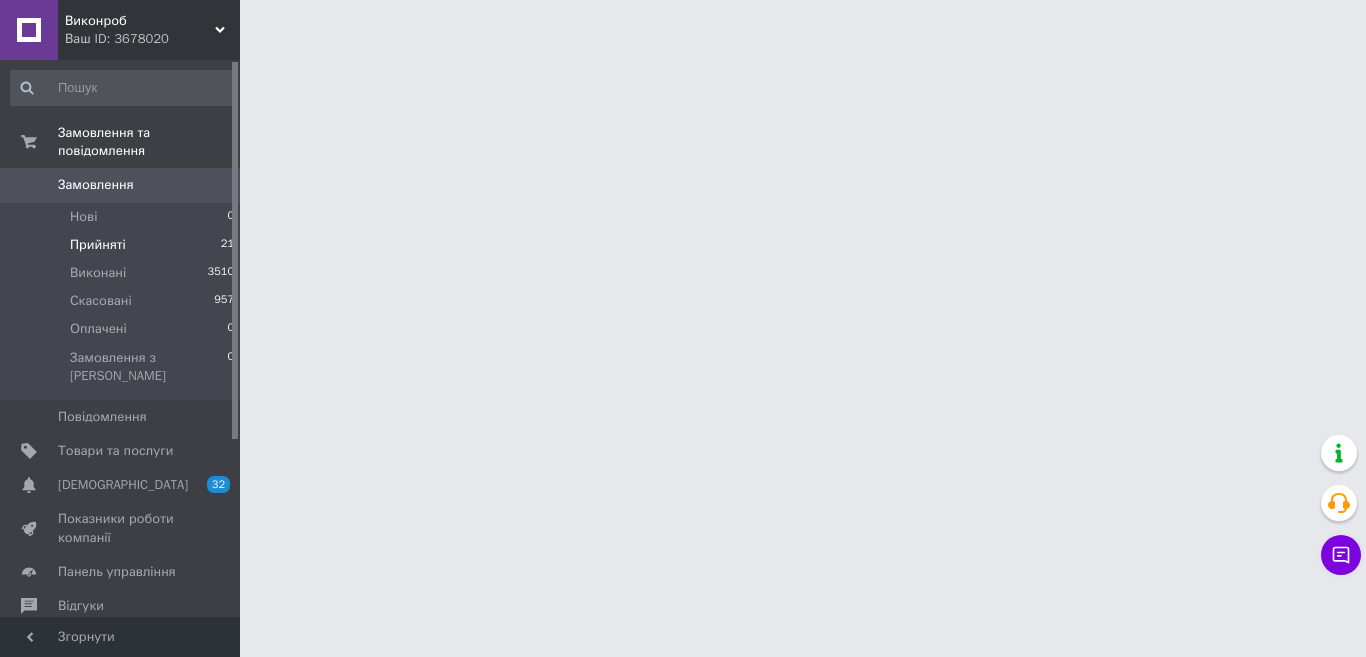click on "Прийняті 21" at bounding box center [123, 245] 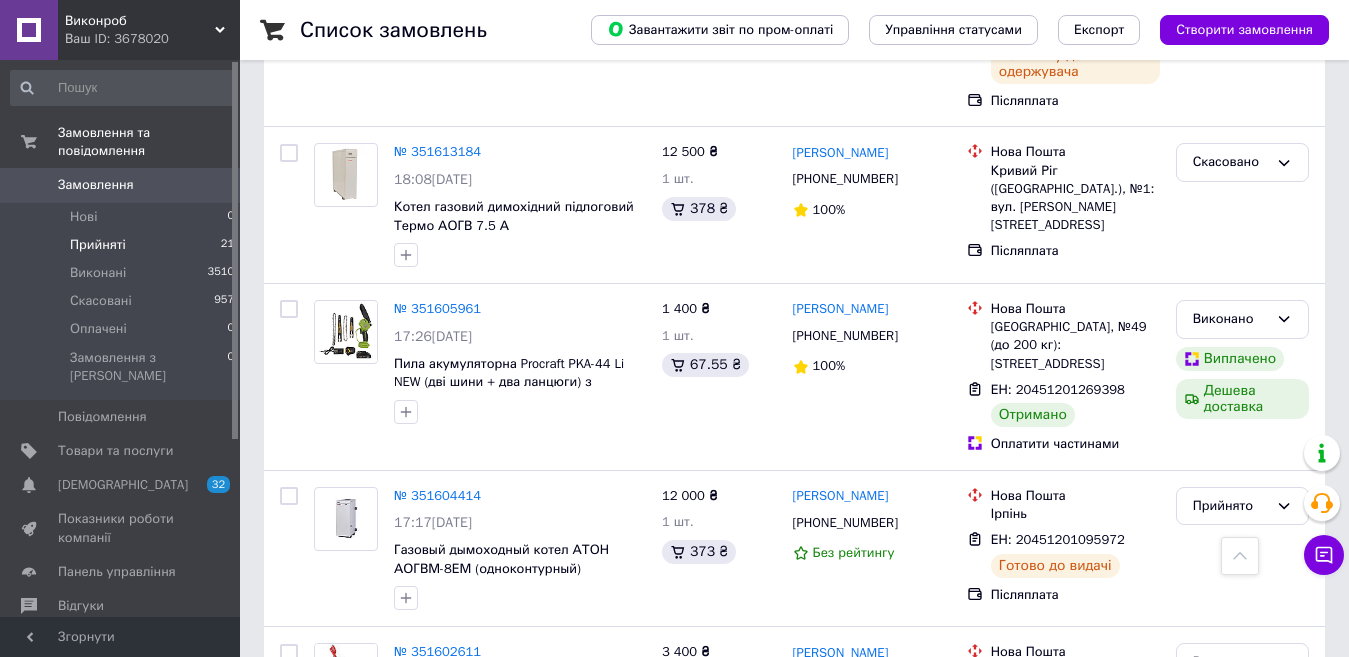 scroll, scrollTop: 3162, scrollLeft: 0, axis: vertical 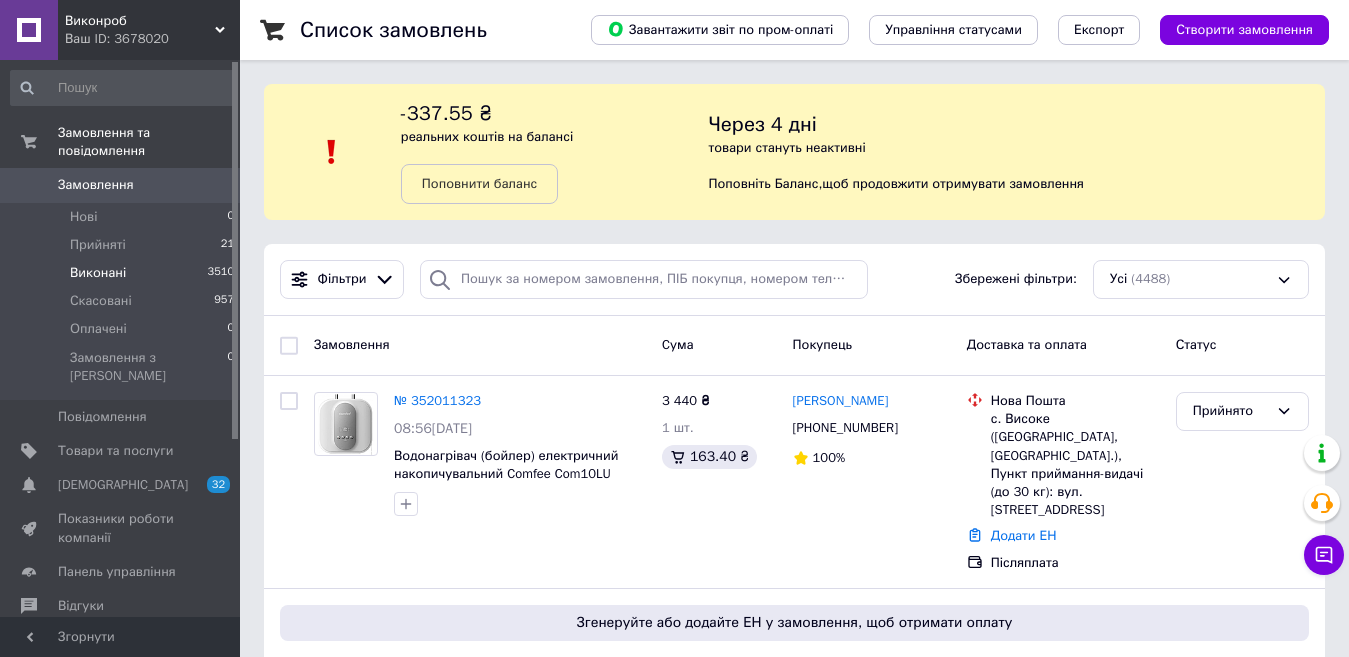 click on "Виконані 3510" at bounding box center [123, 273] 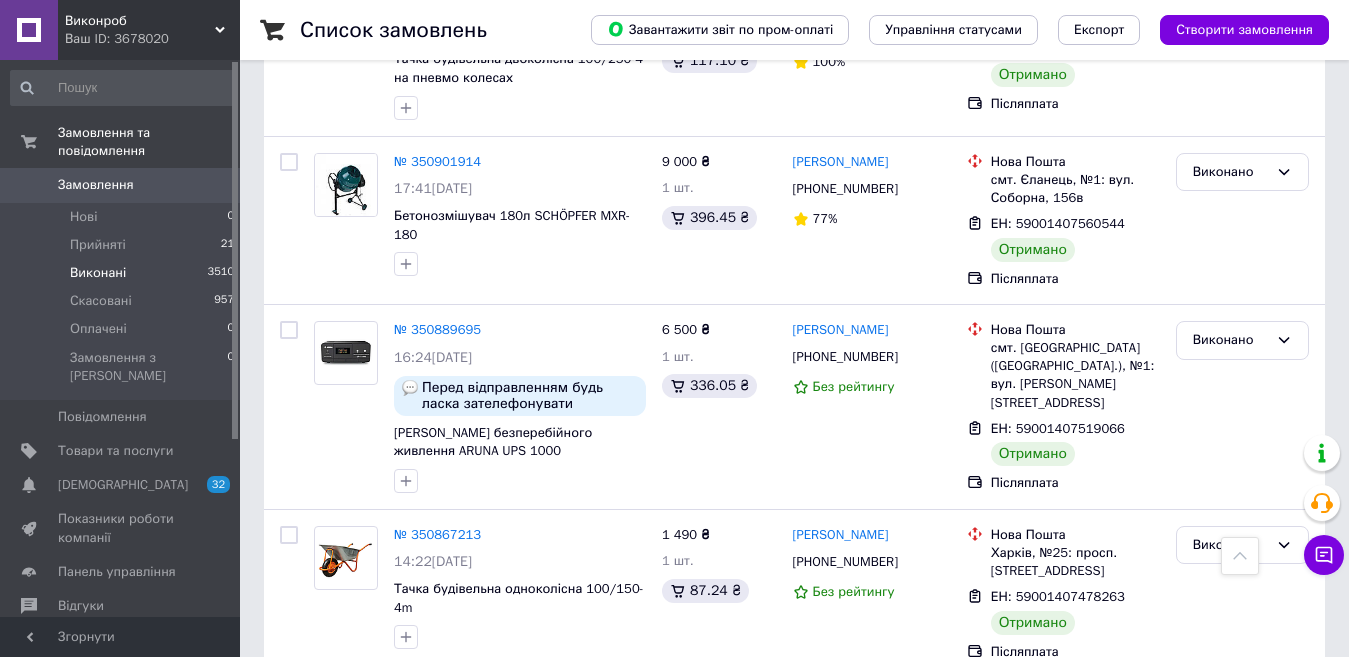 scroll, scrollTop: 3563, scrollLeft: 0, axis: vertical 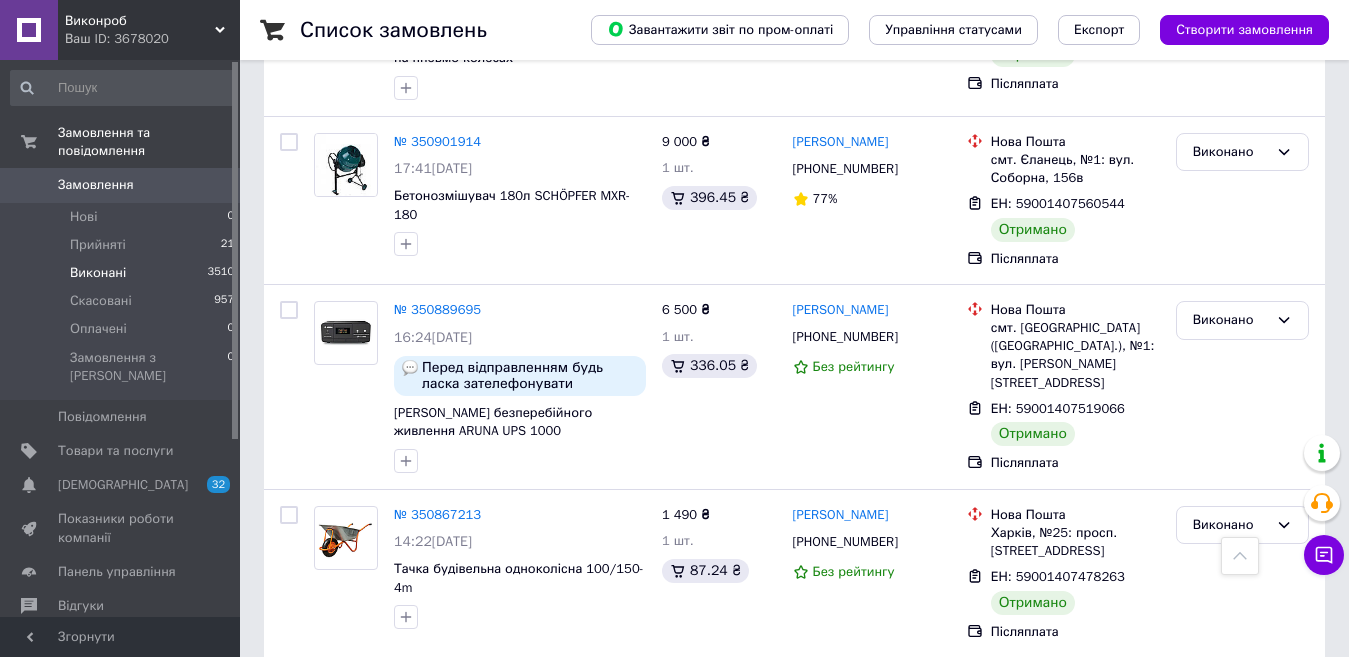 click on "2" at bounding box center [327, 925] 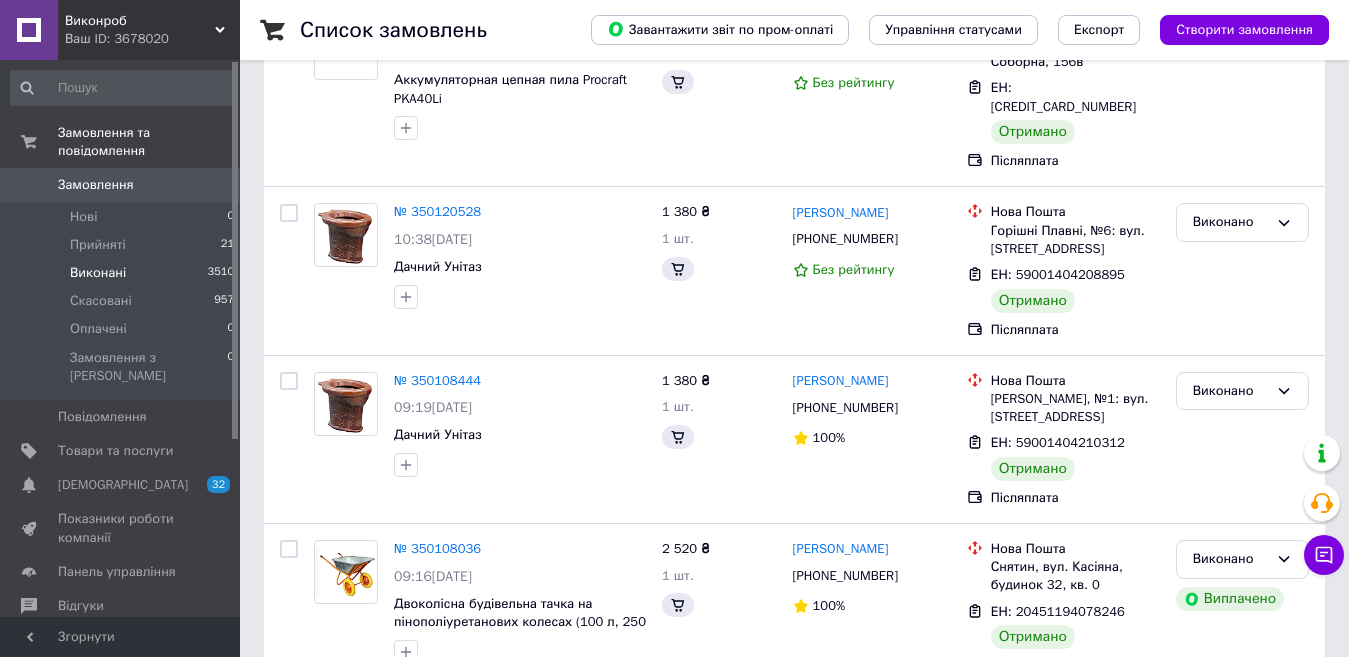 scroll, scrollTop: 0, scrollLeft: 0, axis: both 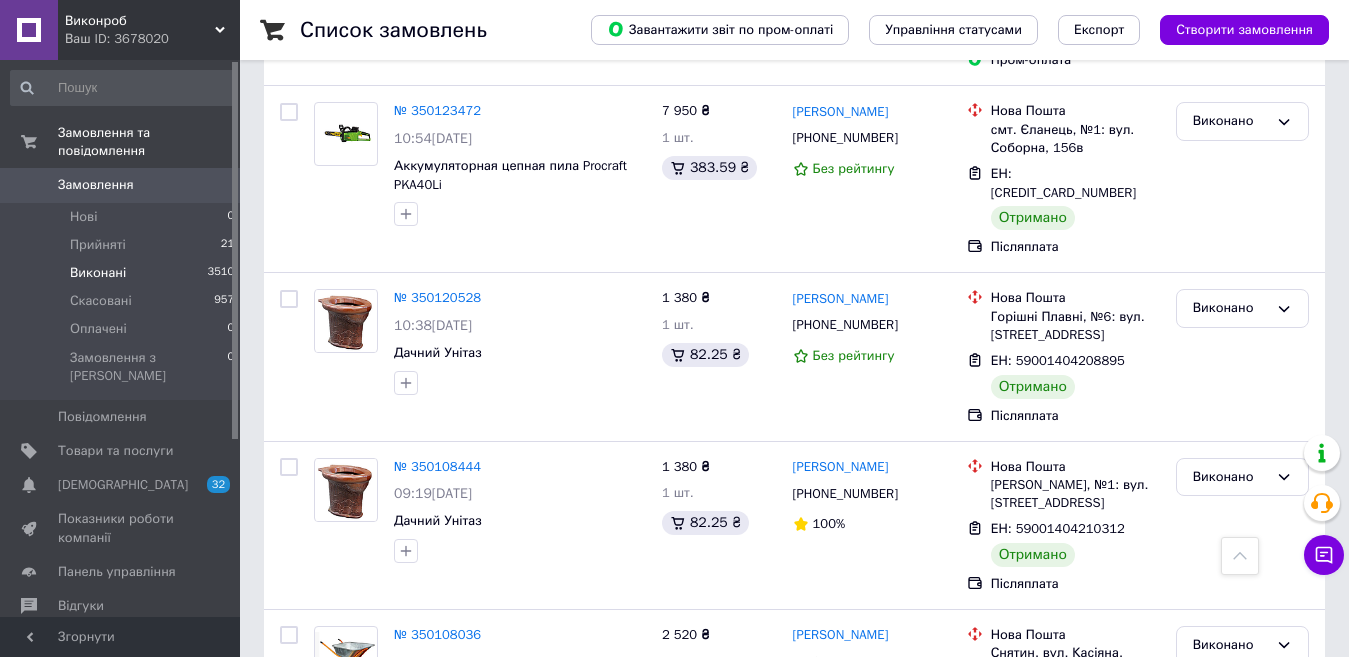 click on "3" at bounding box center (494, 822) 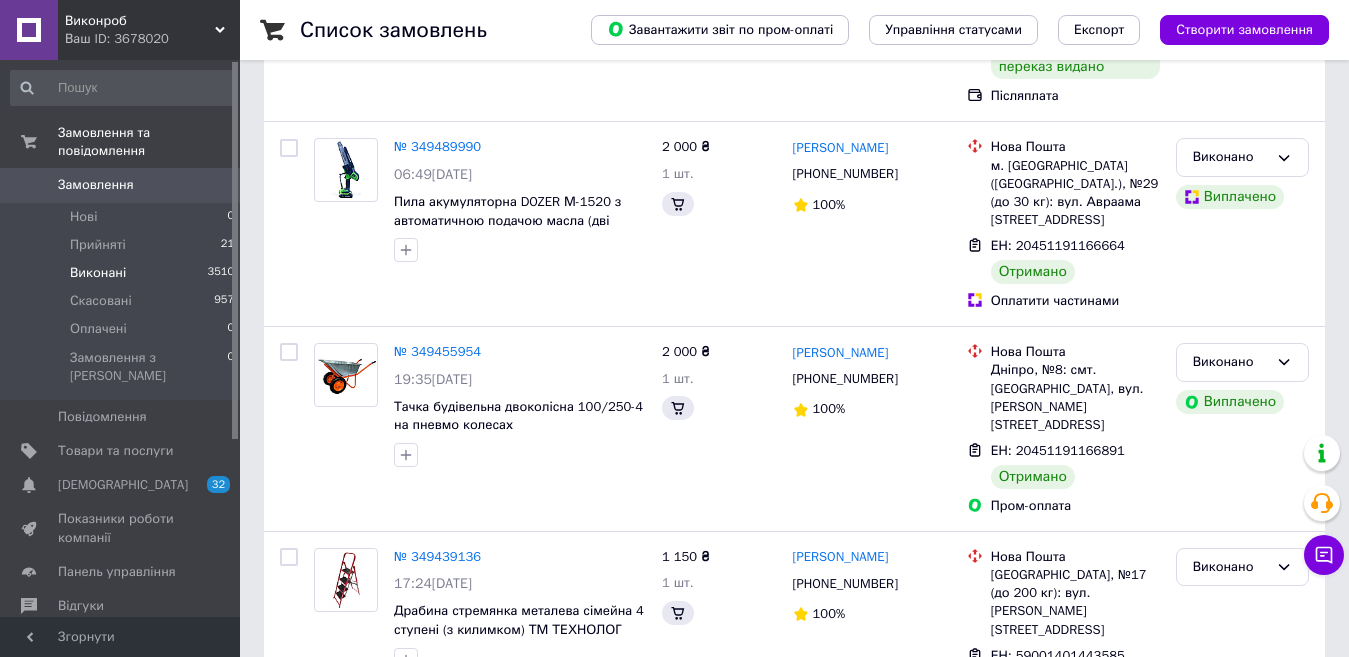 scroll, scrollTop: 0, scrollLeft: 0, axis: both 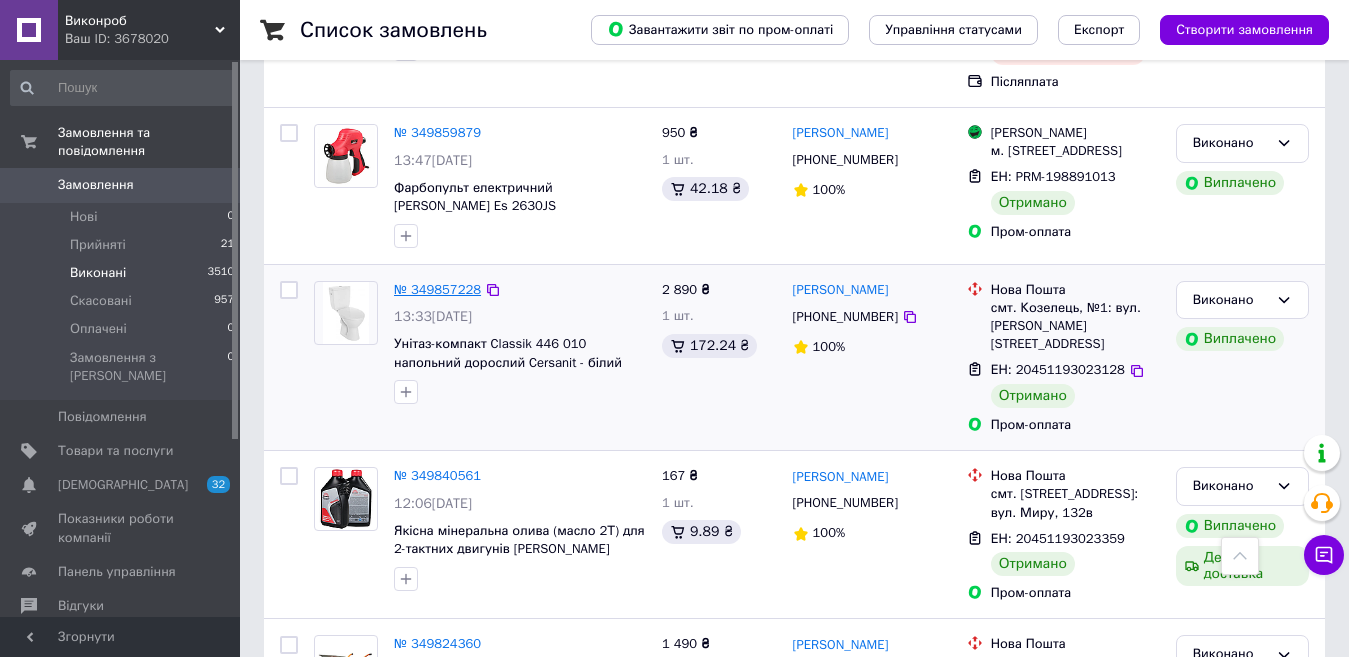 click on "№ 349857228" at bounding box center (437, 289) 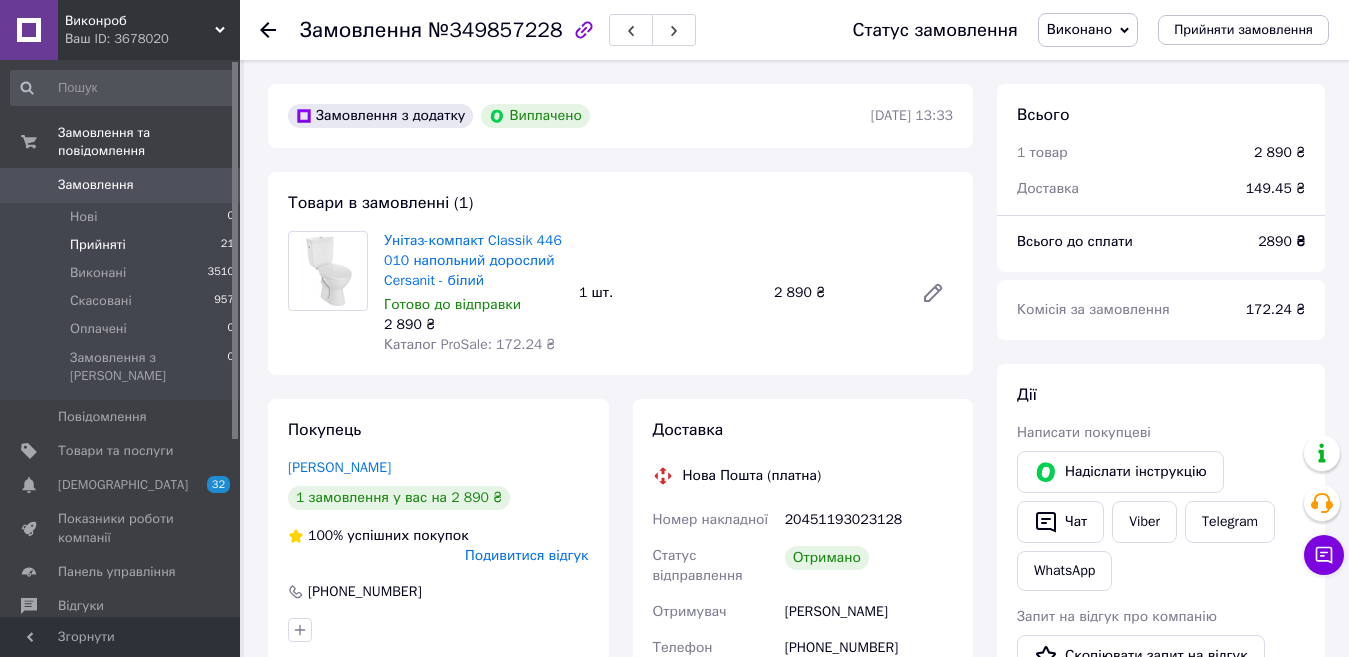 click on "Прийняті 21" at bounding box center (123, 245) 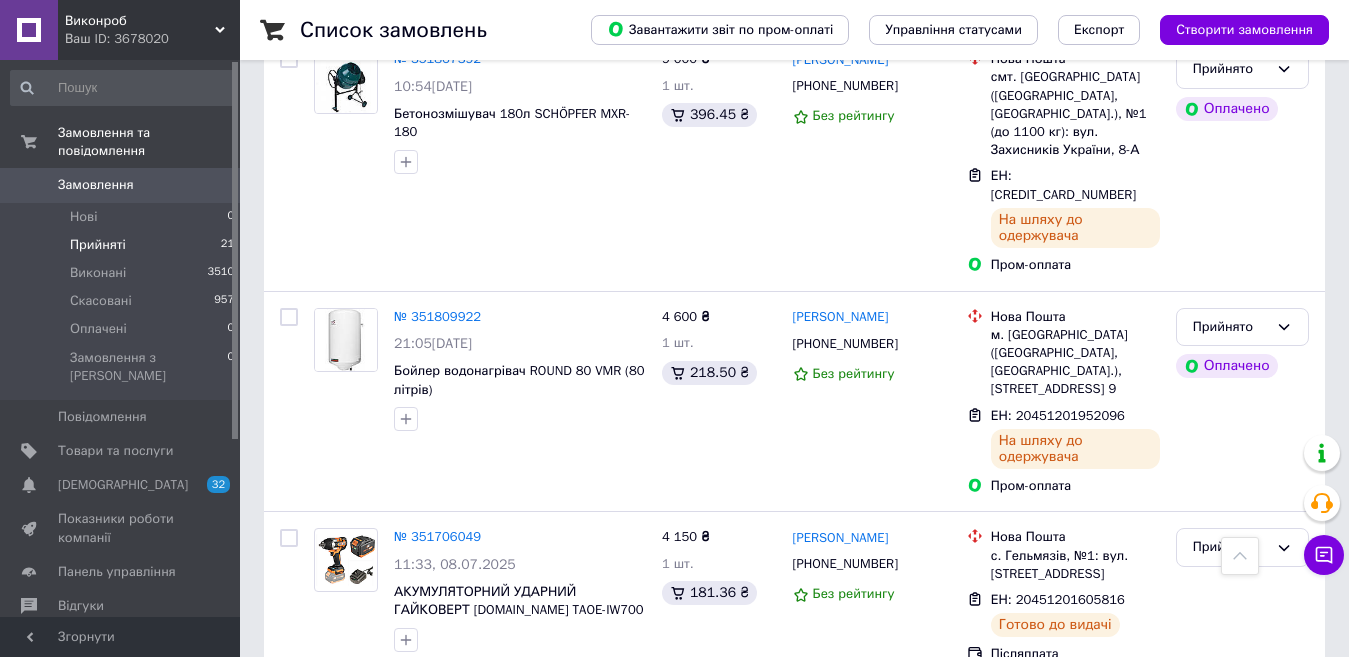 scroll, scrollTop: 1496, scrollLeft: 0, axis: vertical 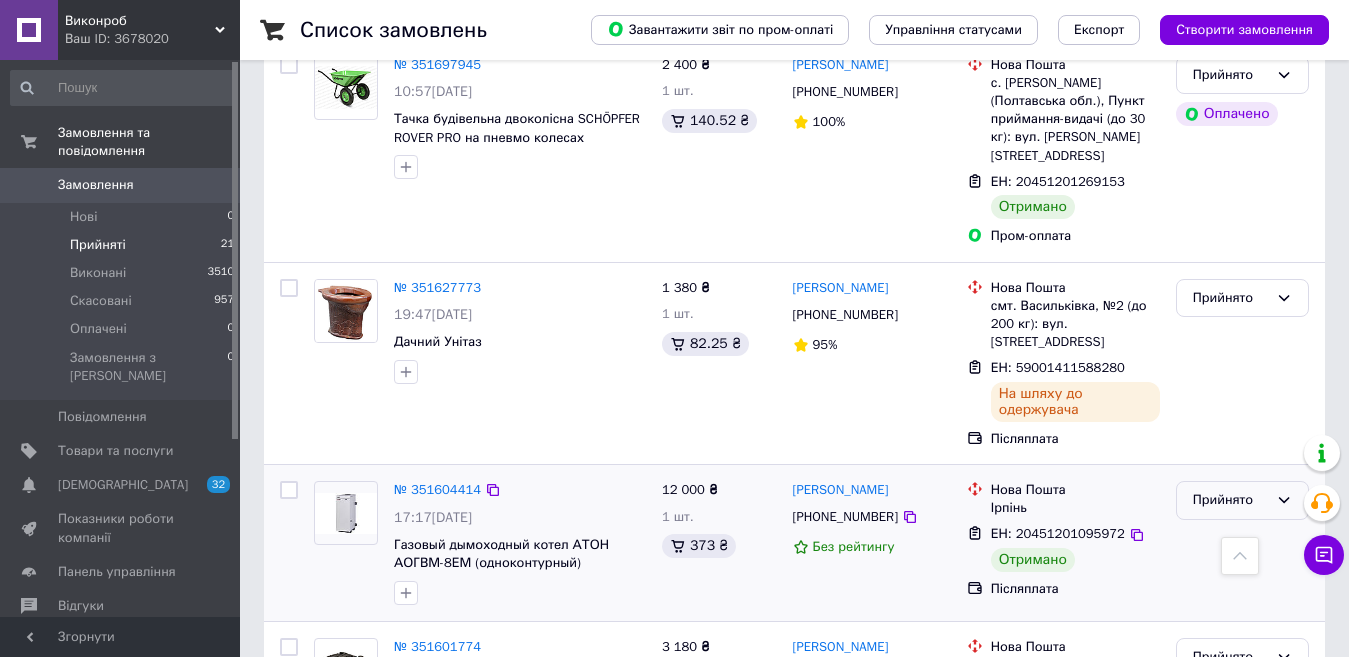 click on "Прийнято" at bounding box center [1230, 500] 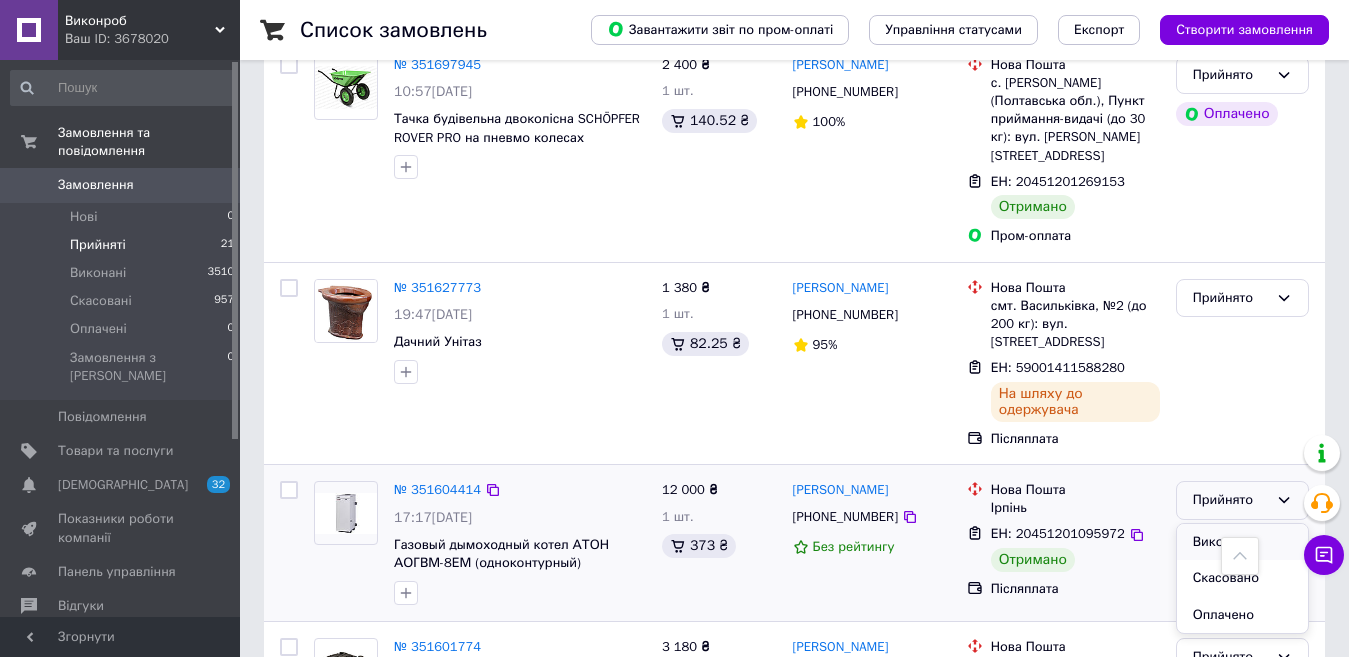 click on "Виконано" at bounding box center [1242, 542] 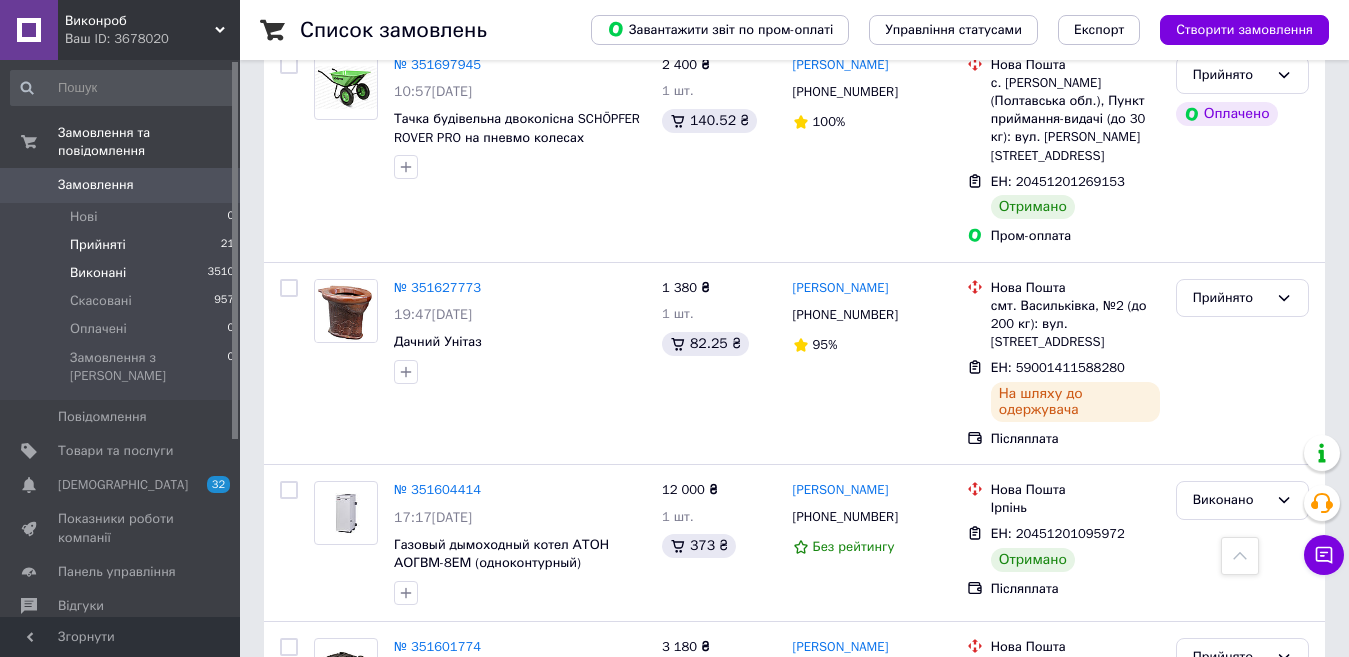 click on "3510" at bounding box center (221, 273) 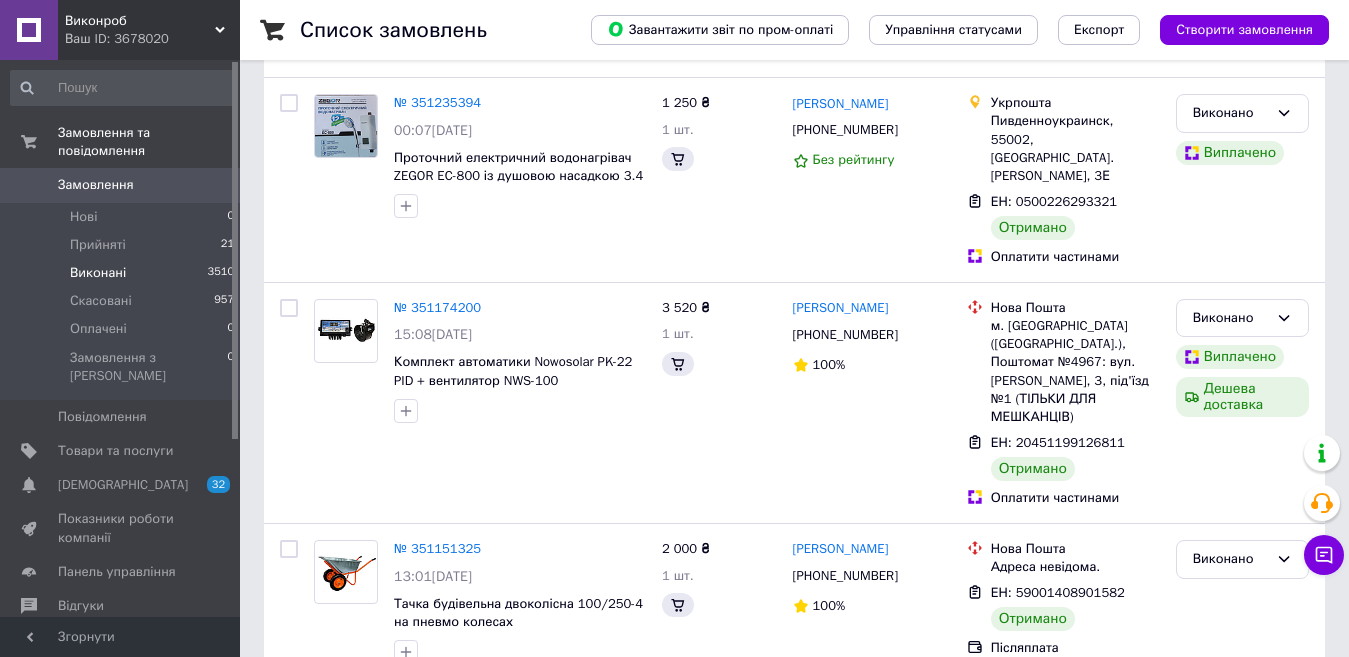 scroll, scrollTop: 0, scrollLeft: 0, axis: both 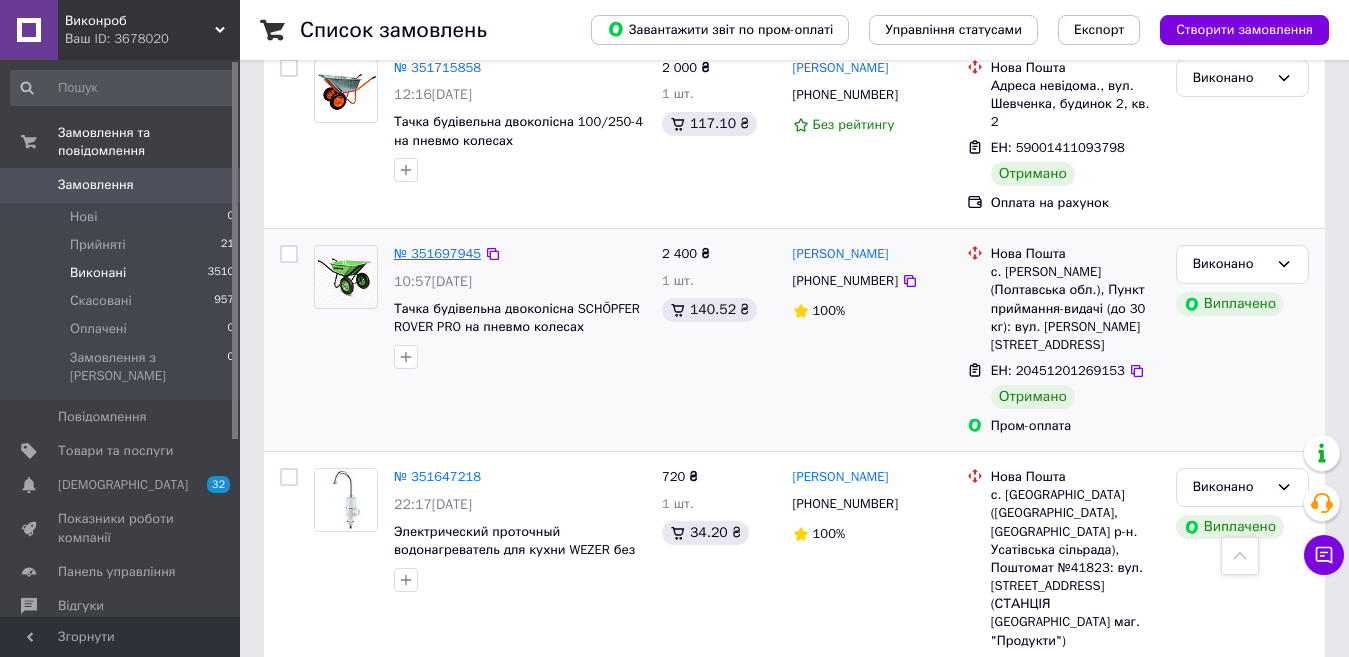 click on "№ 351697945" at bounding box center (437, 253) 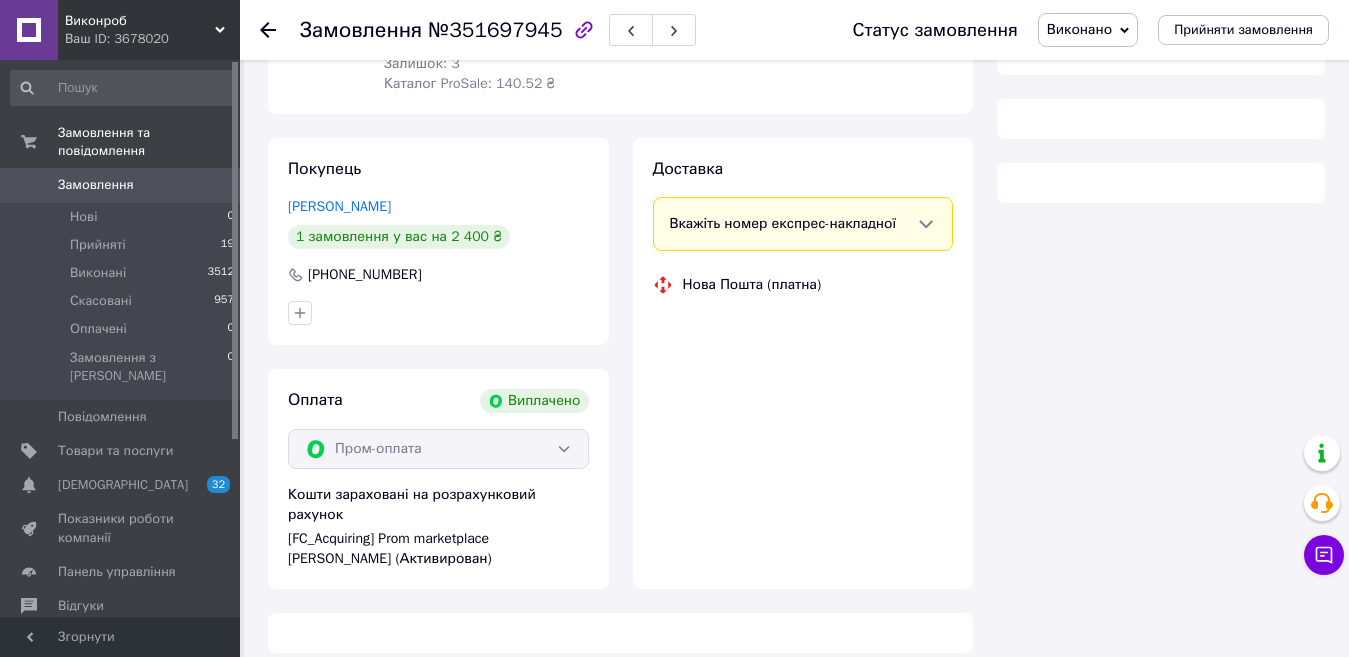 scroll, scrollTop: 405, scrollLeft: 0, axis: vertical 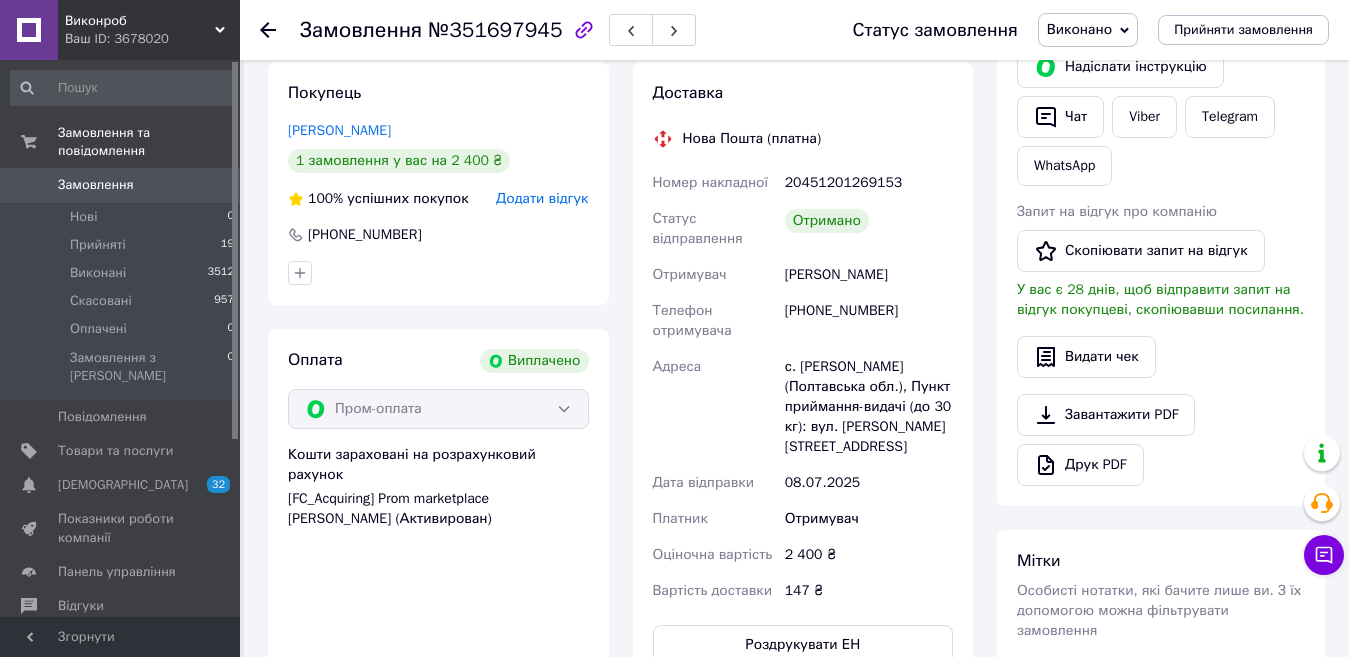 click on "Додати відгук" at bounding box center (542, 198) 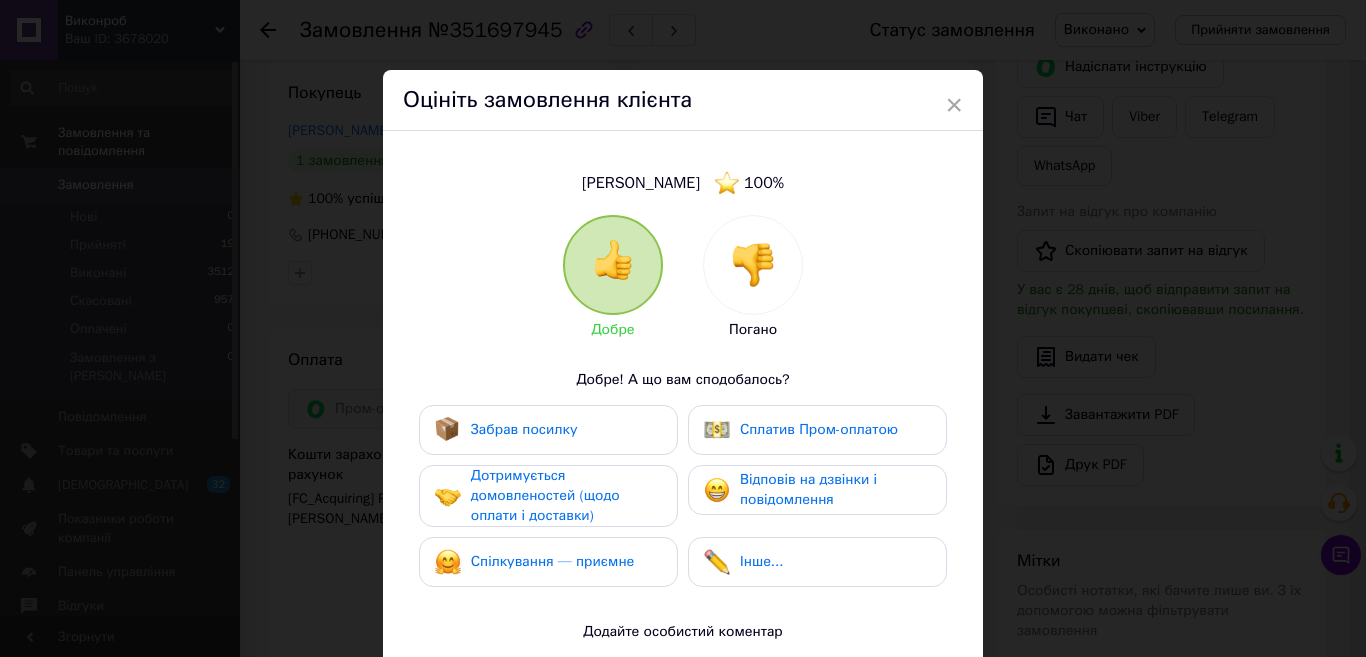 click on "Забрав посилку" at bounding box center [524, 429] 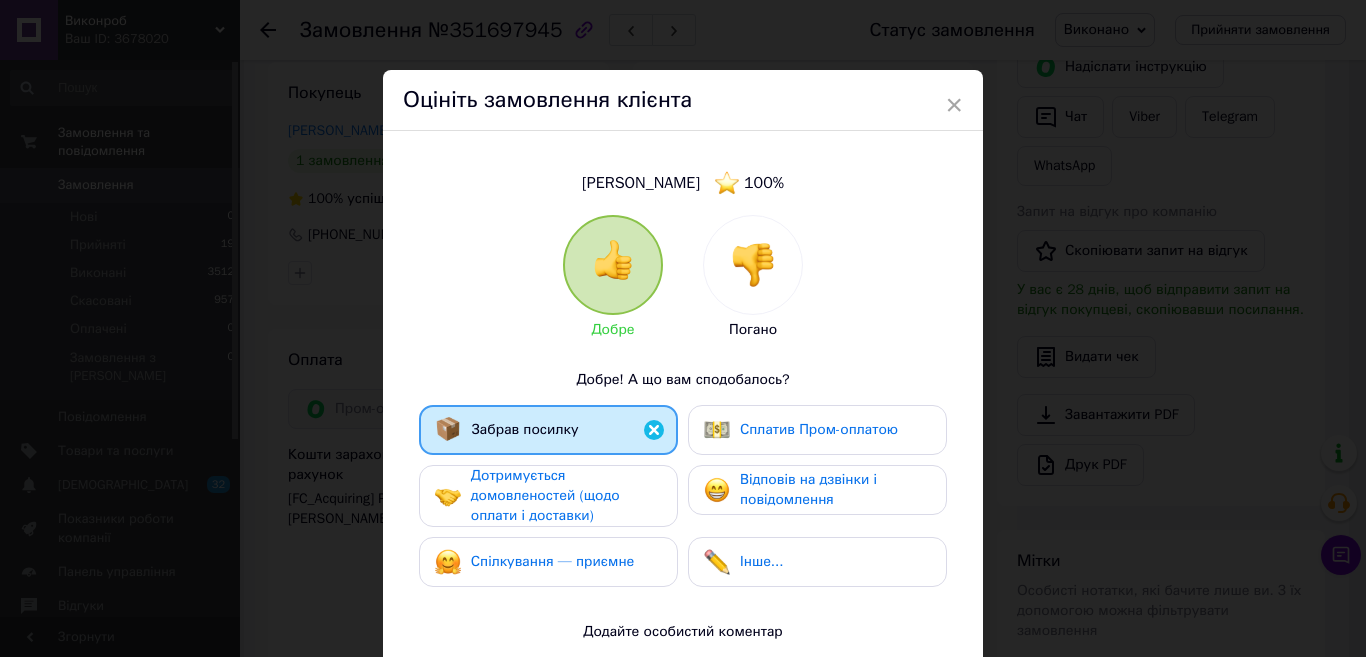 click on "Дотримується домовленостей (щодо оплати і доставки)" at bounding box center [545, 495] 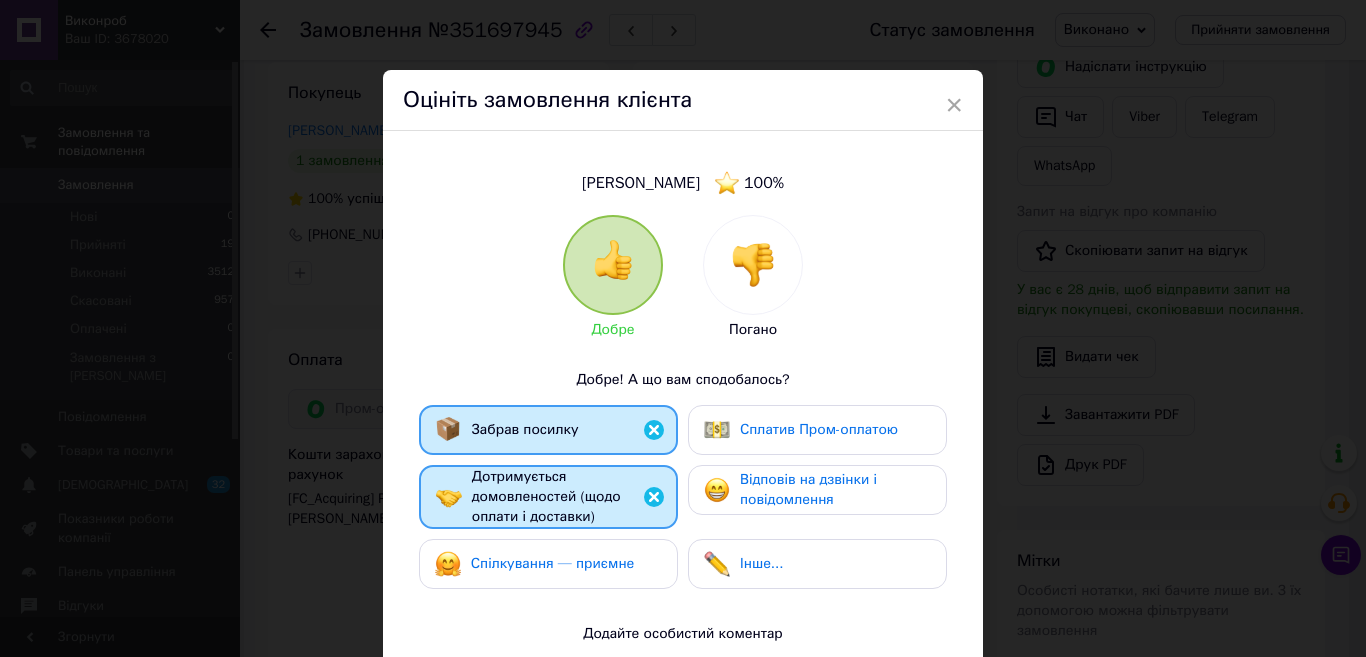 click on "Спілкування — приємне" at bounding box center (553, 563) 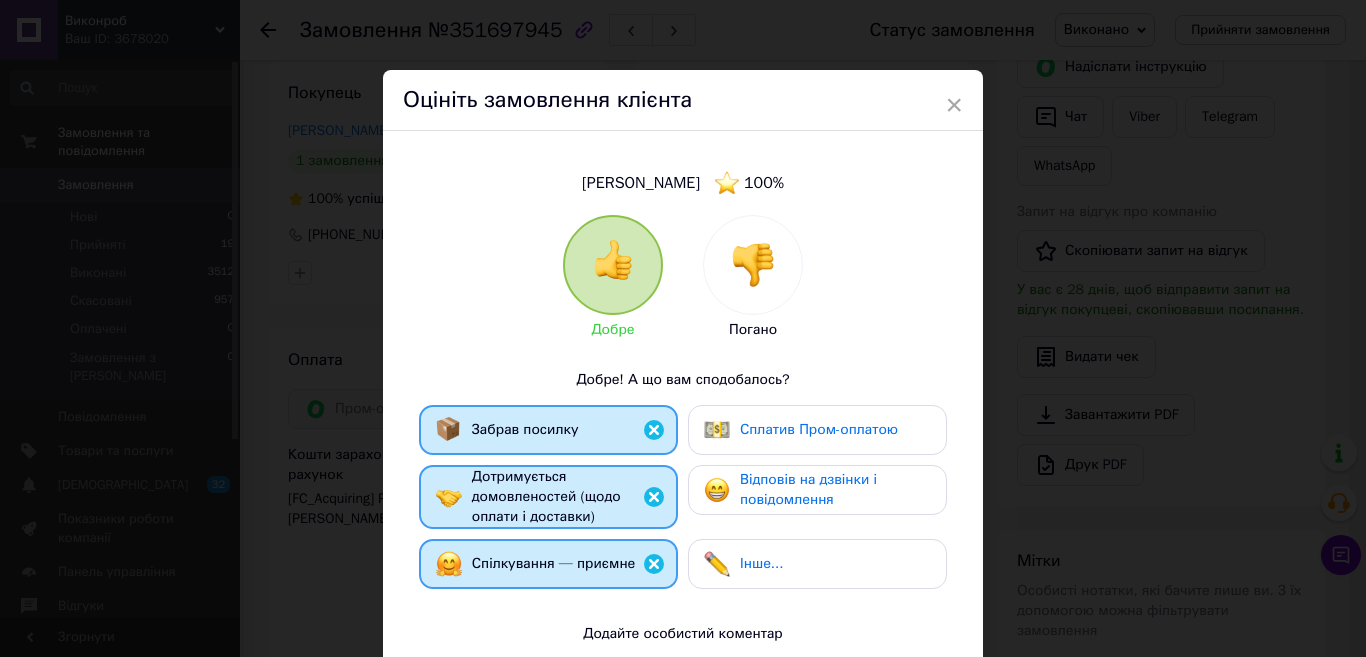 click on "Відповів на дзвінки і повідомлення" at bounding box center (808, 489) 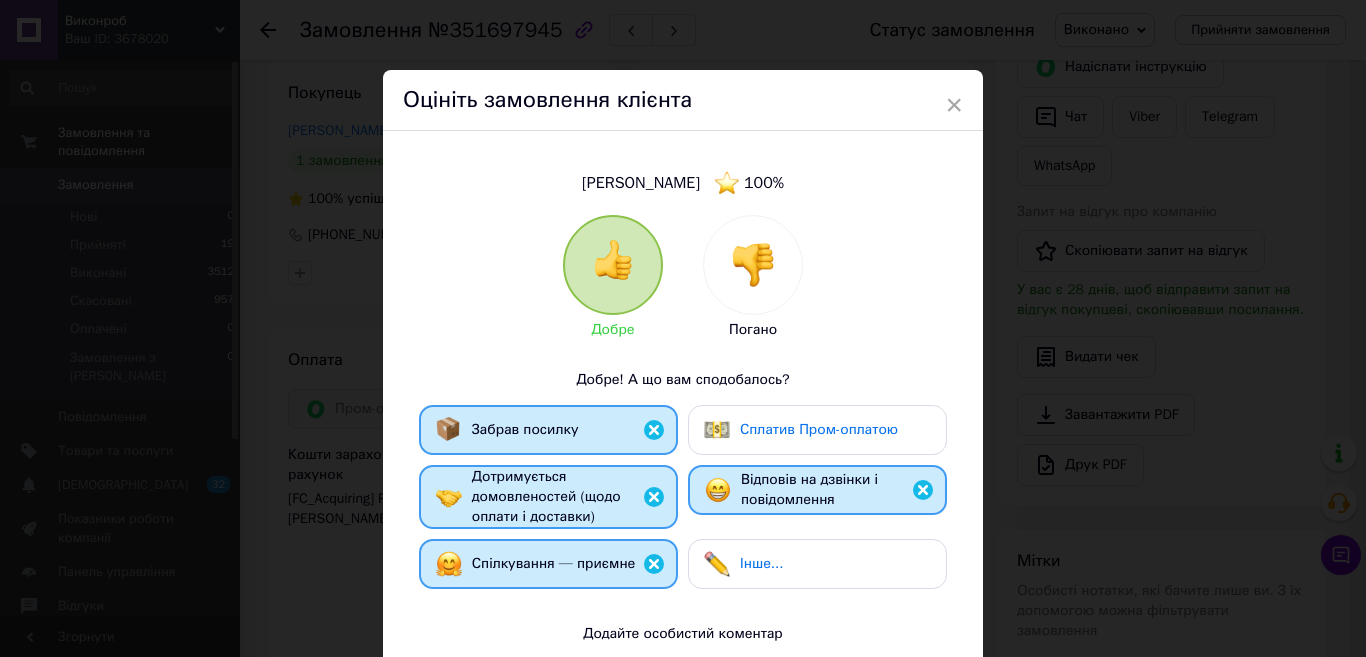 click on "Сплатив Пром-оплатою" at bounding box center [817, 430] 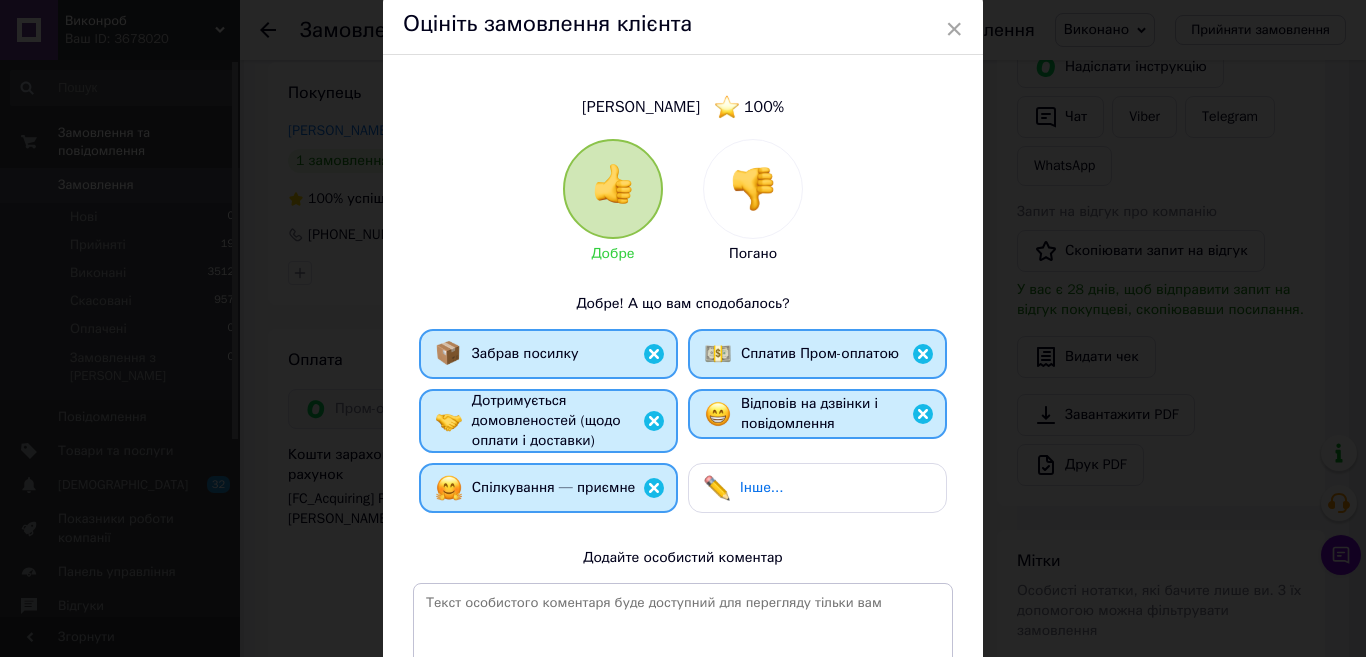 scroll, scrollTop: 188, scrollLeft: 0, axis: vertical 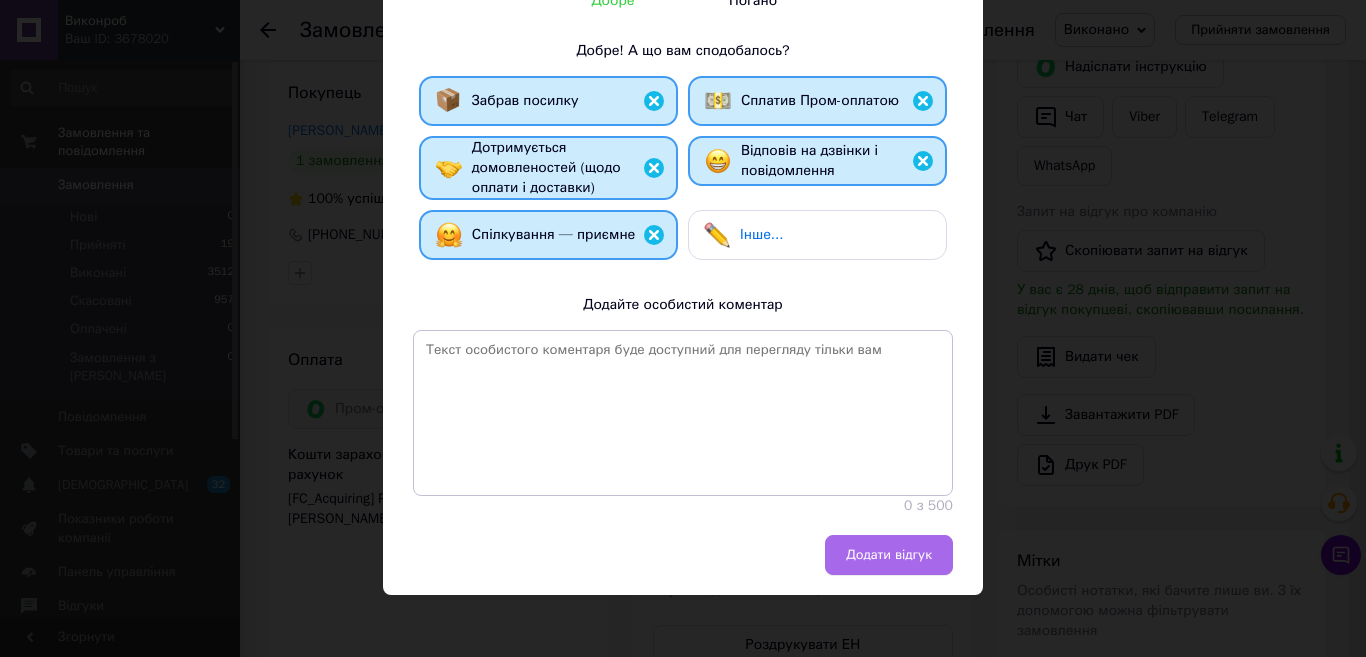 click on "Додати відгук" at bounding box center (889, 555) 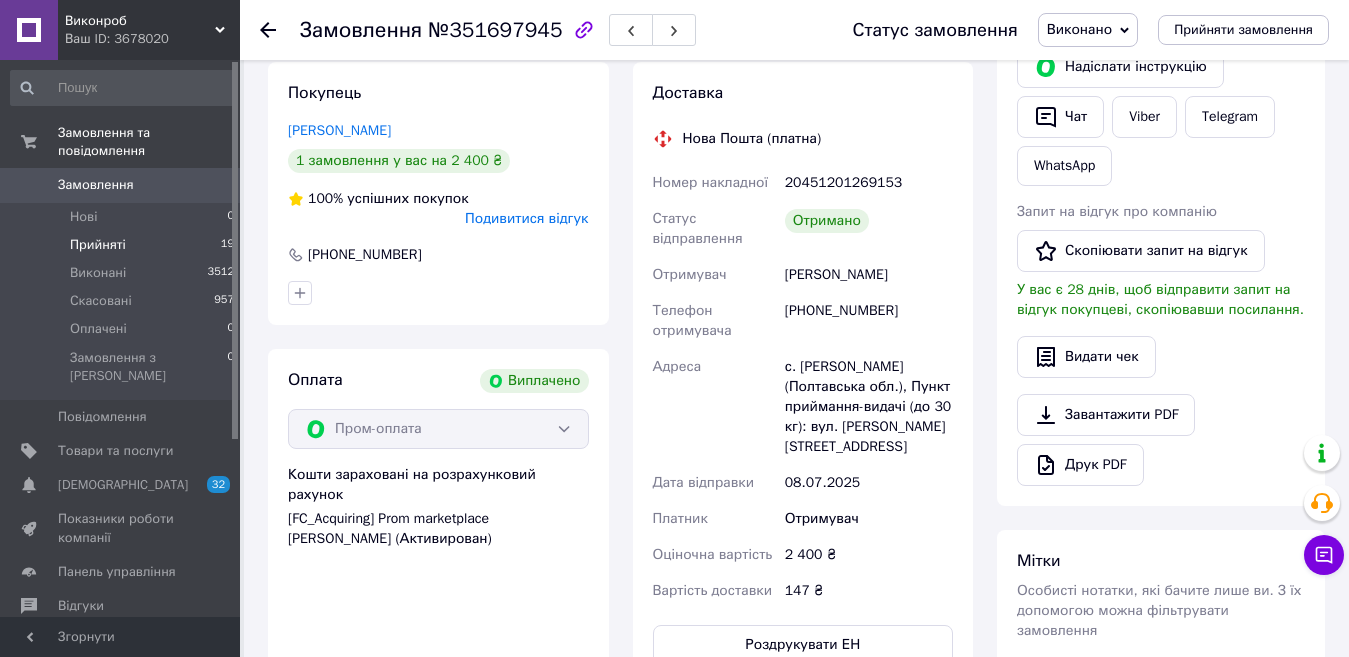 click on "Прийняті 19" at bounding box center [123, 245] 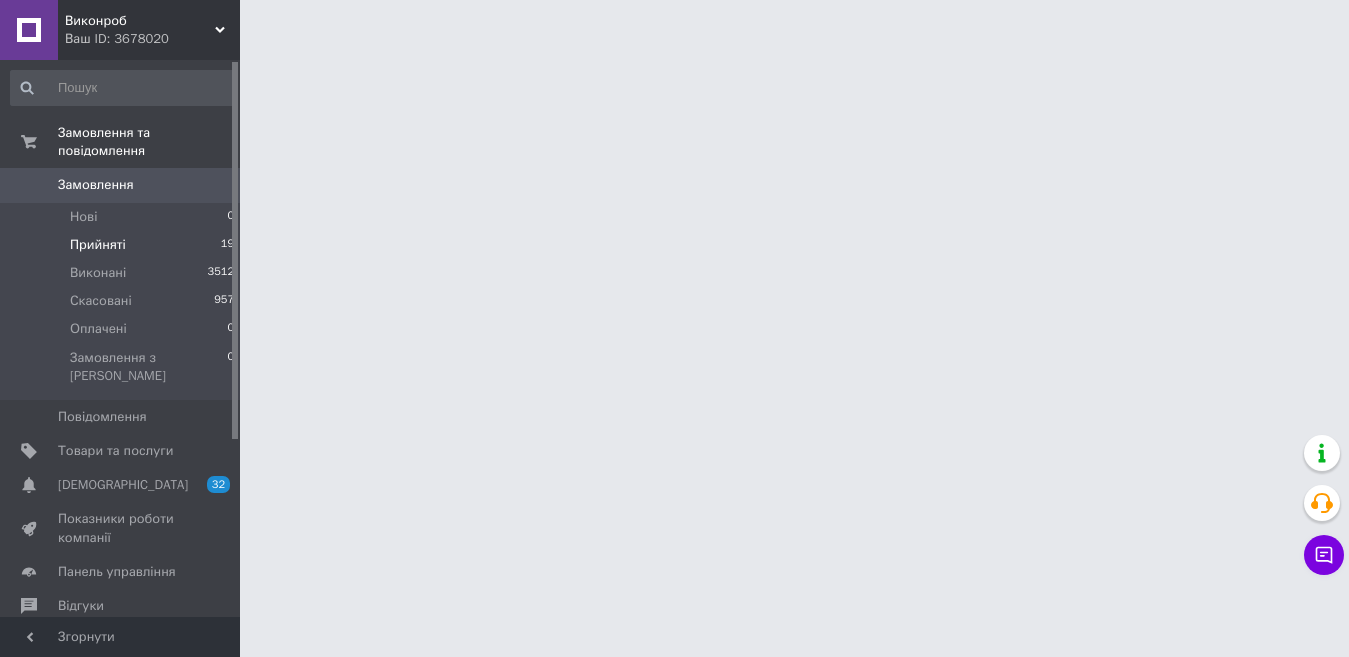scroll, scrollTop: 0, scrollLeft: 0, axis: both 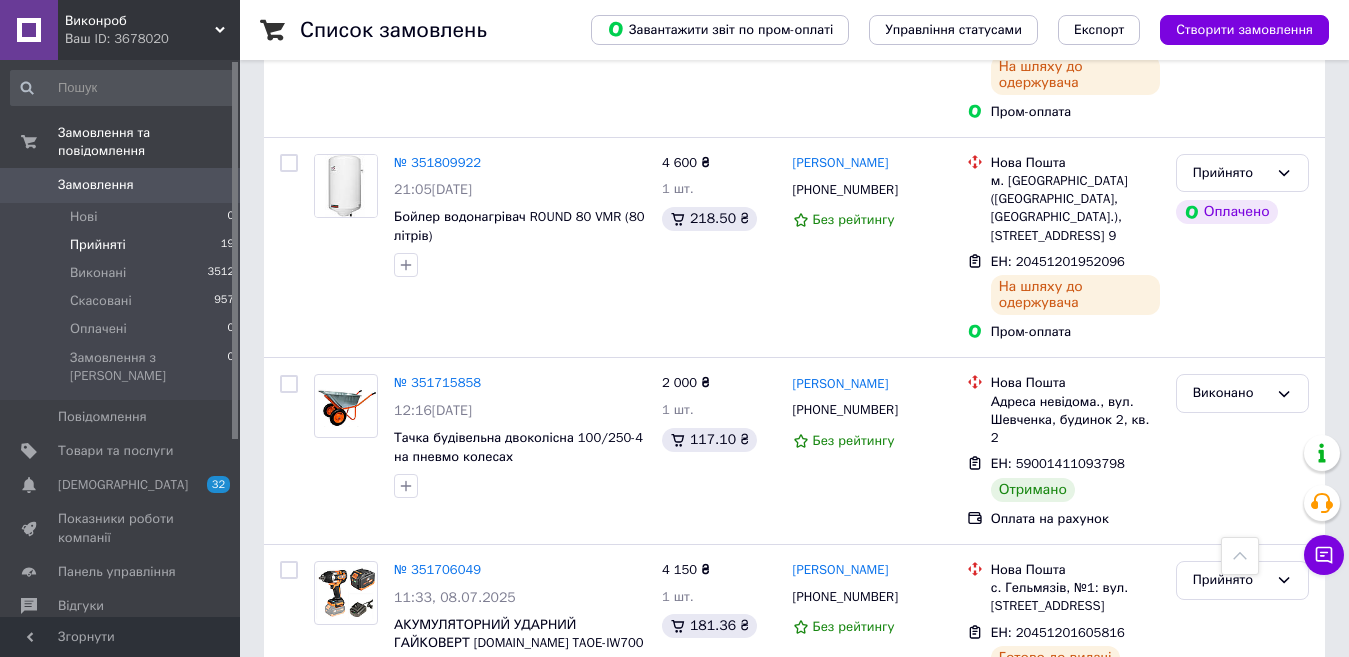 click on "Прийняті 19" at bounding box center (123, 245) 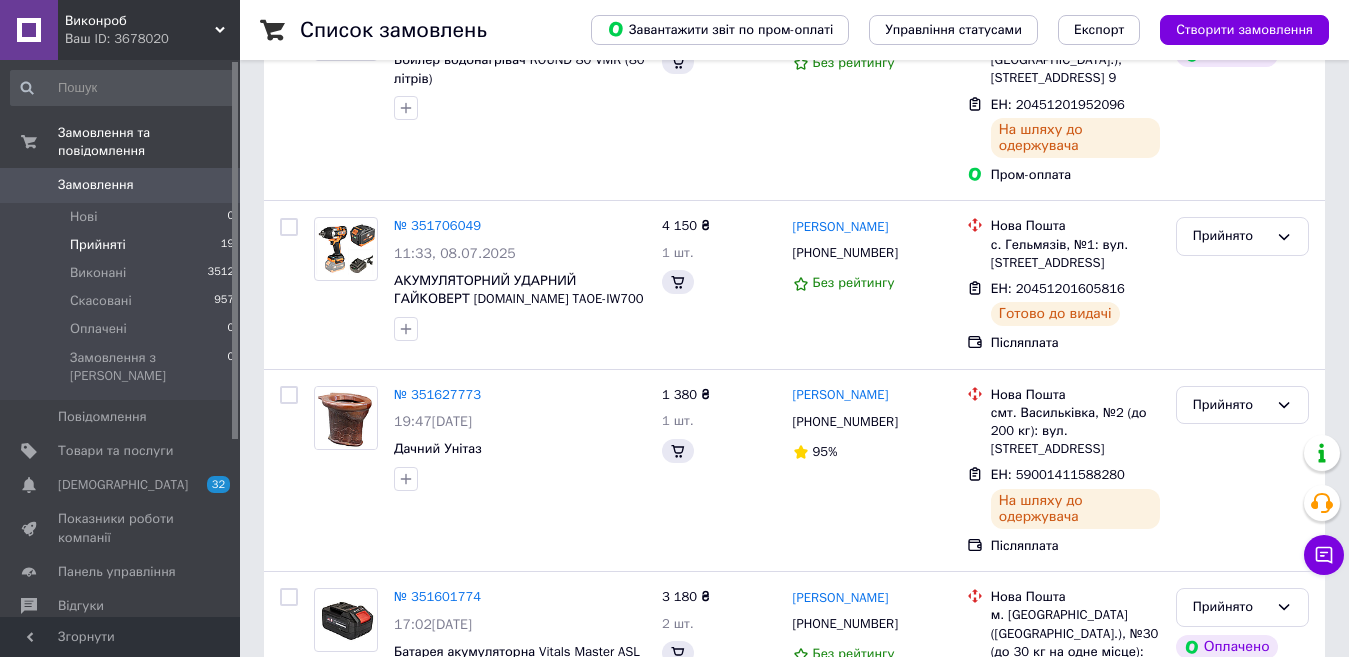 scroll, scrollTop: 0, scrollLeft: 0, axis: both 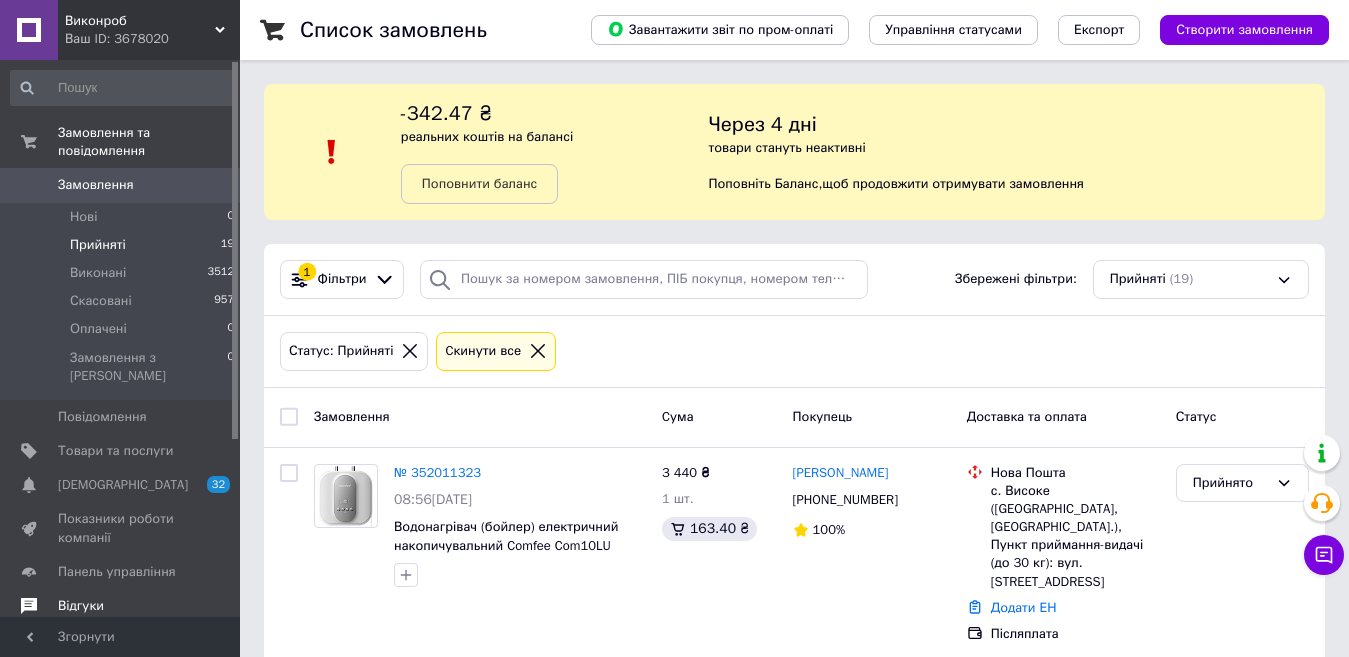 click on "Відгуки" at bounding box center [121, 606] 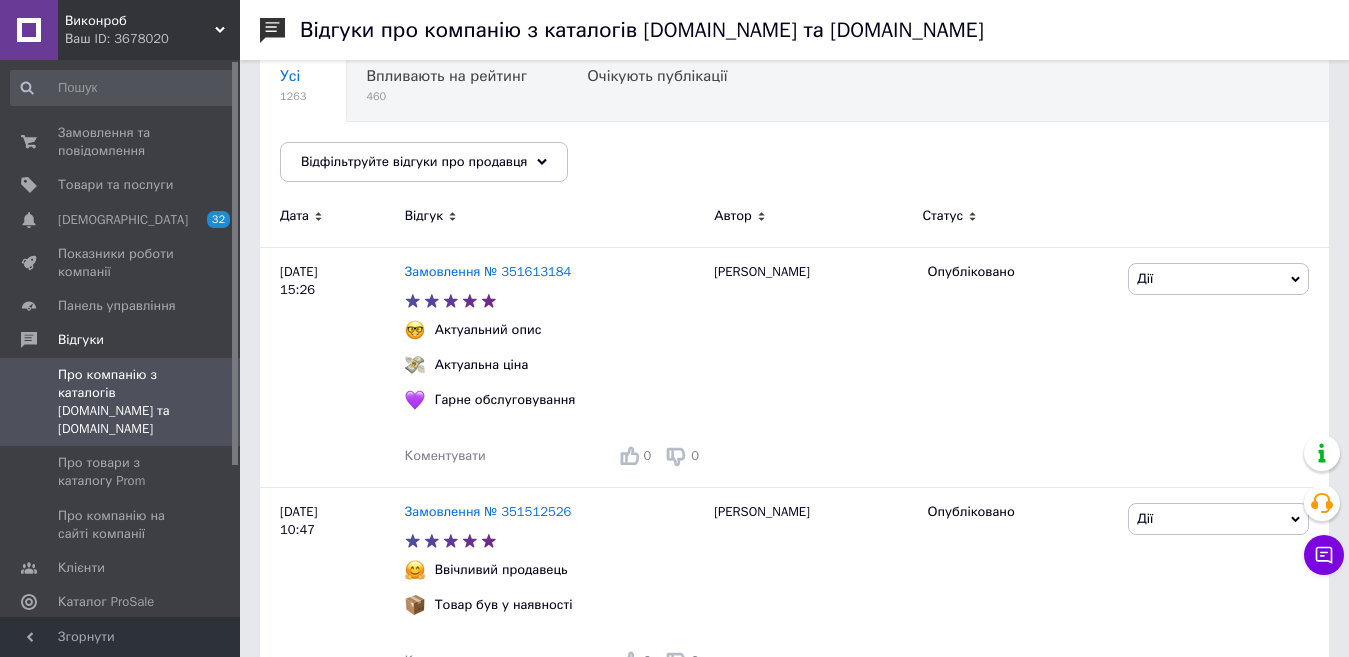scroll, scrollTop: 175, scrollLeft: 0, axis: vertical 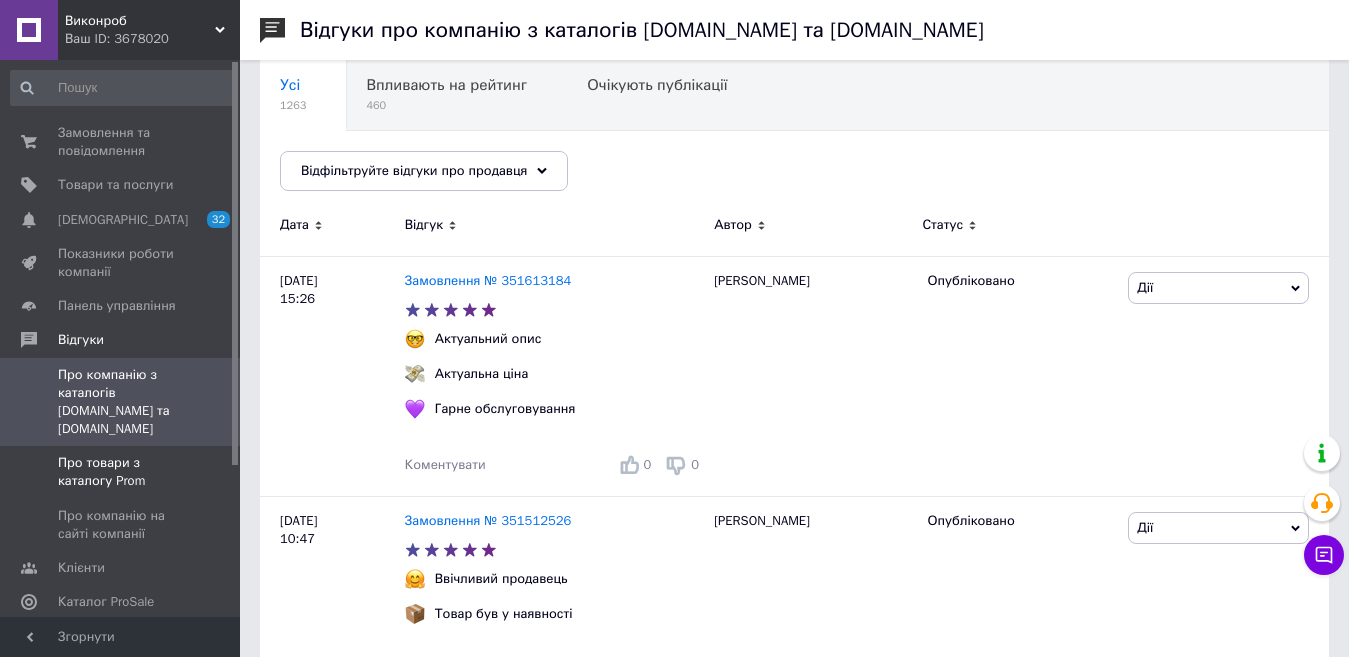 click on "Про товари з каталогу Prom" at bounding box center (121, 472) 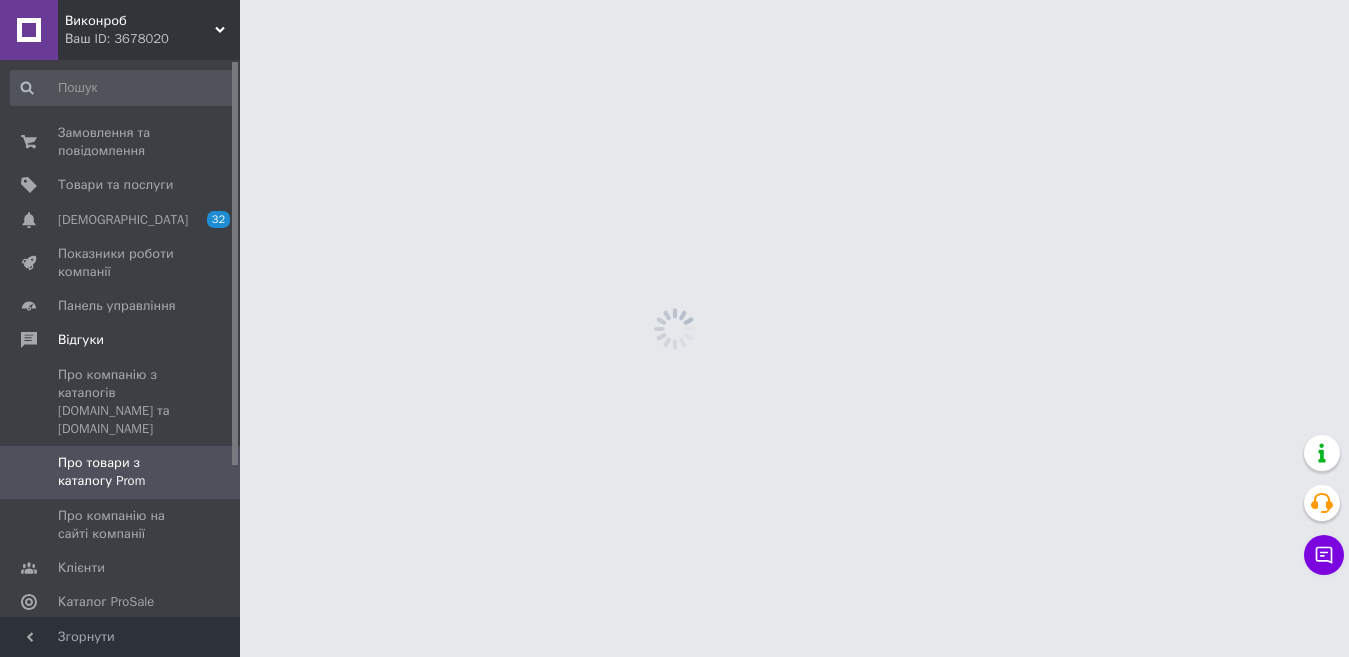 scroll, scrollTop: 0, scrollLeft: 0, axis: both 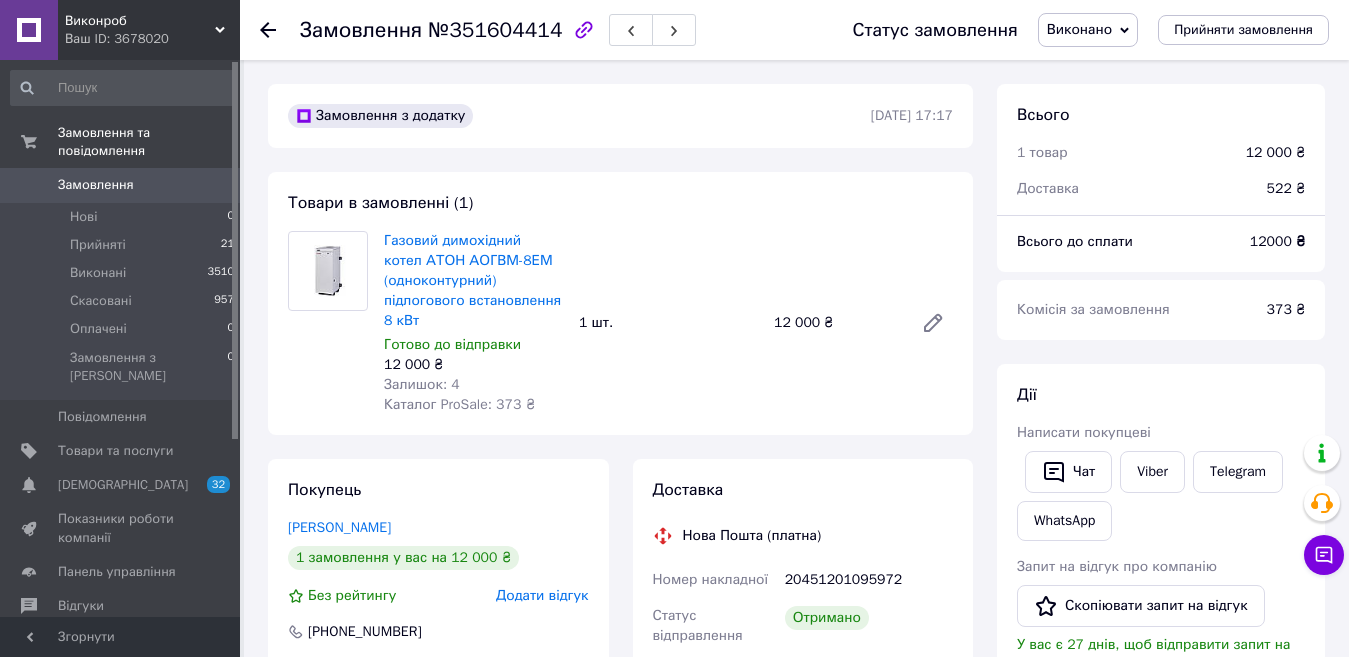 click on "Додати відгук" at bounding box center [542, 595] 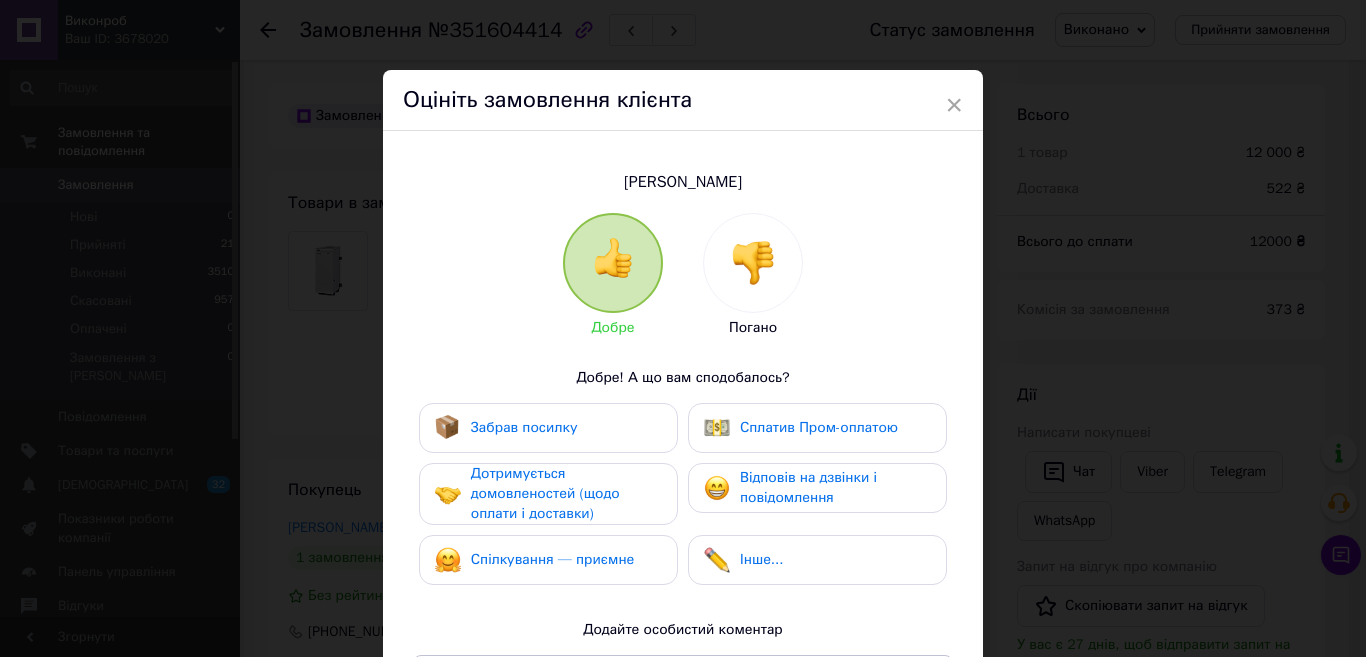 click on "Забрав посилку" at bounding box center [524, 427] 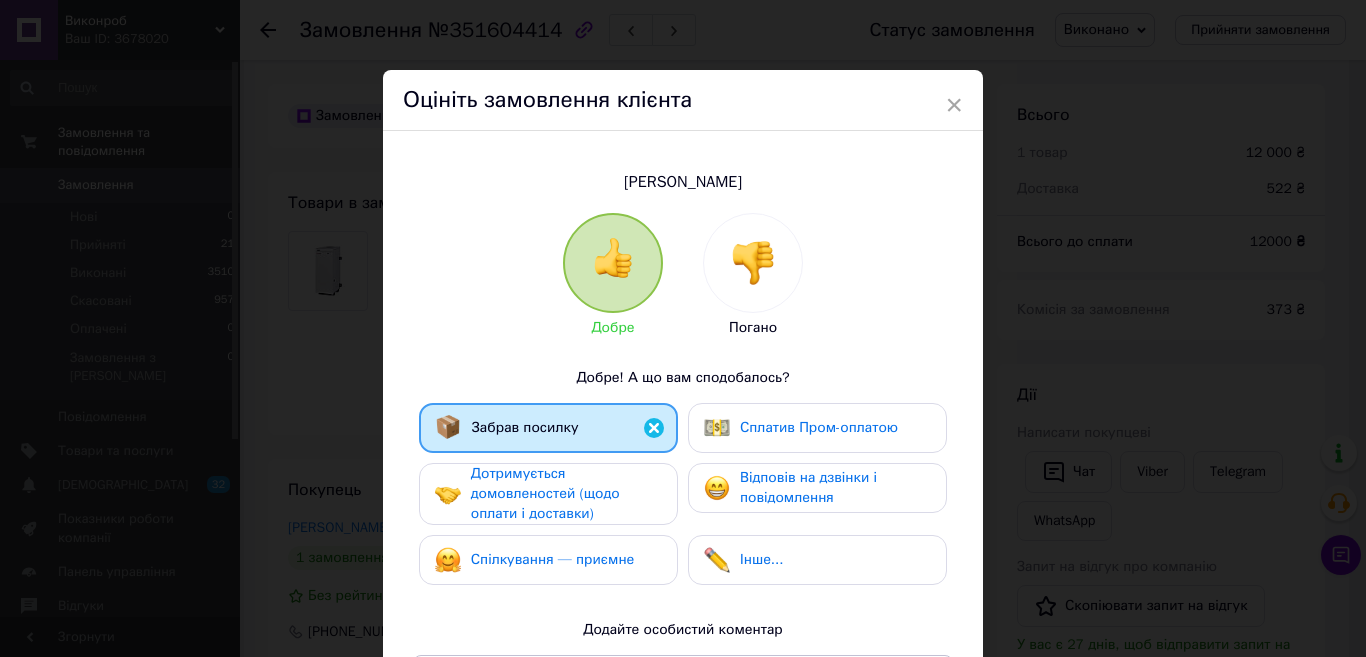 click on "Дотримується домовленостей (щодо оплати і доставки)" at bounding box center (545, 493) 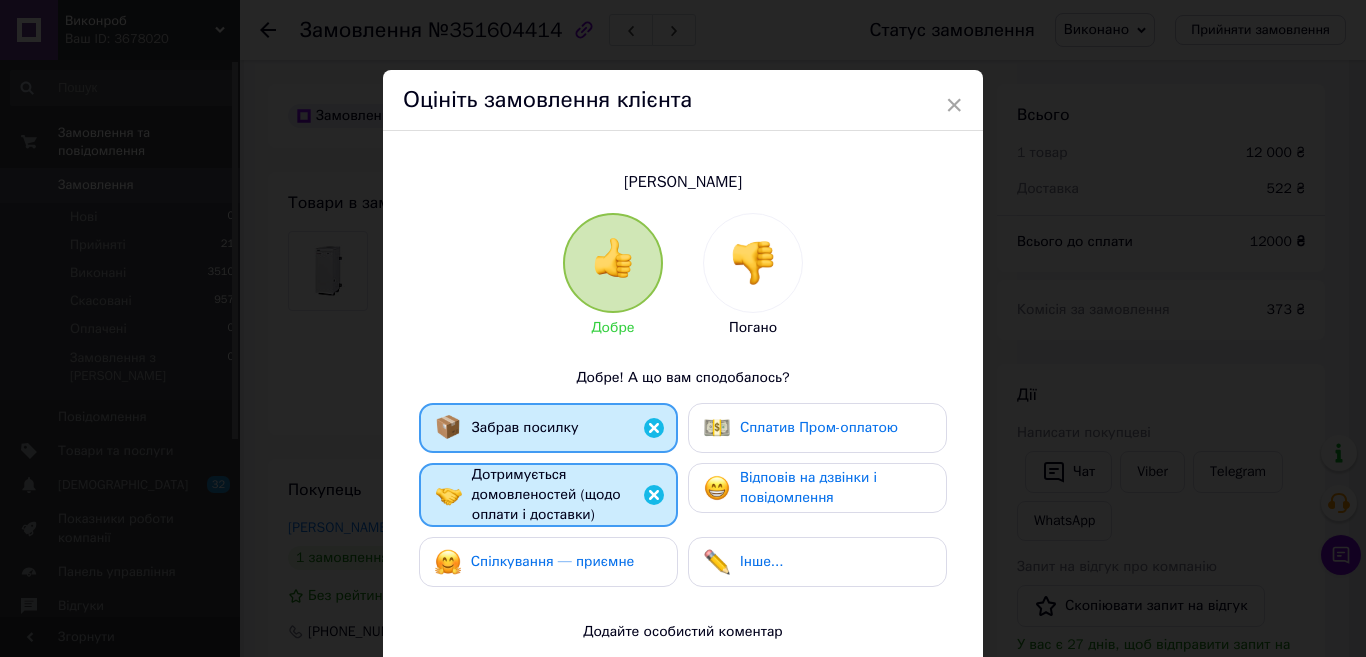 click on "Спілкування — приємне" at bounding box center (553, 561) 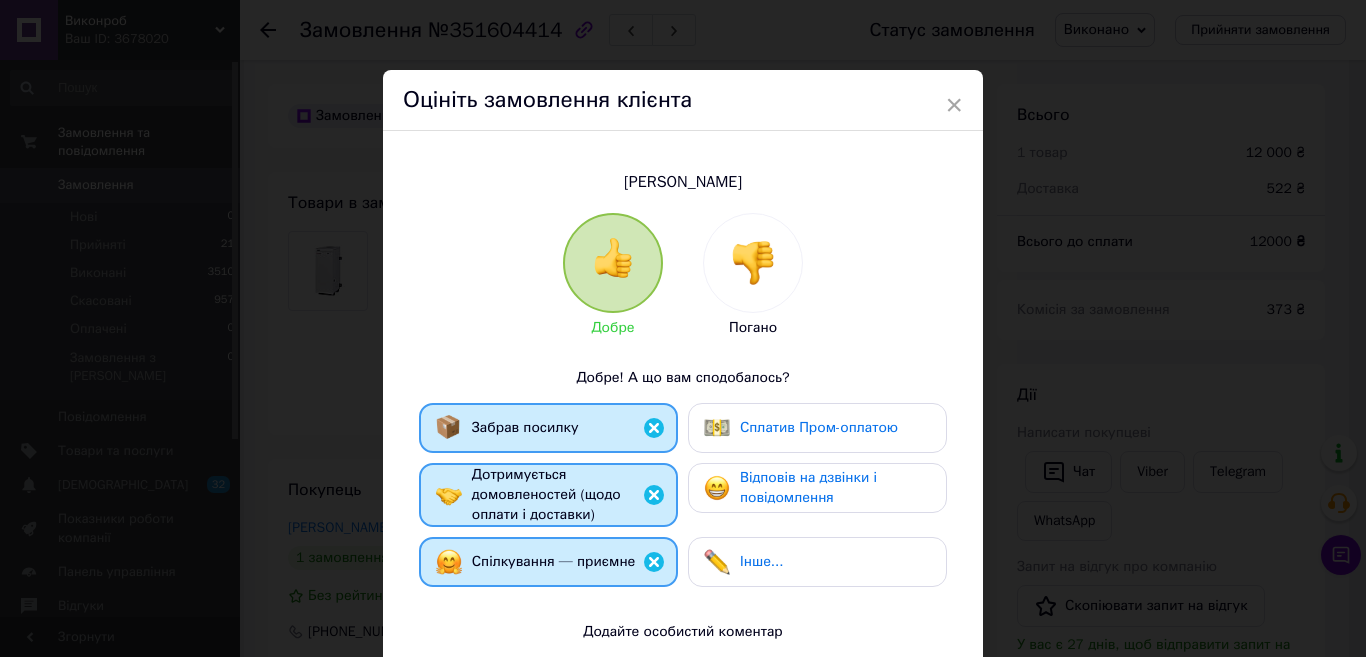 click on "Відповів на дзвінки і повідомлення" at bounding box center (808, 487) 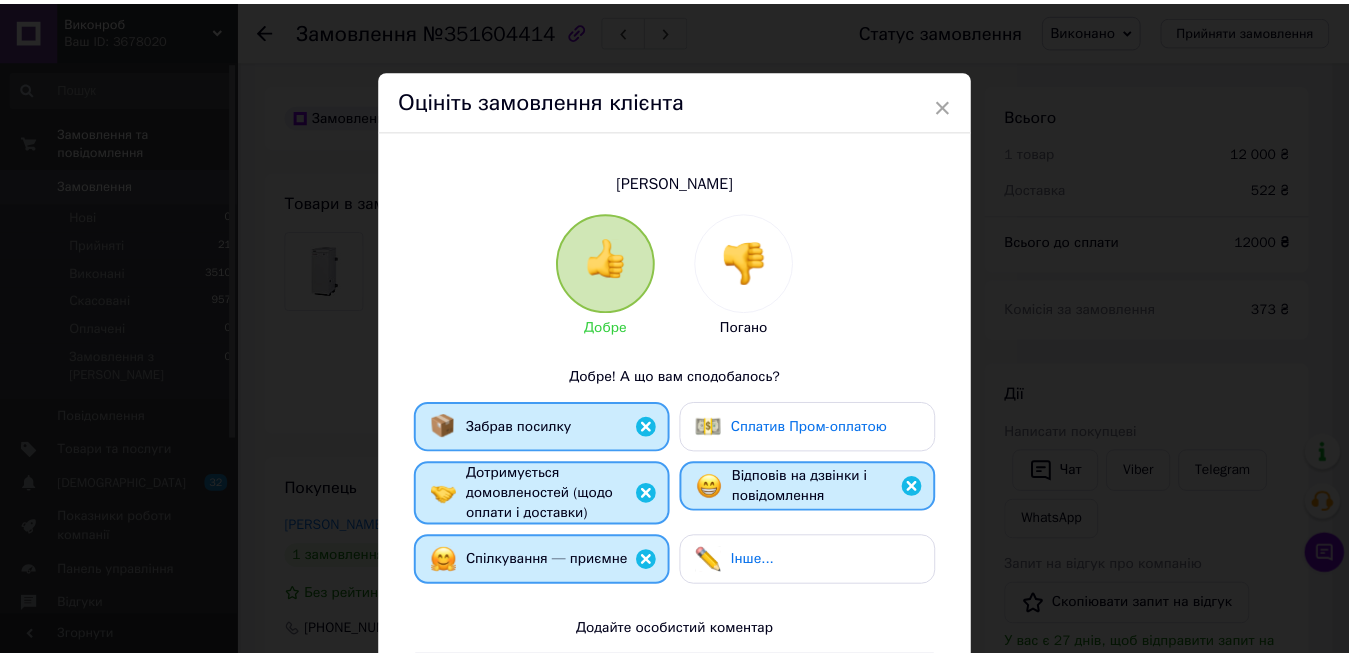 scroll, scrollTop: 328, scrollLeft: 0, axis: vertical 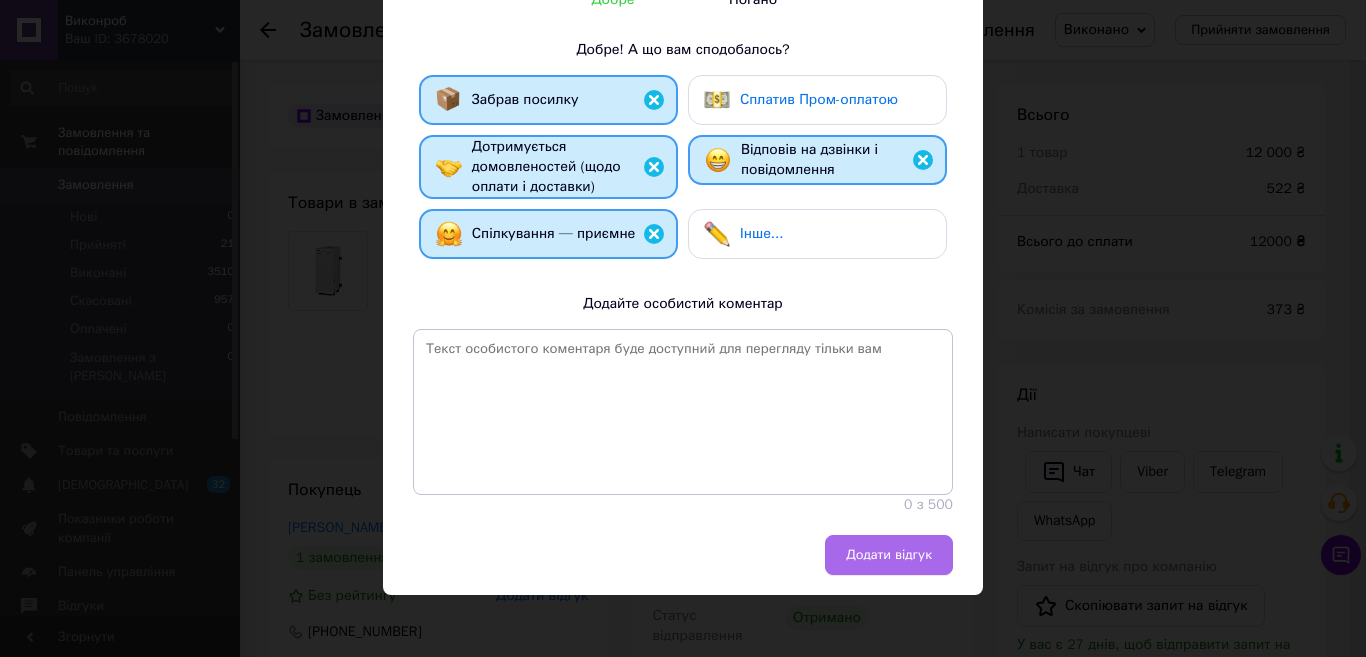 click on "Додати відгук" at bounding box center [889, 555] 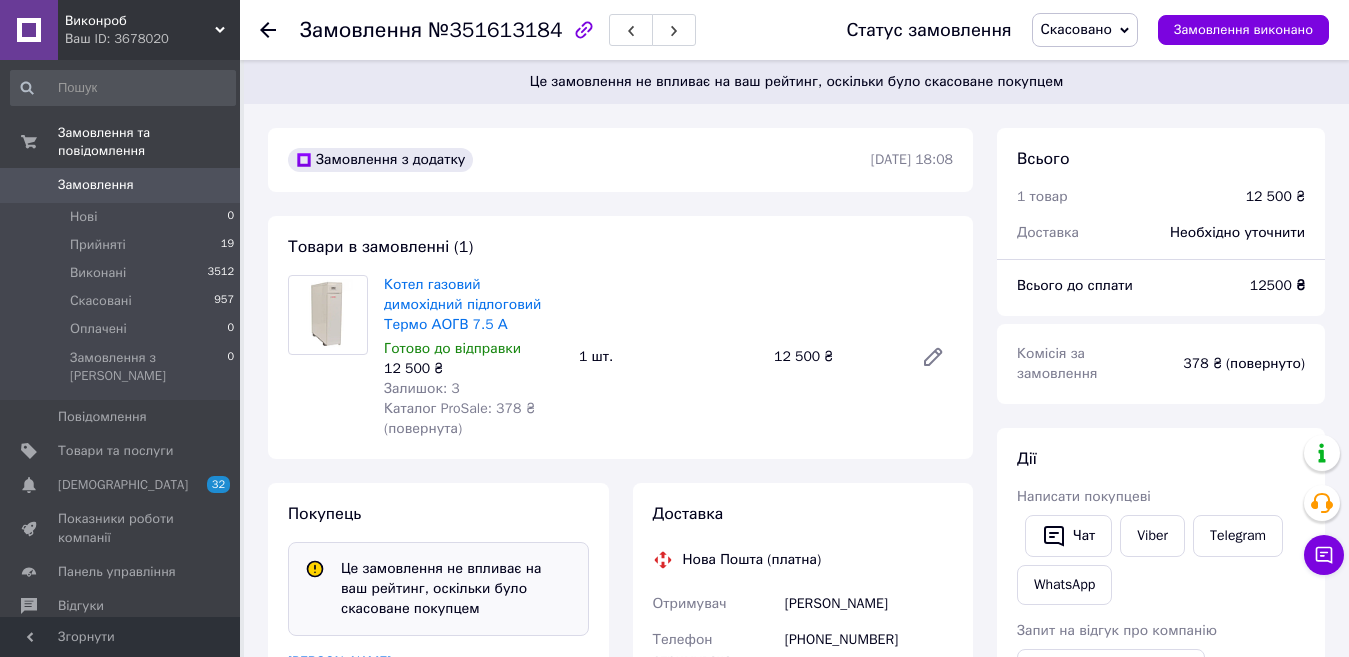 scroll, scrollTop: 0, scrollLeft: 0, axis: both 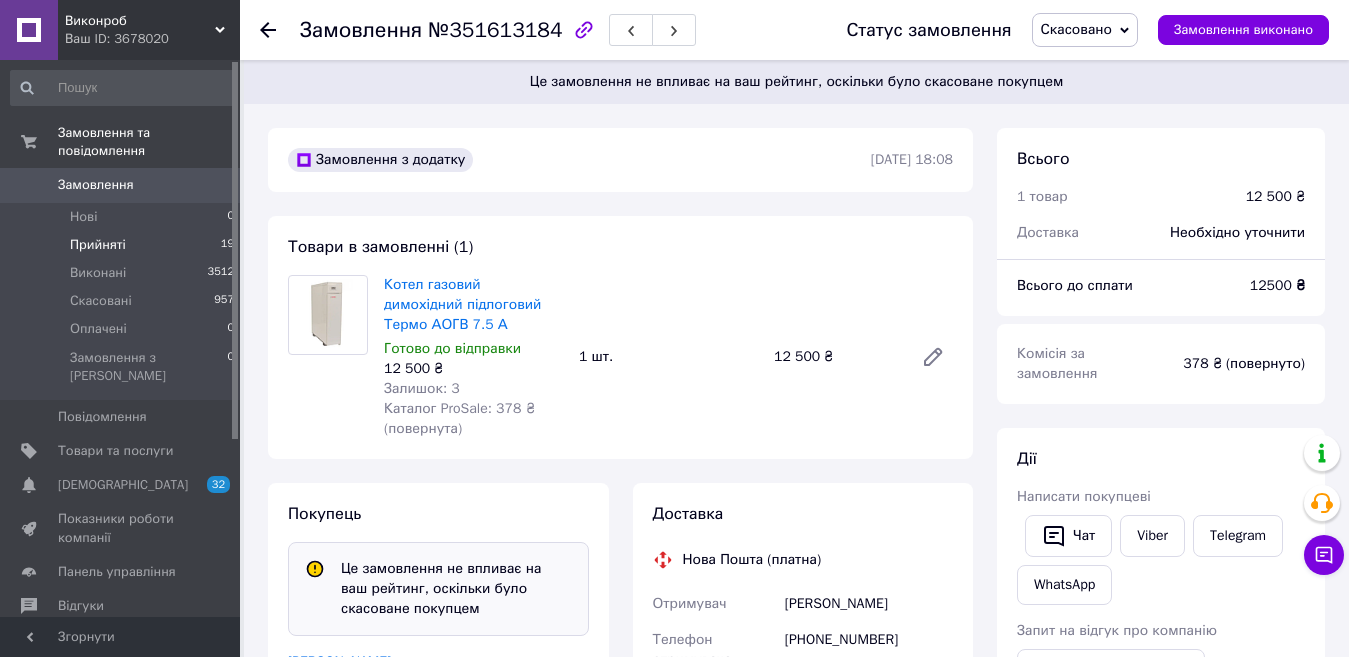 click on "Прийняті 19" at bounding box center (123, 245) 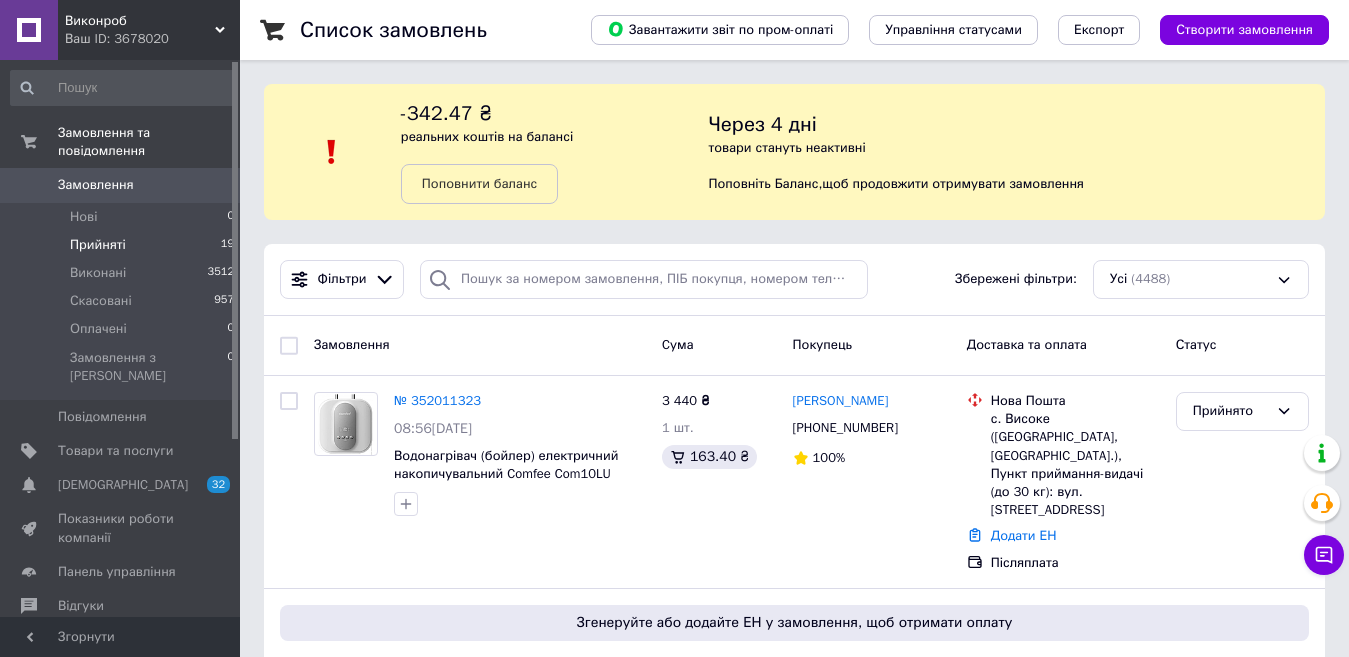 click on "Прийняті 19" at bounding box center (123, 245) 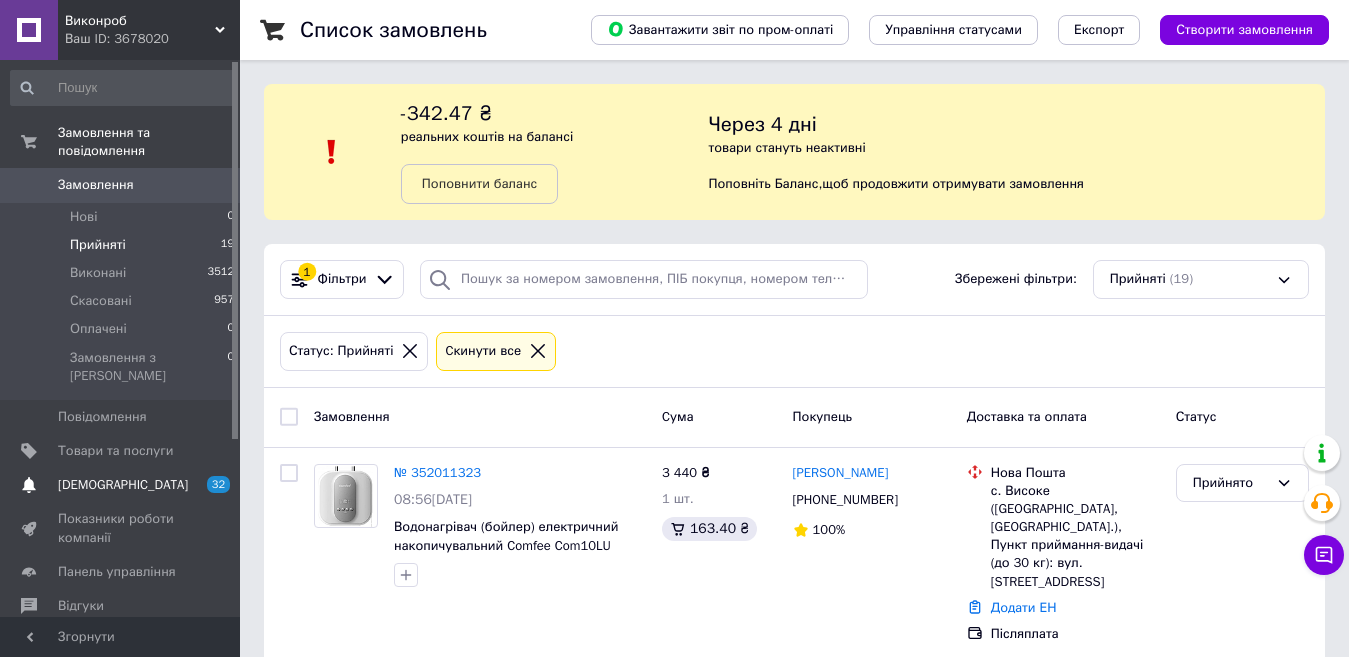 click on "[DEMOGRAPHIC_DATA] 32 0" at bounding box center [123, 485] 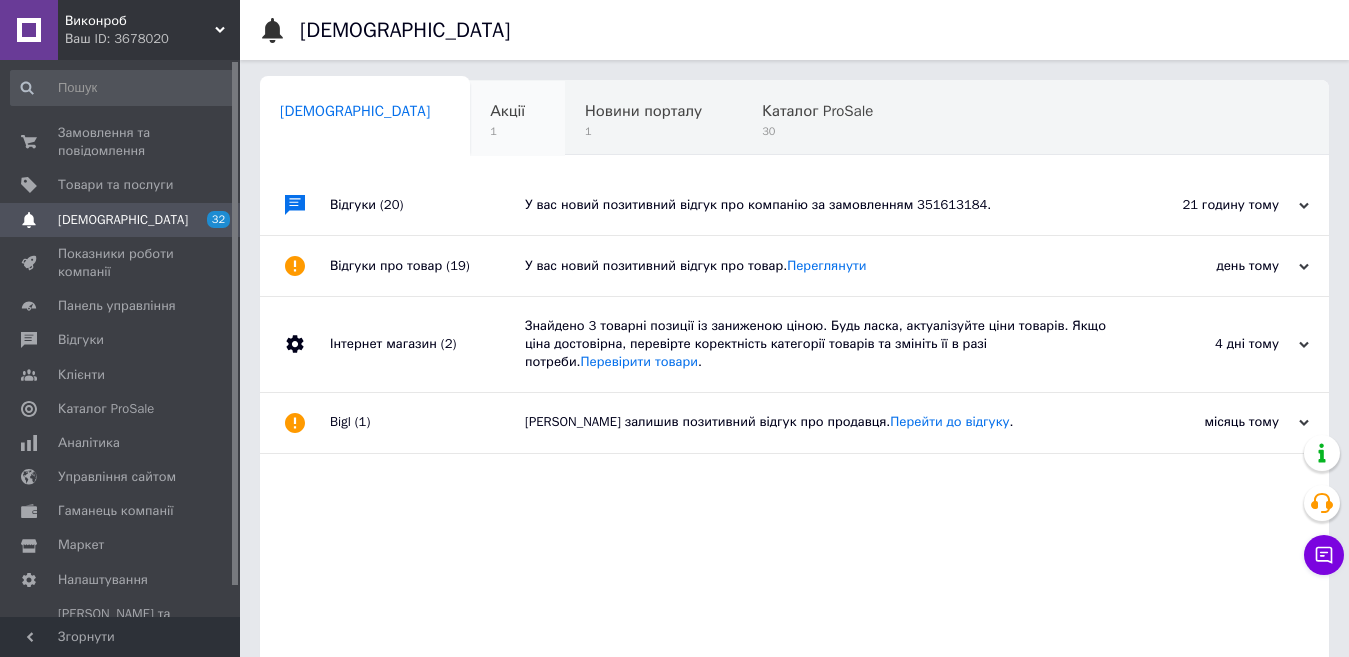 click on "1" at bounding box center (507, 131) 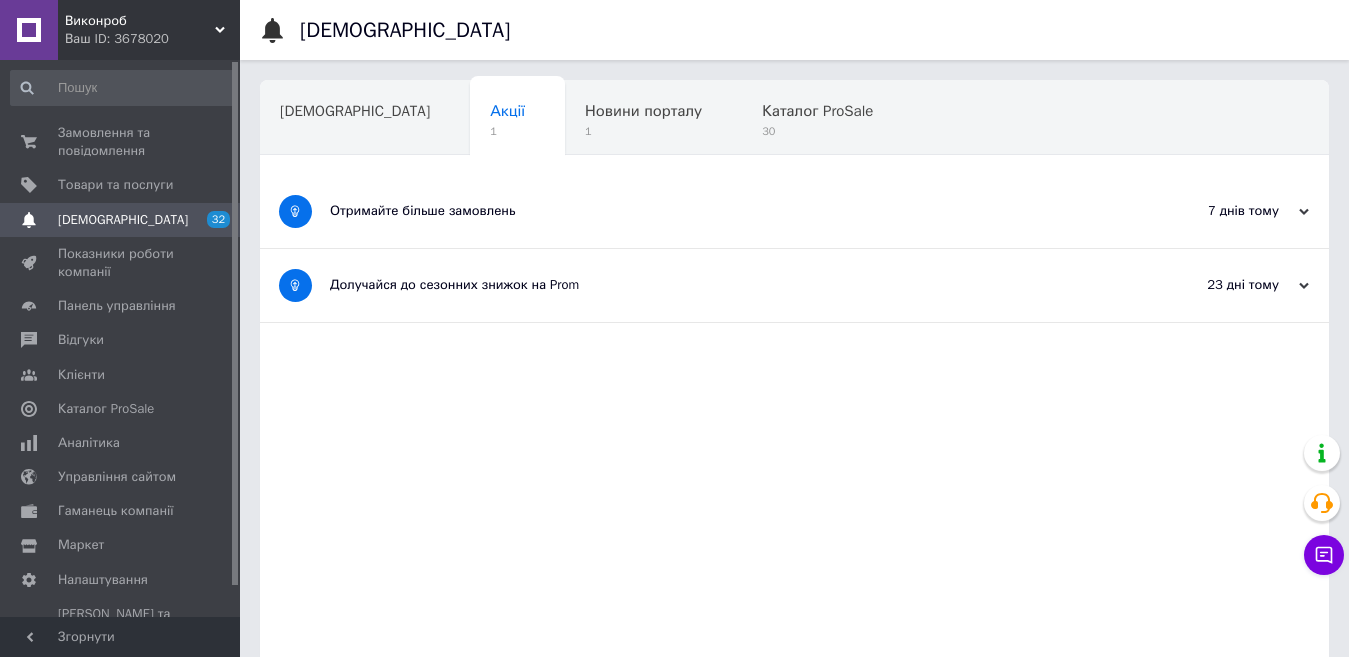 click on "Отримайте більше замовлень" at bounding box center (719, 211) 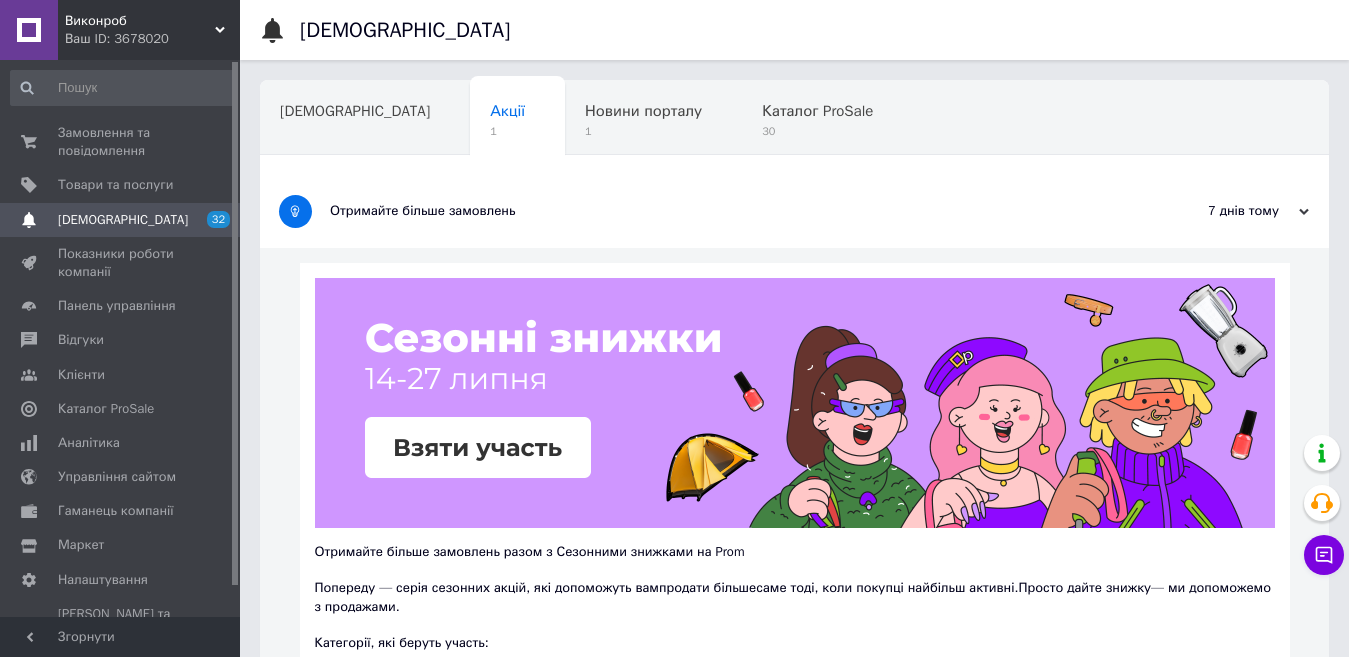 click on "Отримайте більше замовлень" at bounding box center (719, 211) 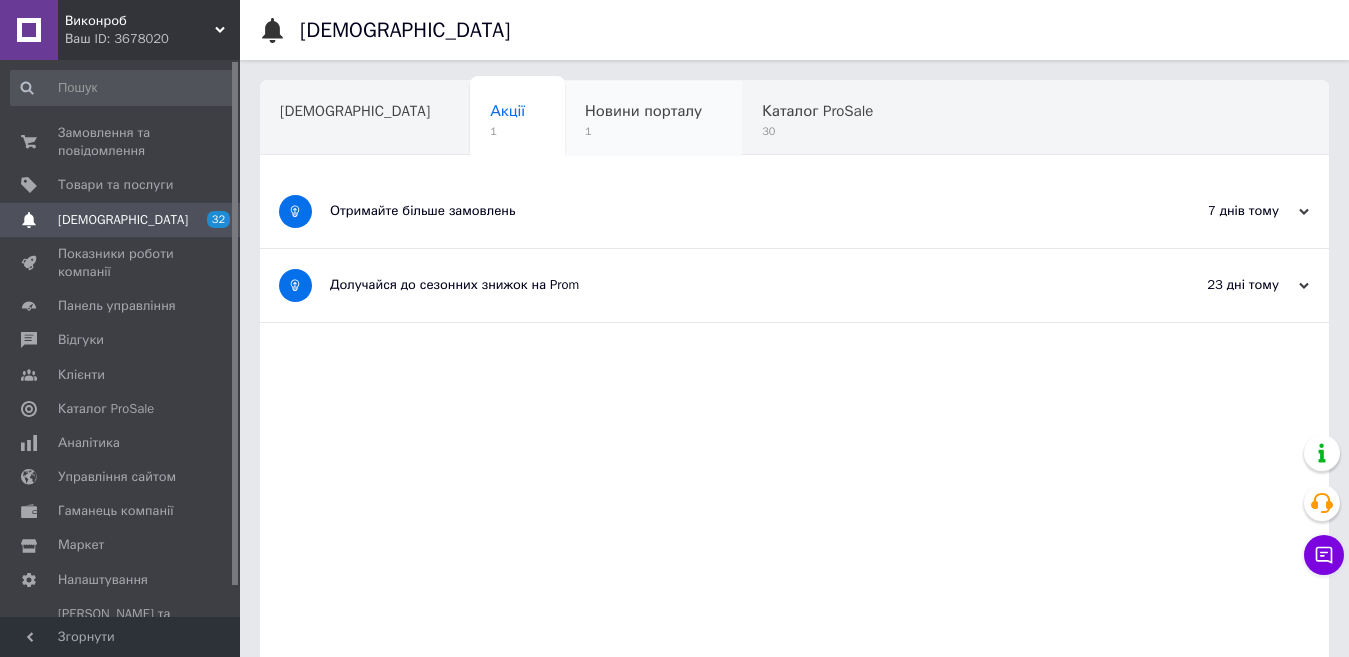 click on "Новини порталу" at bounding box center (643, 111) 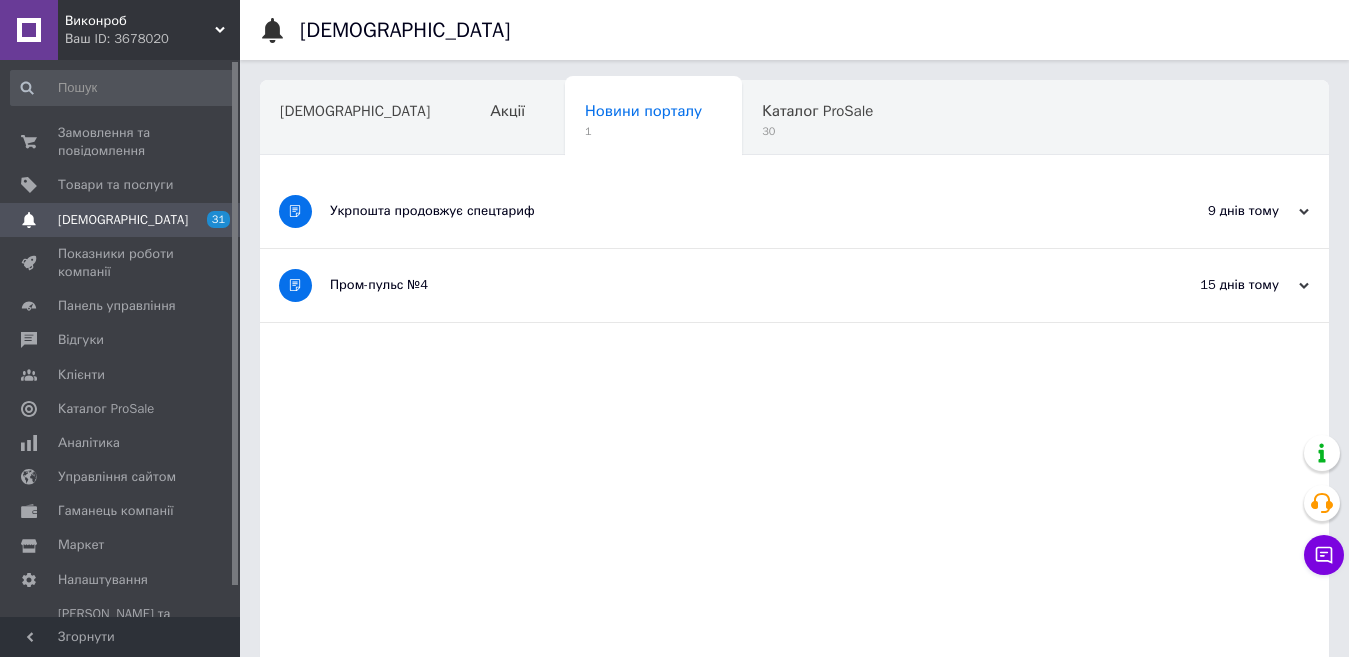 click on "Укрпошта продовжує спецтариф" at bounding box center [719, 211] 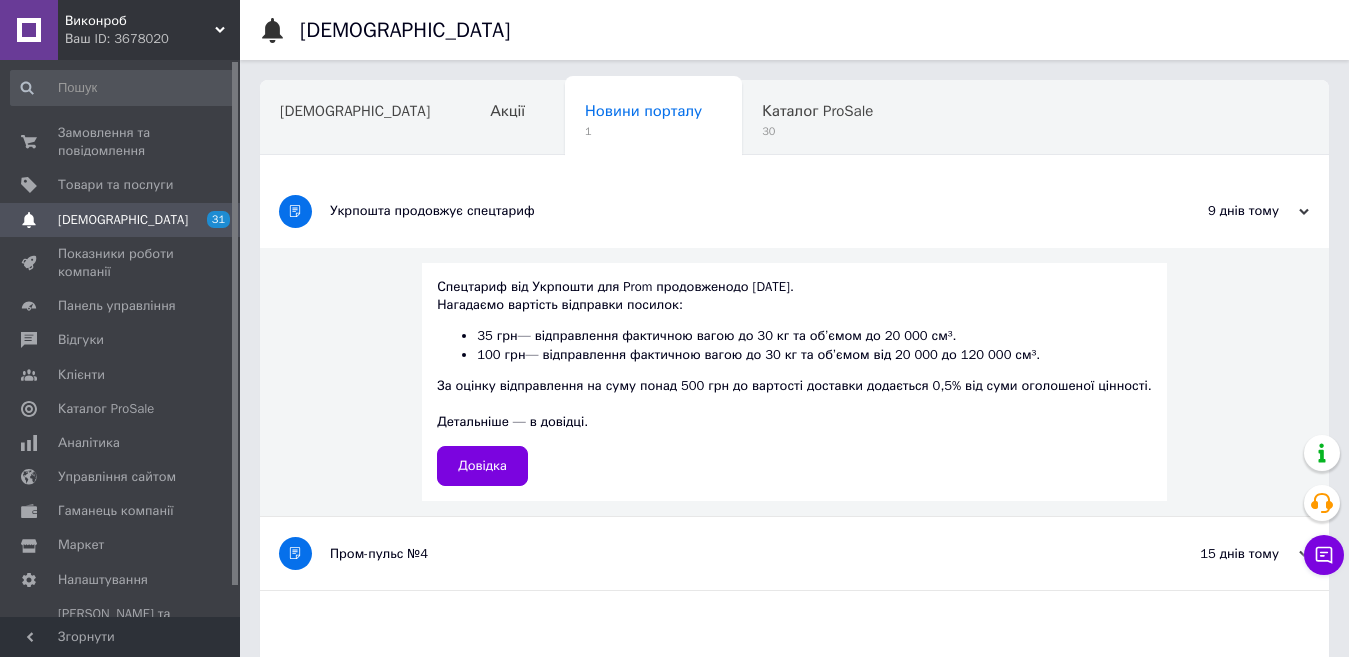 click on "Укрпошта продовжує спецтариф" at bounding box center [719, 211] 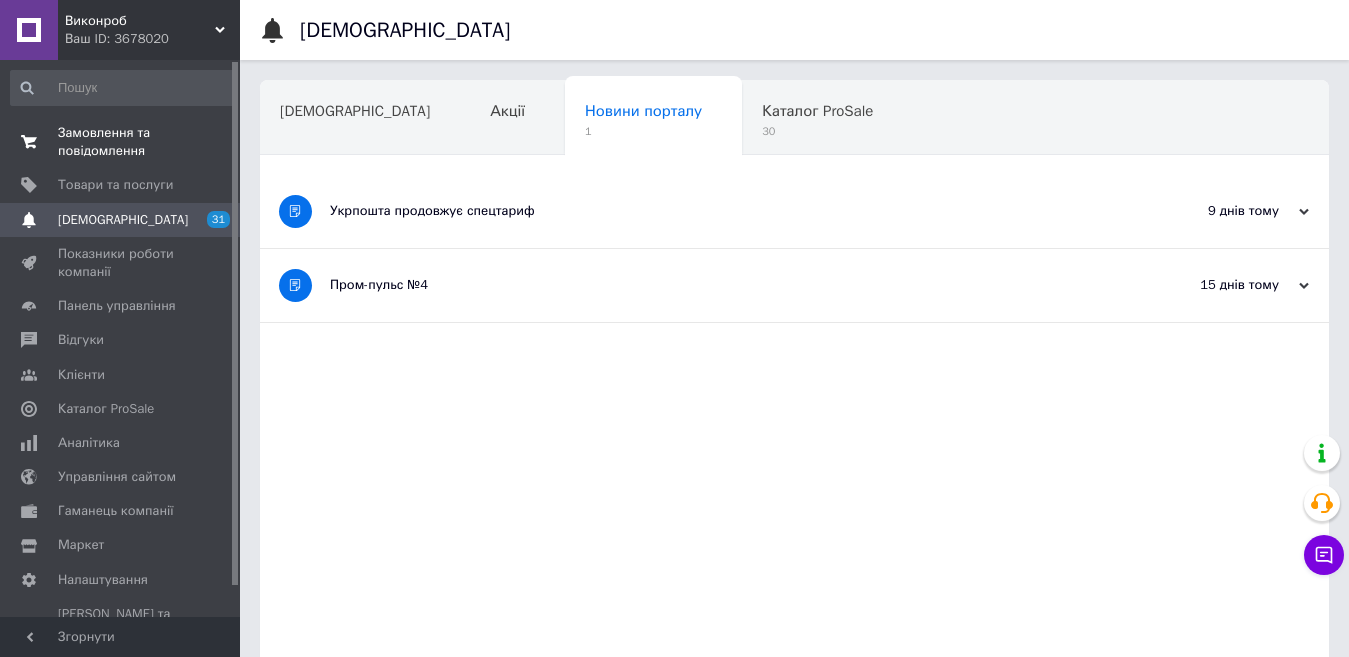 drag, startPoint x: 237, startPoint y: 219, endPoint x: 197, endPoint y: 158, distance: 72.94518 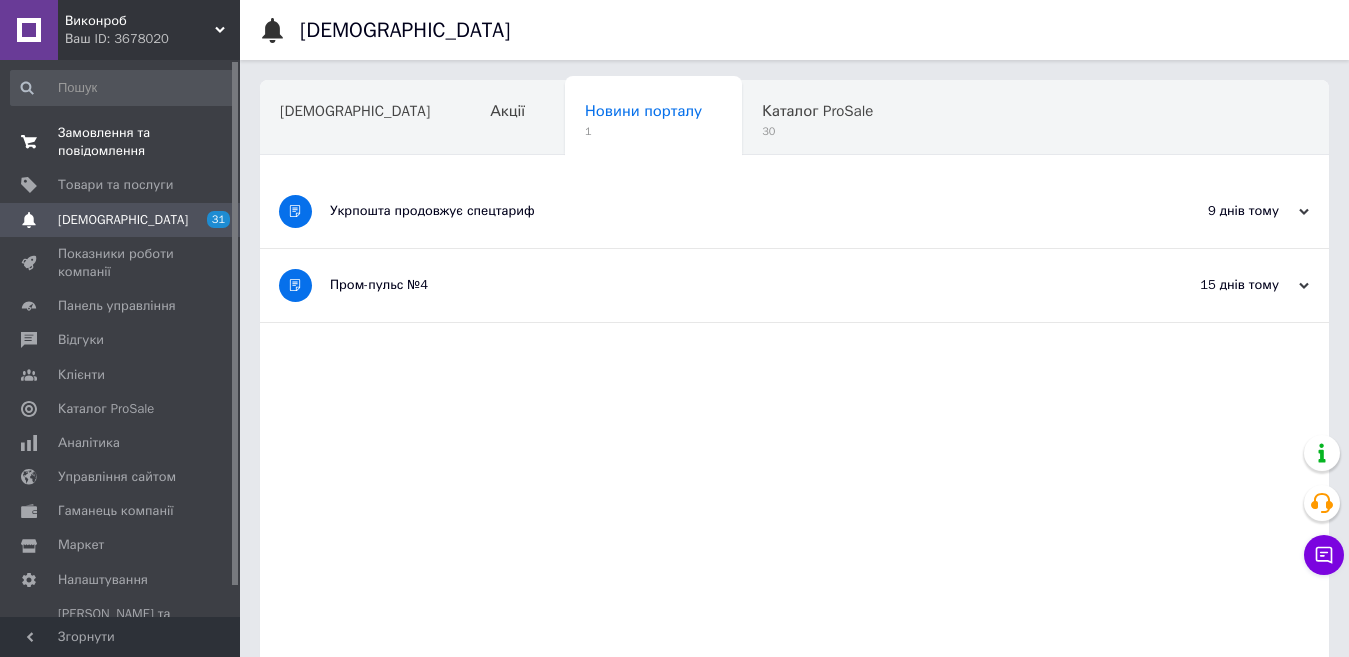 click on "Замовлення та повідомлення" at bounding box center [121, 142] 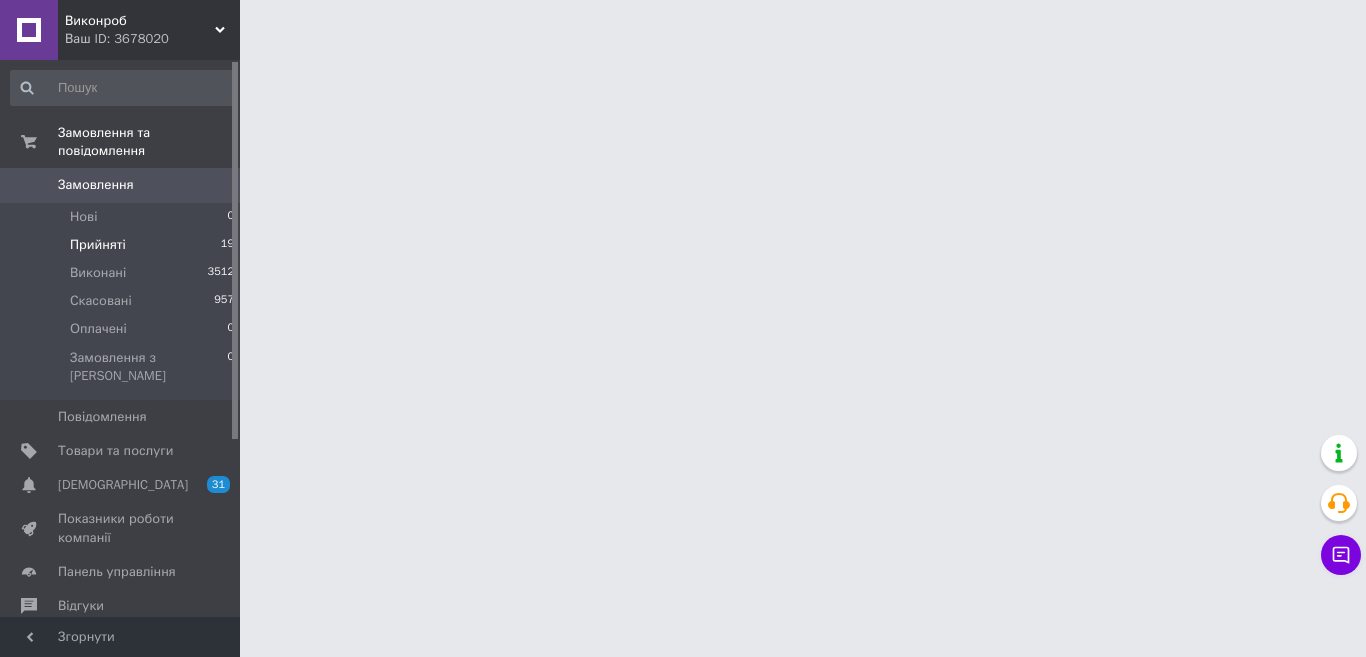 click on "Прийняті 19" at bounding box center [123, 245] 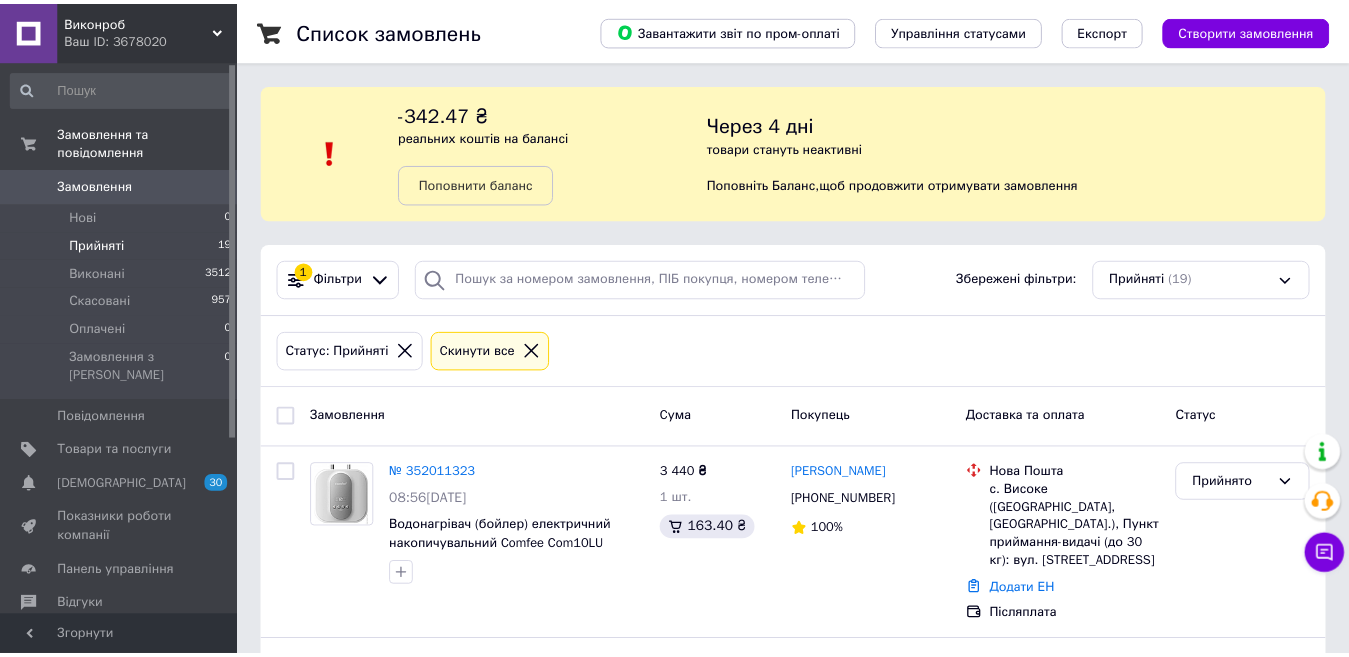 scroll, scrollTop: 0, scrollLeft: 0, axis: both 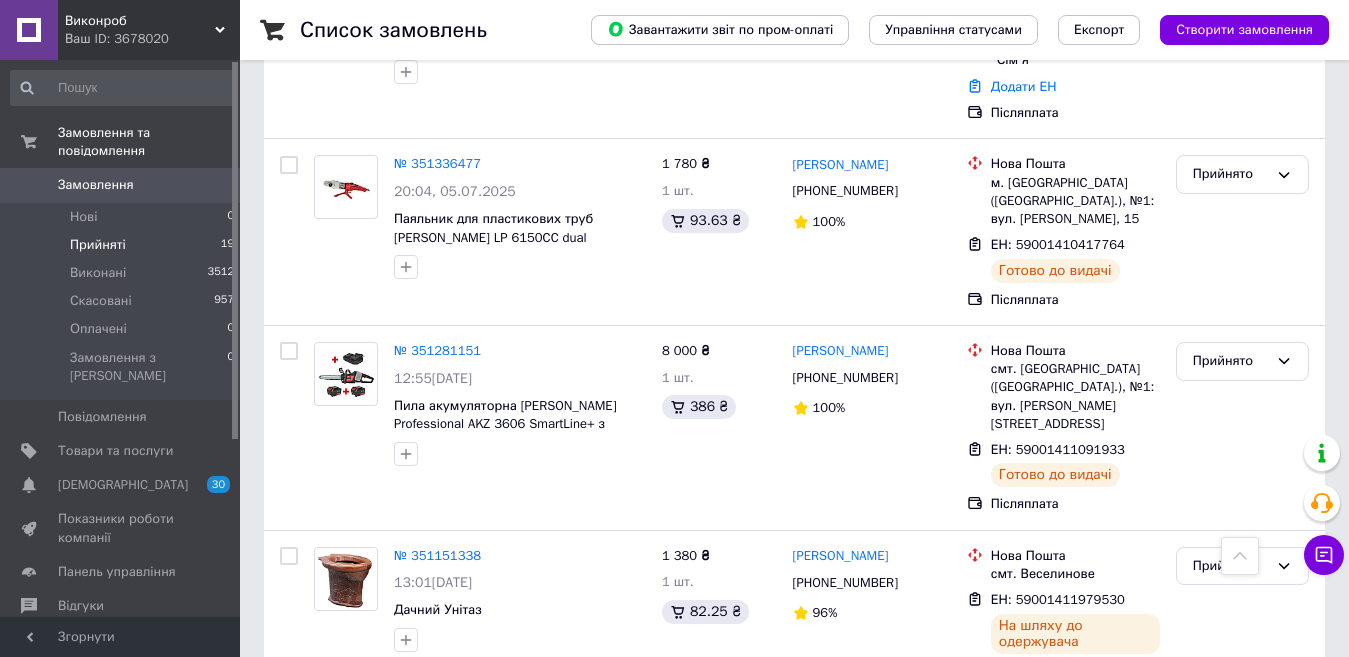 click on "№ 350665950" at bounding box center [437, 721] 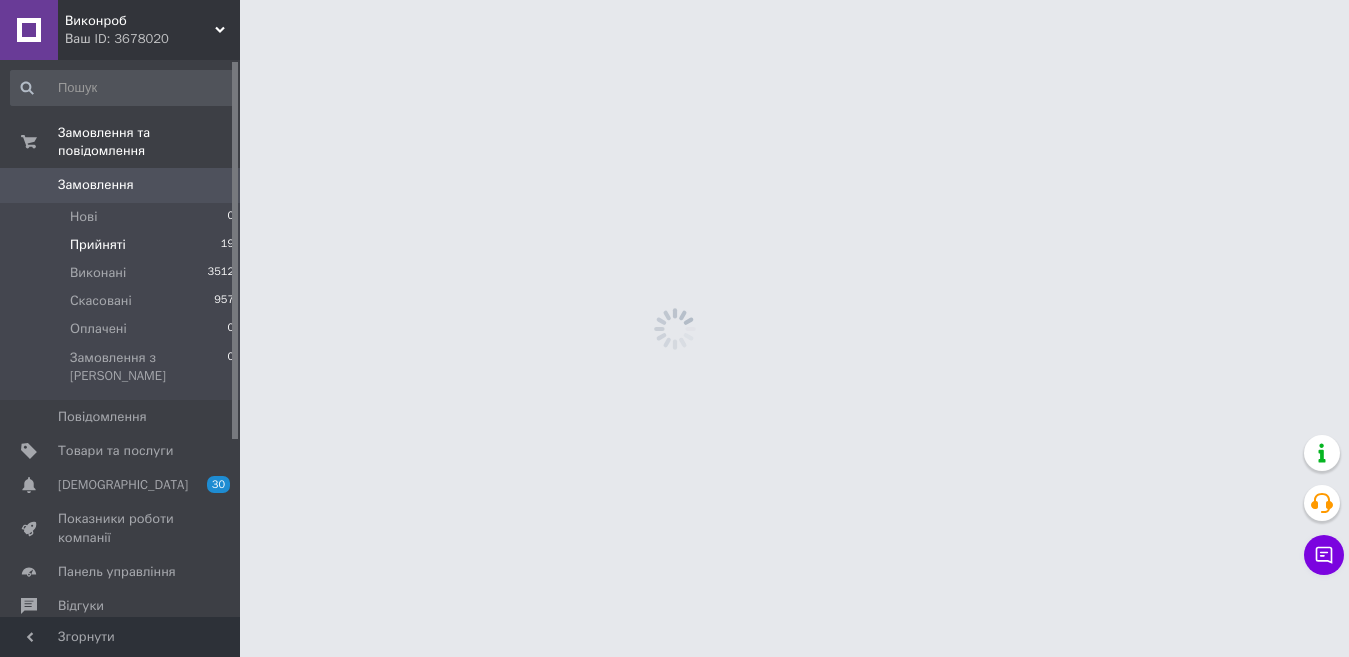 scroll, scrollTop: 0, scrollLeft: 0, axis: both 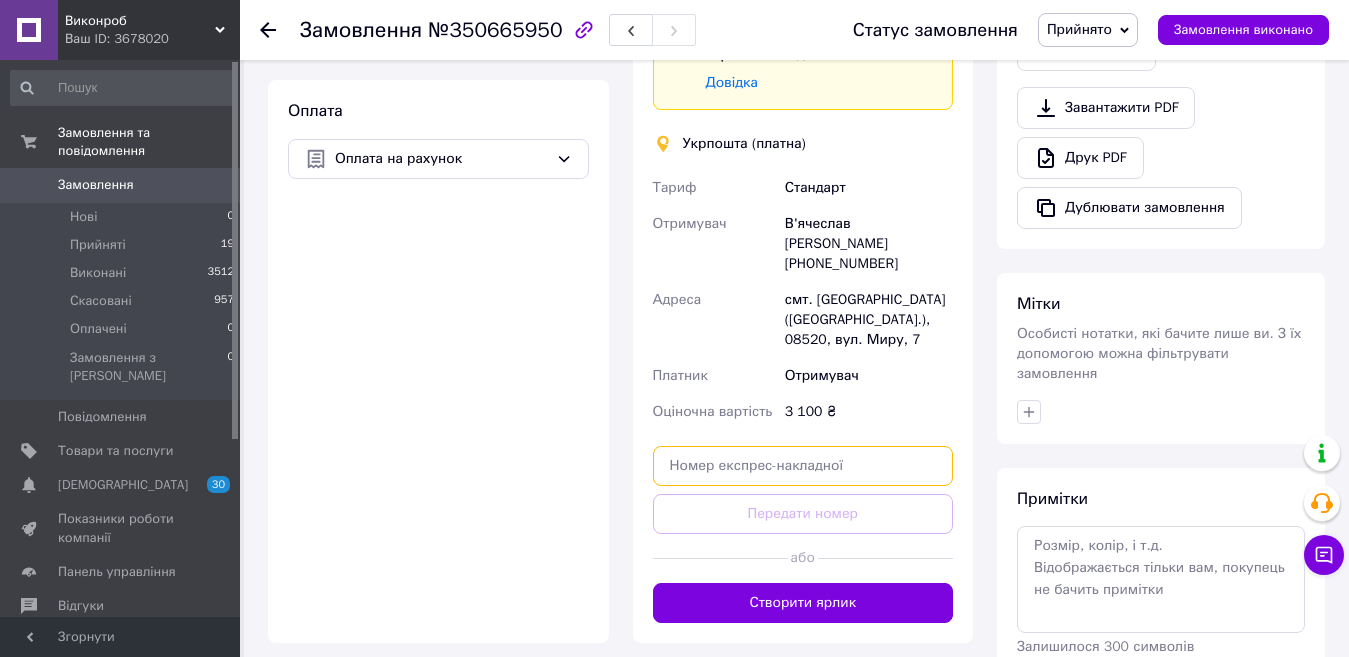 click at bounding box center [803, 466] 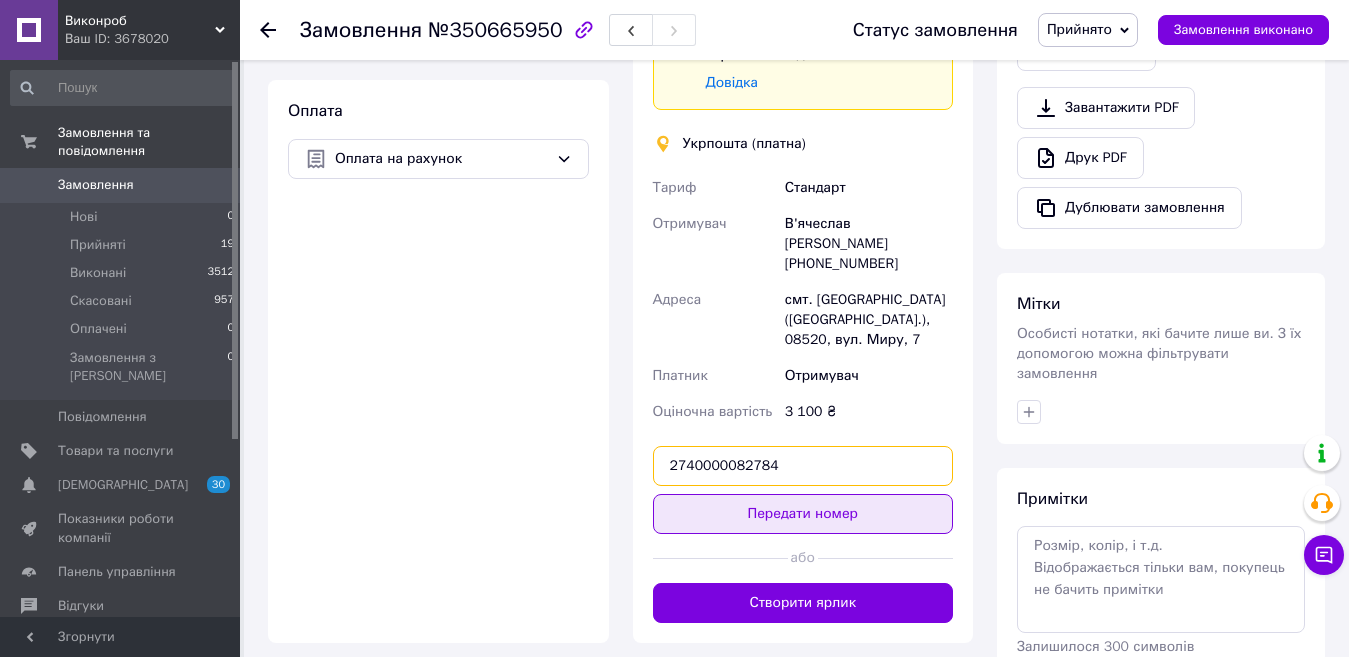 type on "2740000082784" 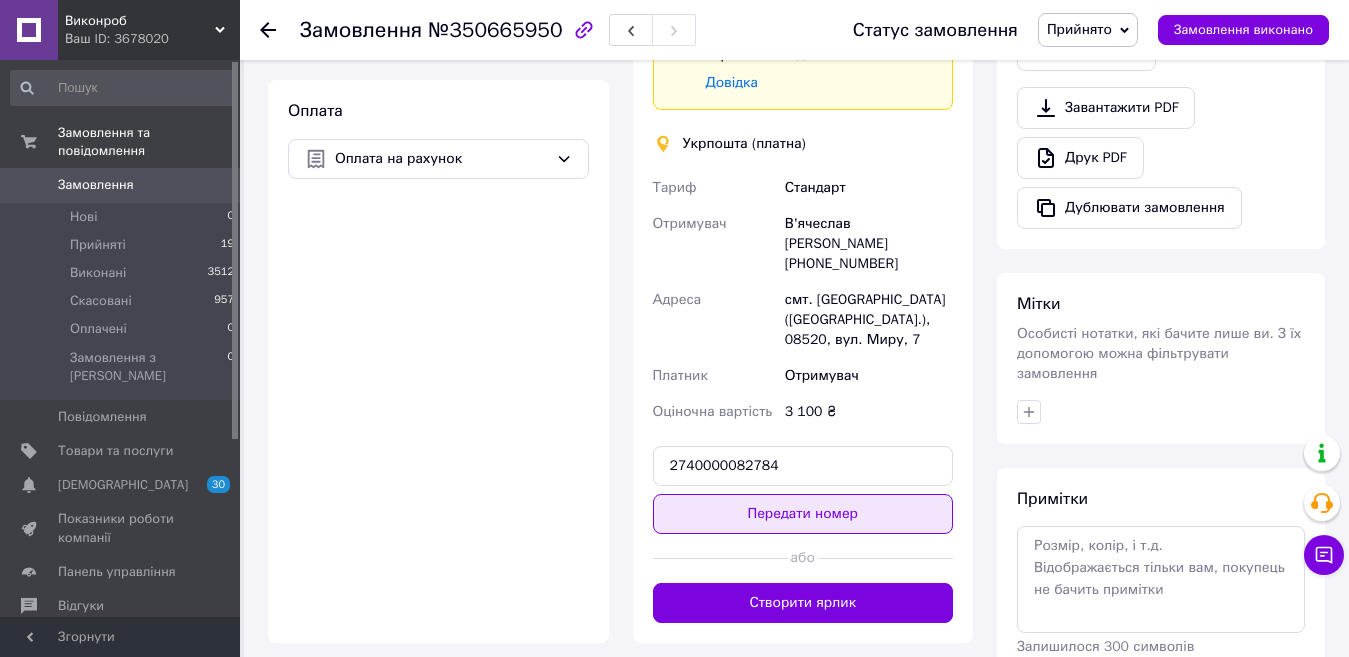 click on "Передати номер" at bounding box center (803, 514) 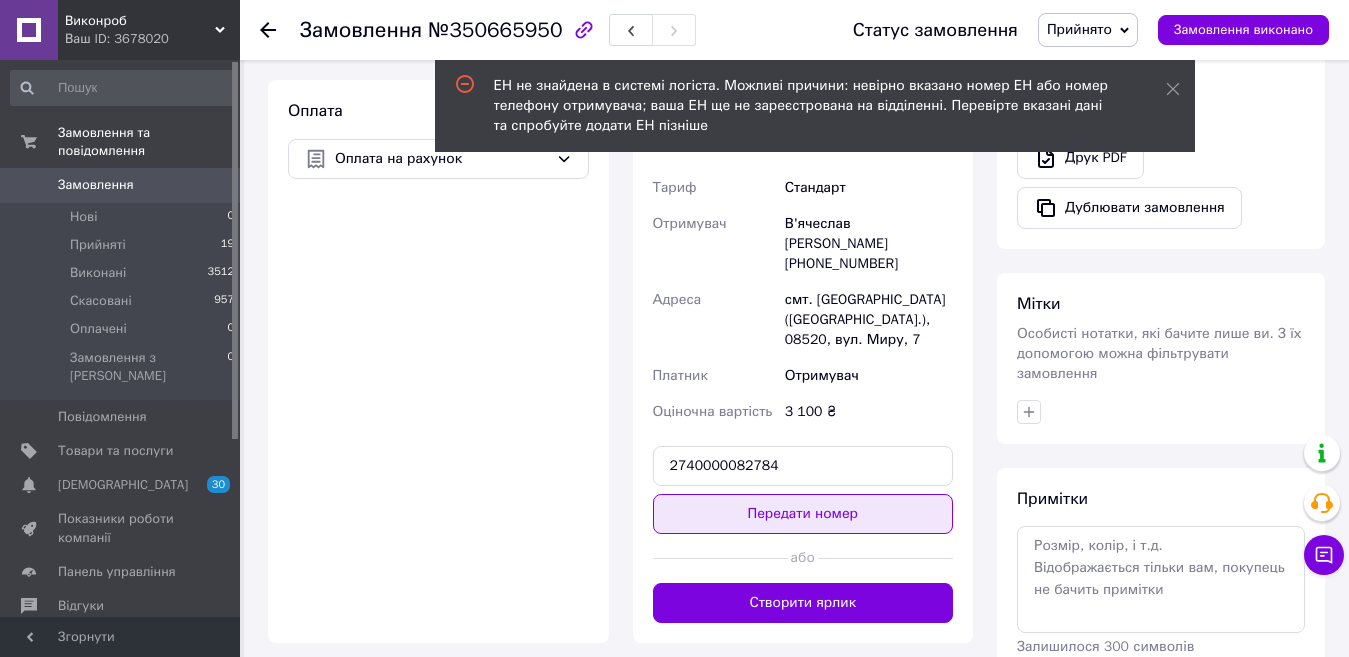 click on "Передати номер" at bounding box center [803, 514] 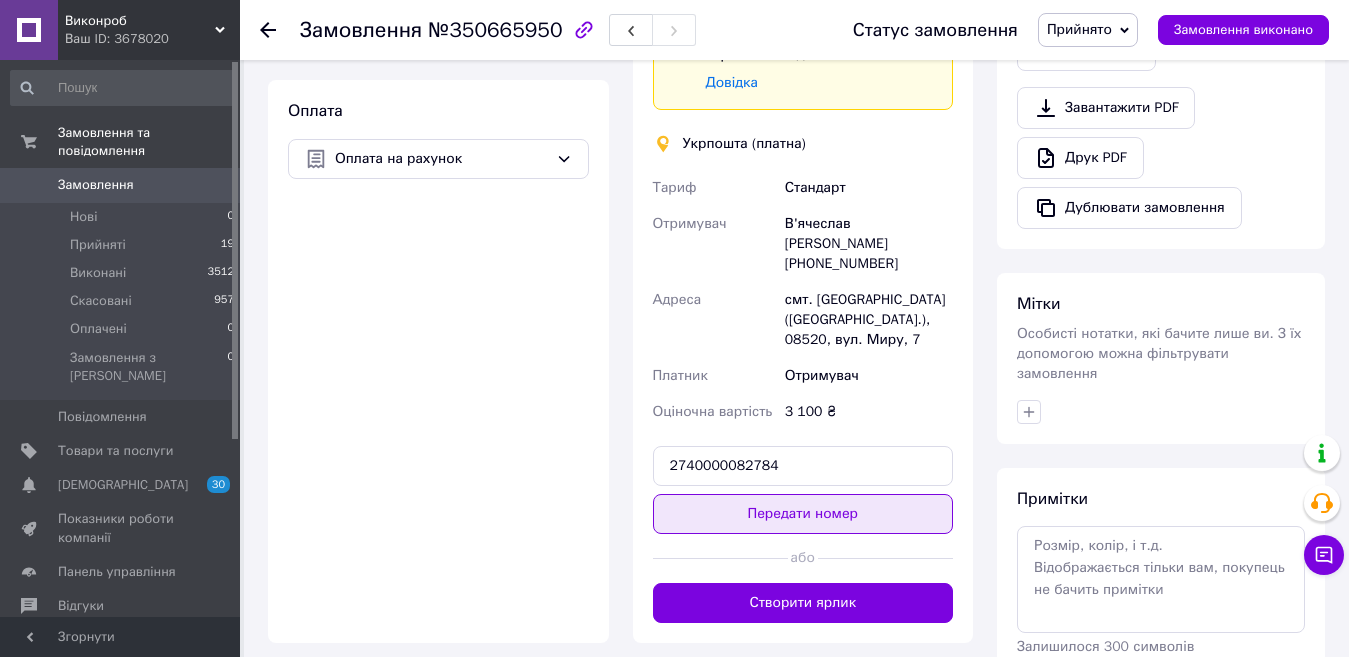 click on "Передати номер" at bounding box center (803, 514) 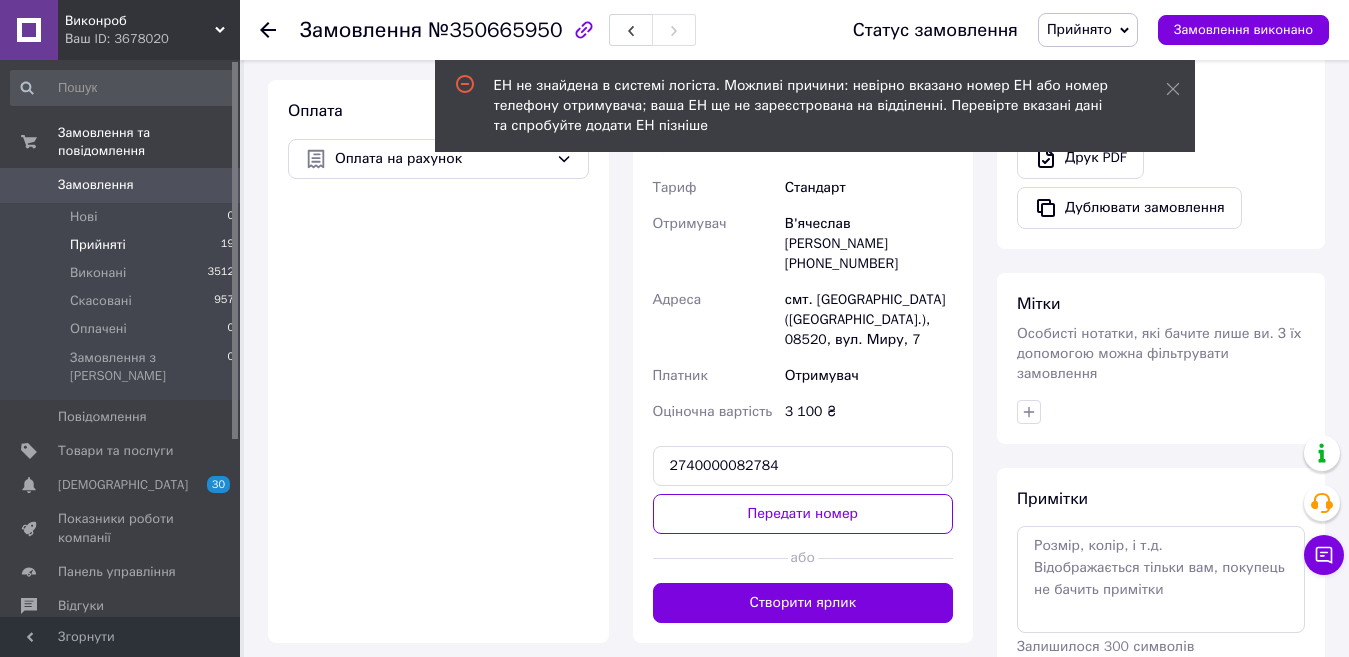 click on "19" at bounding box center (227, 245) 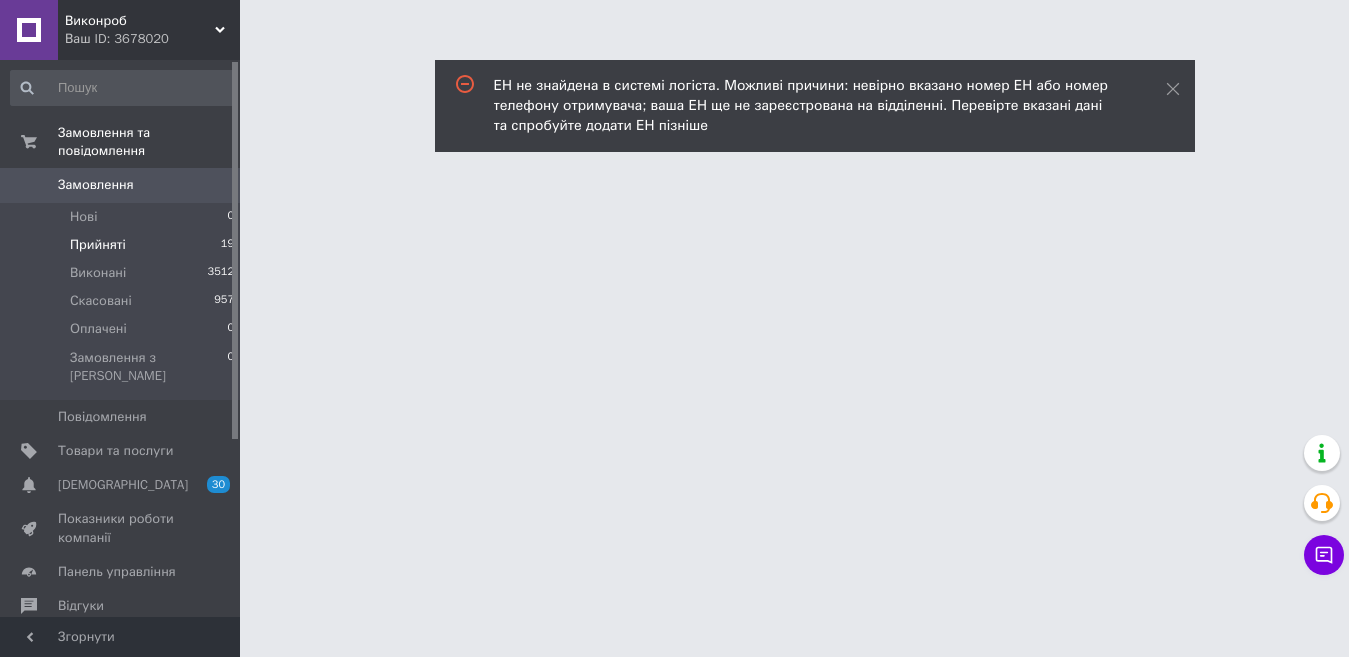 scroll, scrollTop: 0, scrollLeft: 0, axis: both 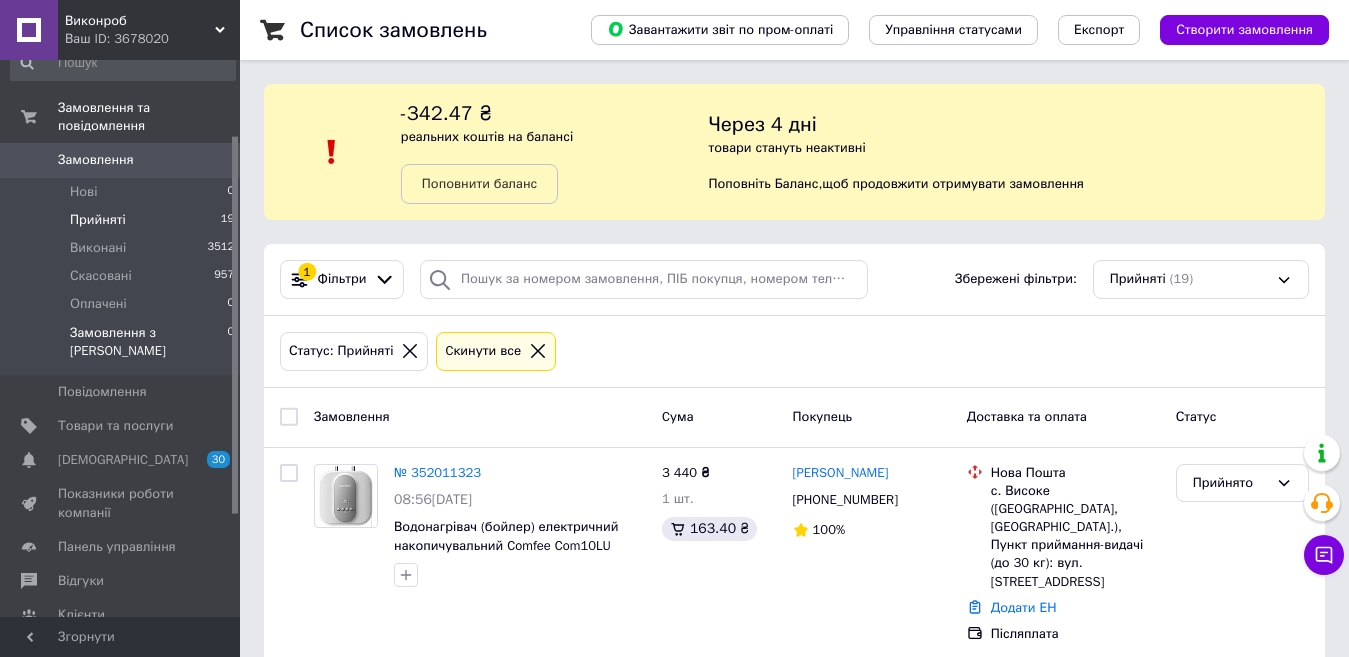 drag, startPoint x: 234, startPoint y: 118, endPoint x: 225, endPoint y: 242, distance: 124.32619 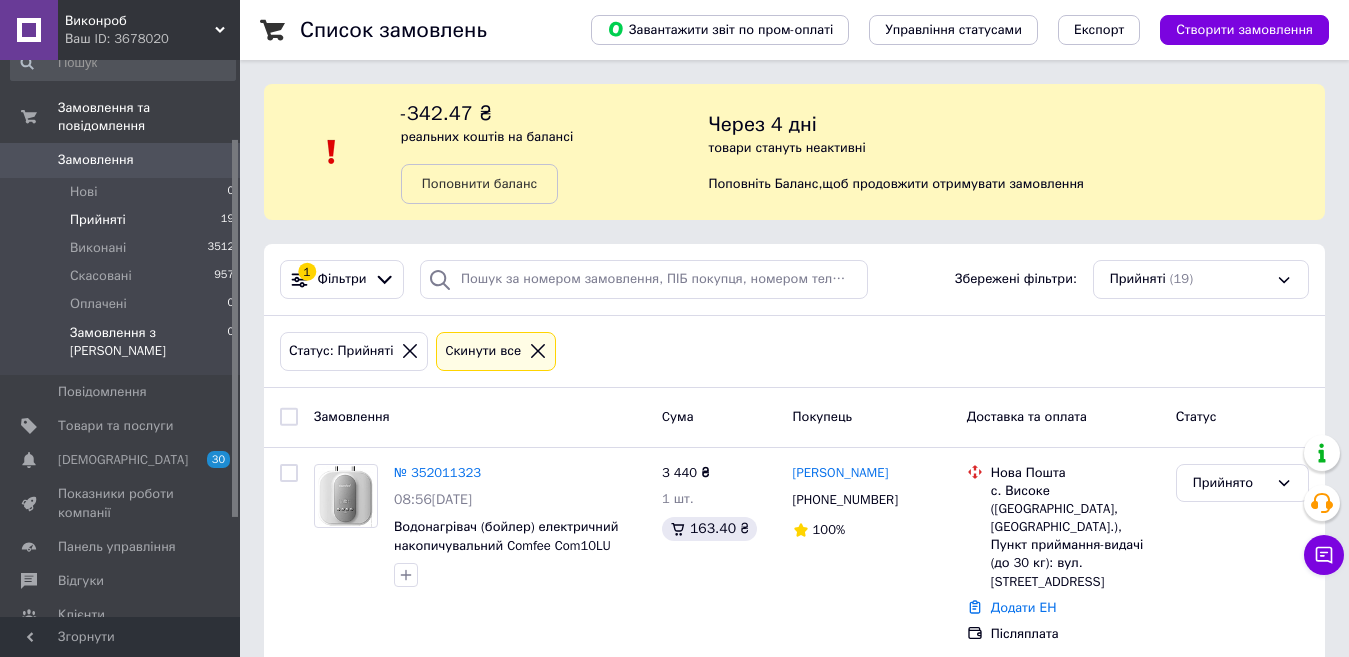 scroll, scrollTop: 116, scrollLeft: 0, axis: vertical 